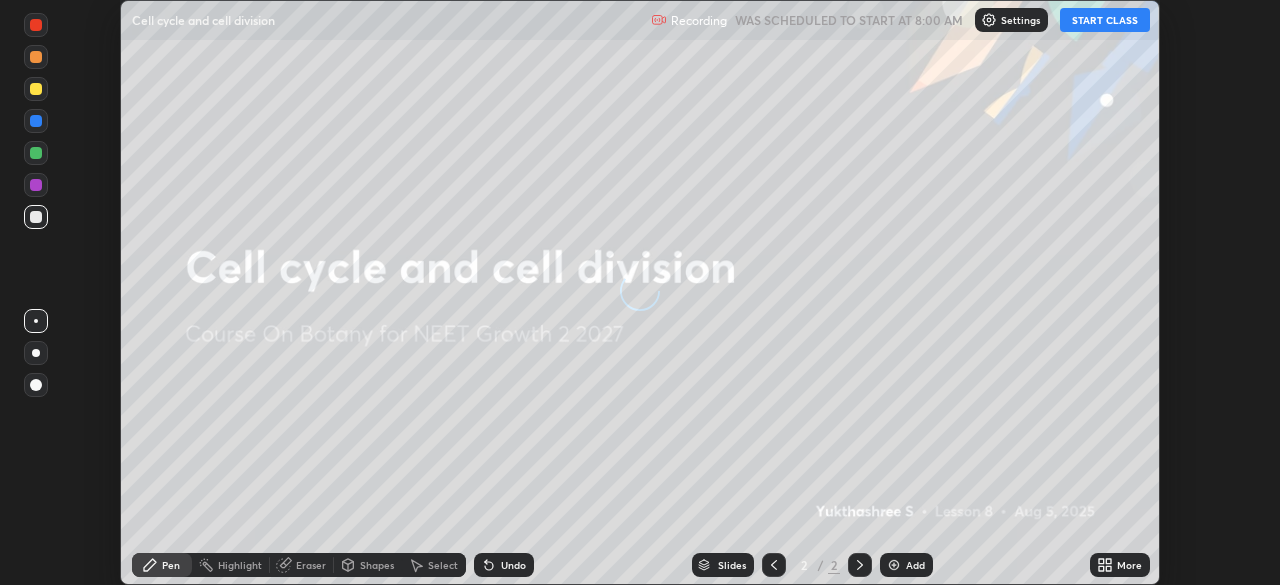 scroll, scrollTop: 0, scrollLeft: 0, axis: both 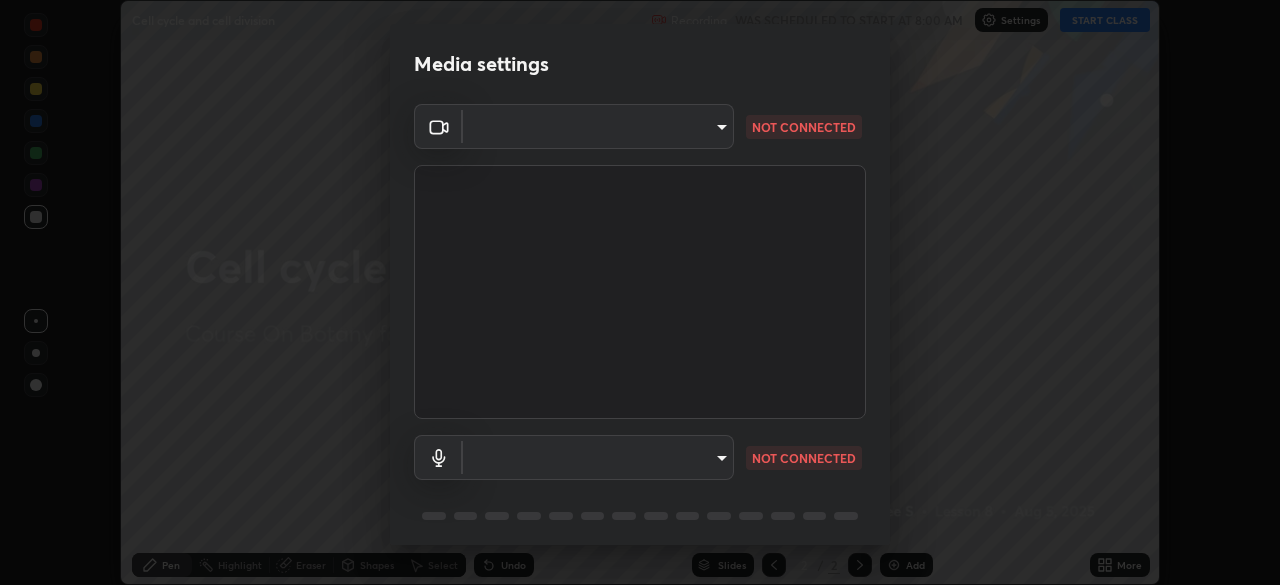 click on "Erase all Cell cycle and cell division Recording WAS SCHEDULED TO START AT  8:00 AM Settings START CLASS Setting up your live class Cell cycle and cell division • L8 of Course On Botany for NEET Growth 2 2027 [PERSON] S Pen Highlight Eraser Shapes Select Undo Slides 2 / 2 Add More No doubts shared Encourage your learners to ask a doubt for better clarity Report an issue Reason for reporting Buffering Chat not working Audio - Video sync issue Educator video quality low ​ Attach an image Report Media settings ​ NOT CONNECTED ​ NOT CONNECTED 1 / 5 Next" at bounding box center [640, 292] 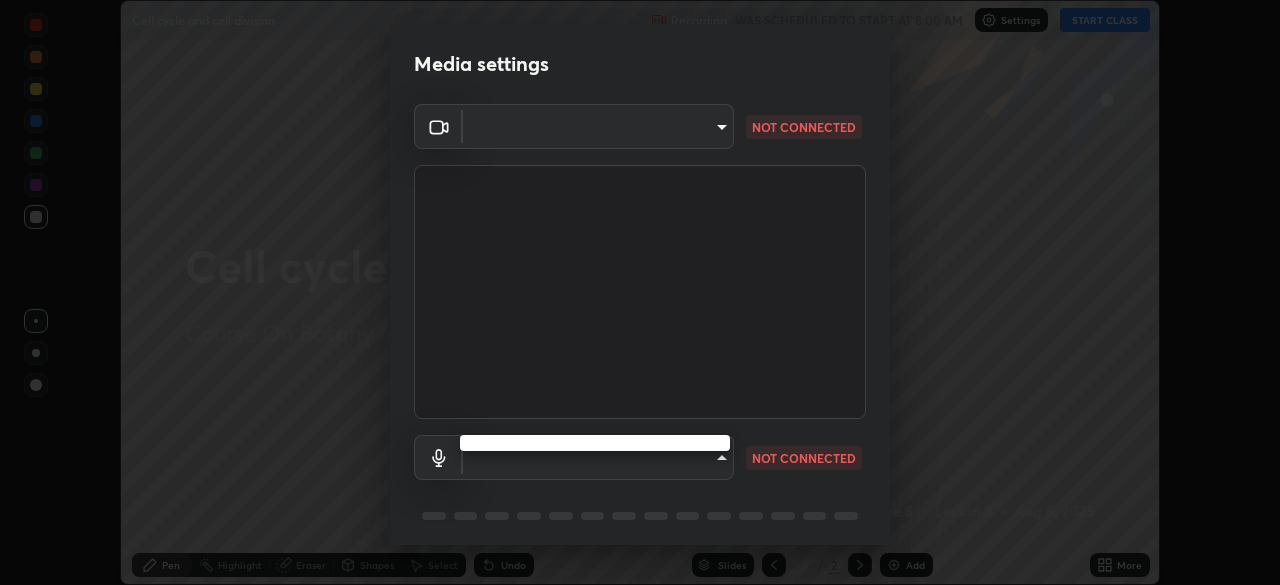 type on "09f294524f3521c037d78ee7cdb71511b6c9344afeed810a356f0d23342d5398" 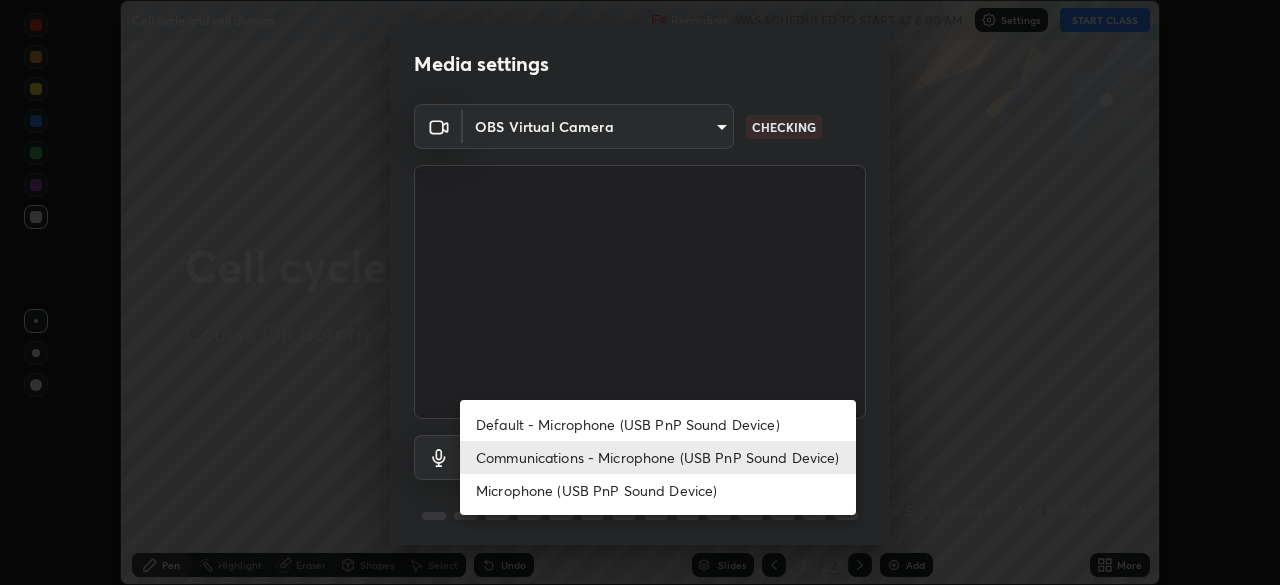 click on "Default - Microphone (USB PnP Sound Device)" at bounding box center [658, 424] 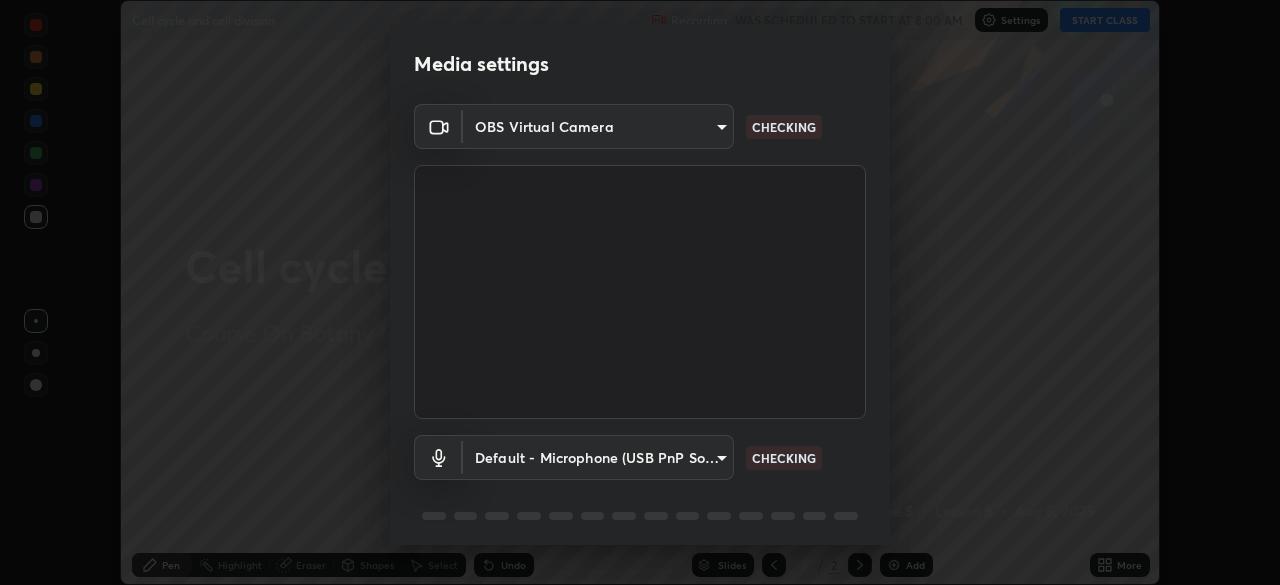 type on "default" 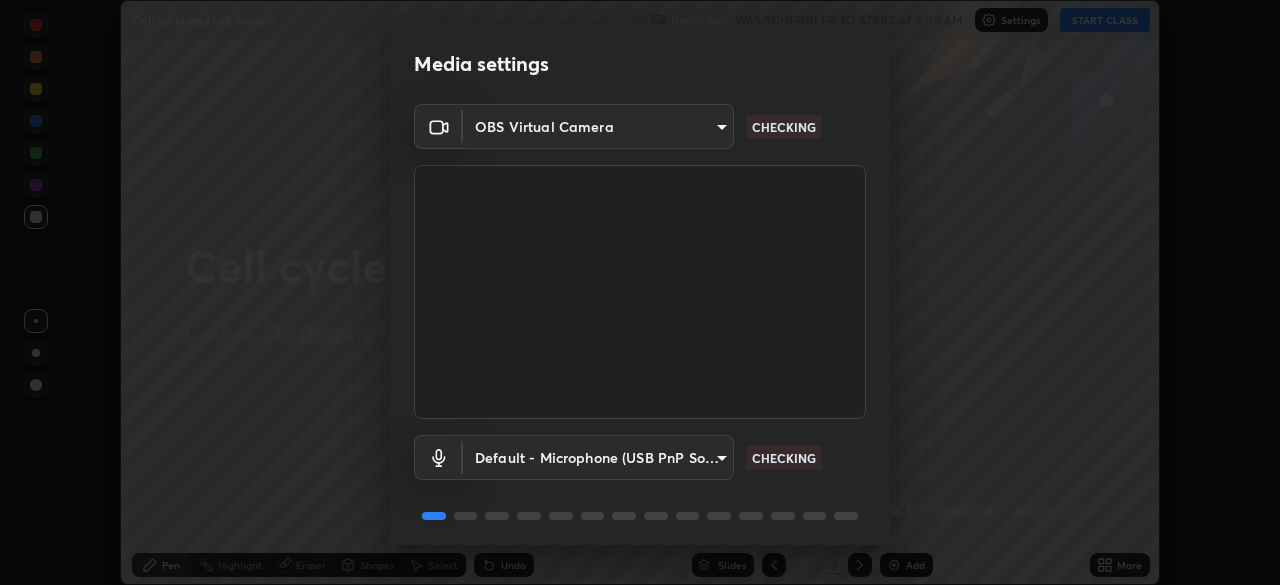 scroll, scrollTop: 71, scrollLeft: 0, axis: vertical 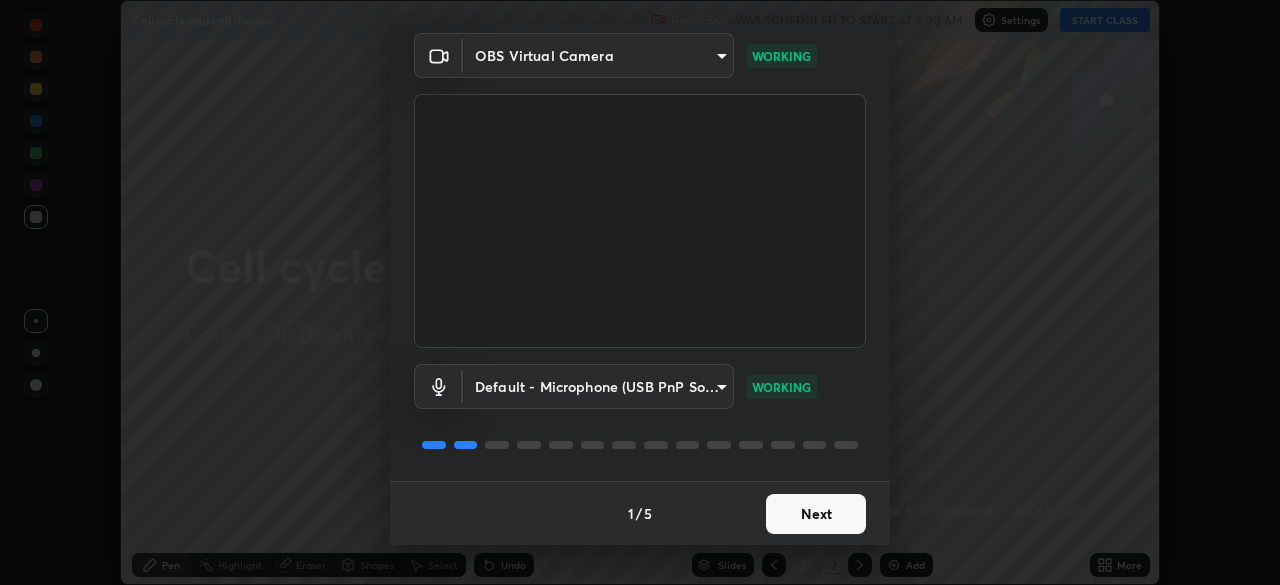 click on "Next" at bounding box center [816, 514] 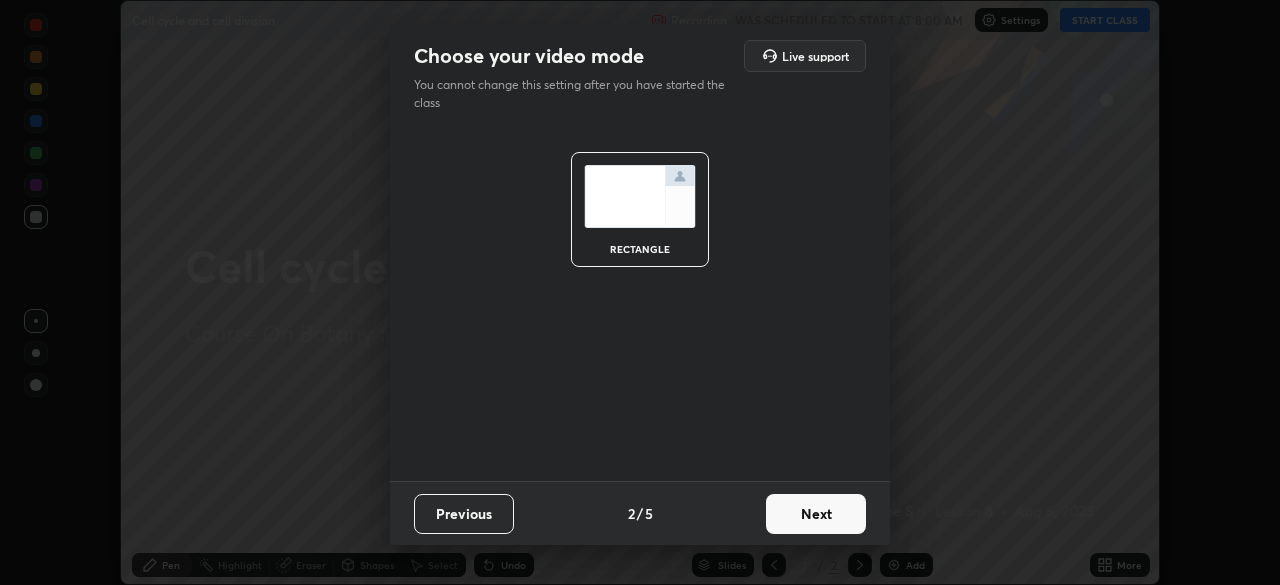 scroll, scrollTop: 0, scrollLeft: 0, axis: both 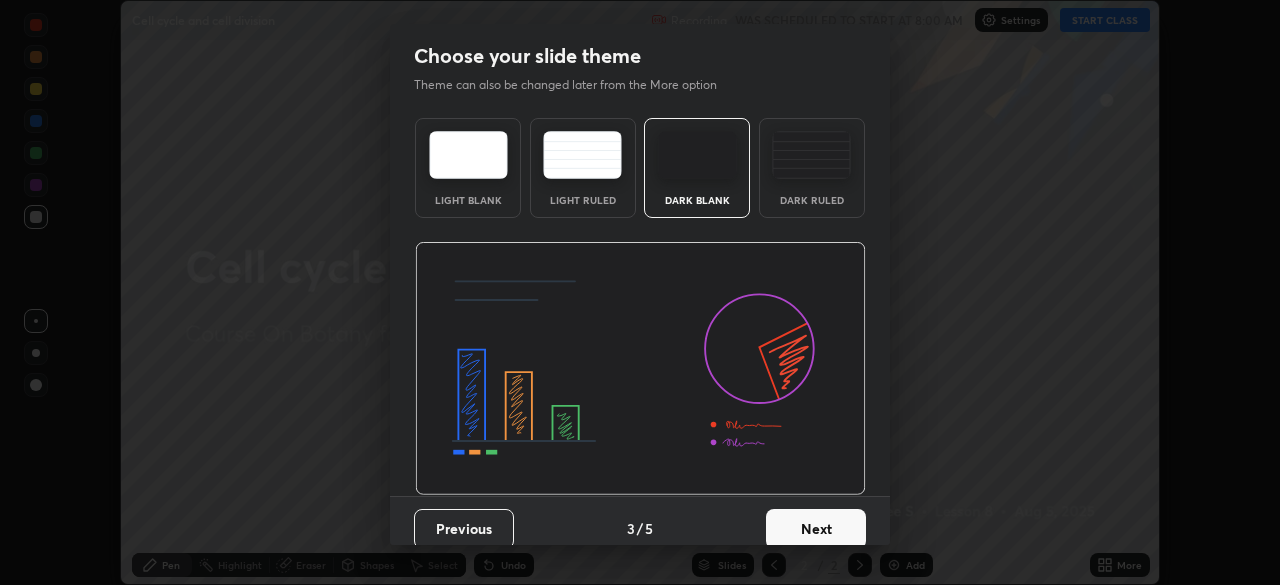 click on "Next" at bounding box center [816, 529] 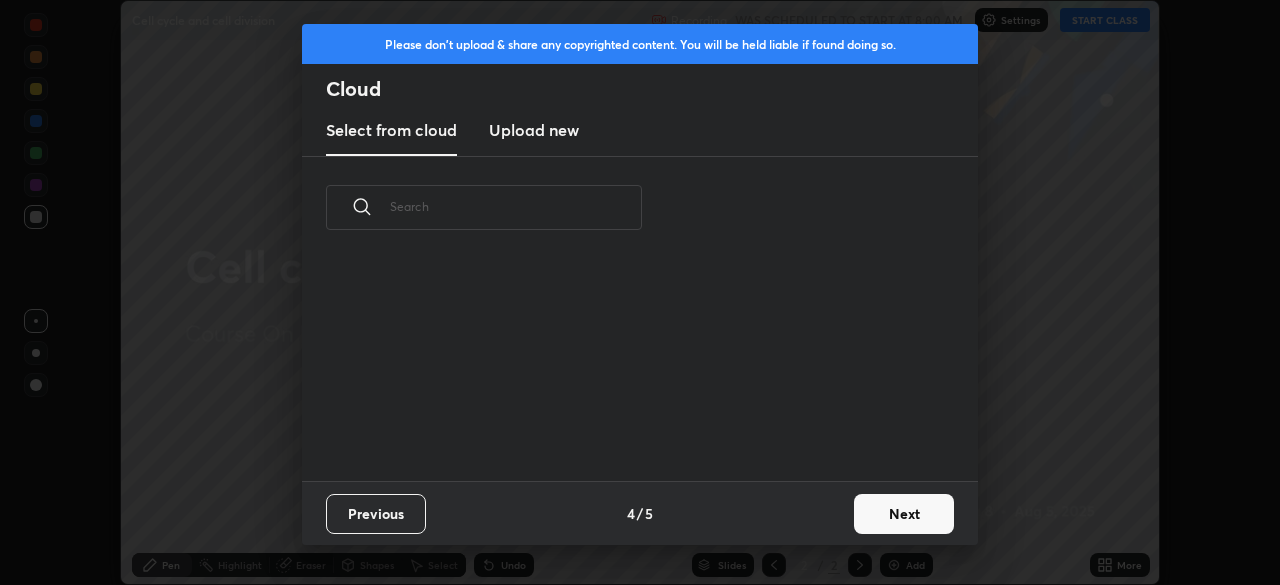 click on "Next" at bounding box center (904, 514) 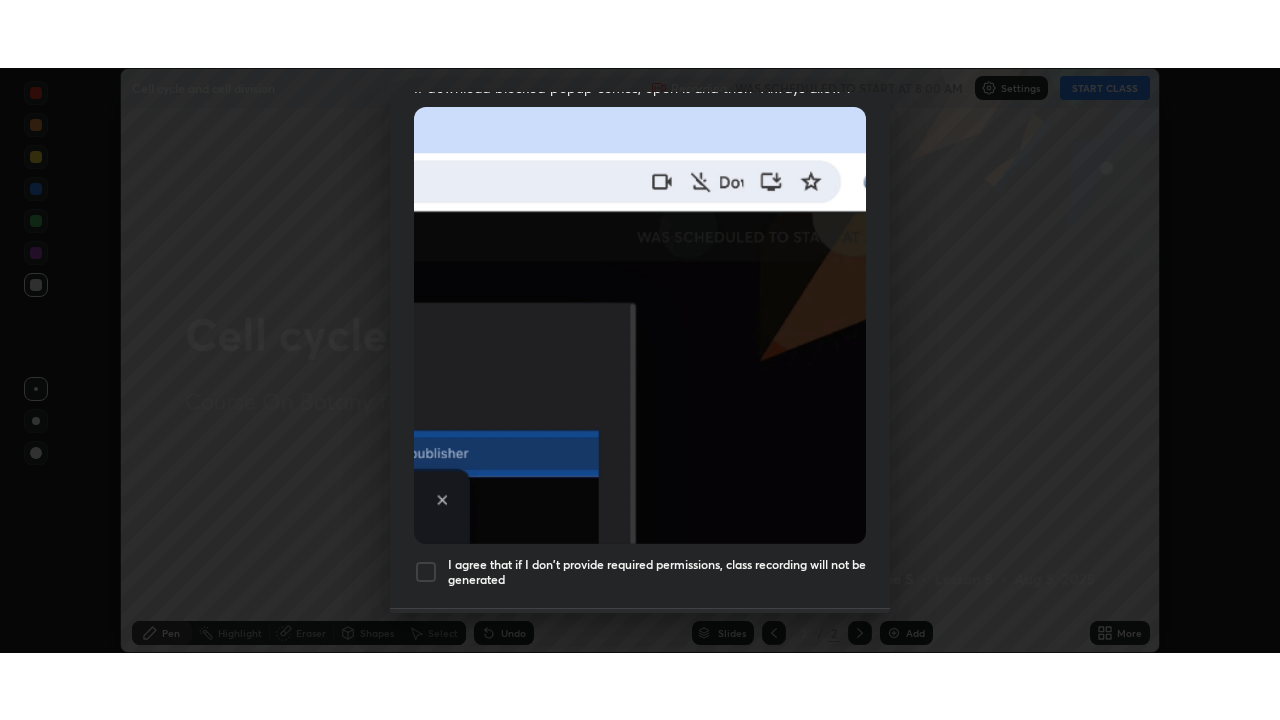 scroll, scrollTop: 479, scrollLeft: 0, axis: vertical 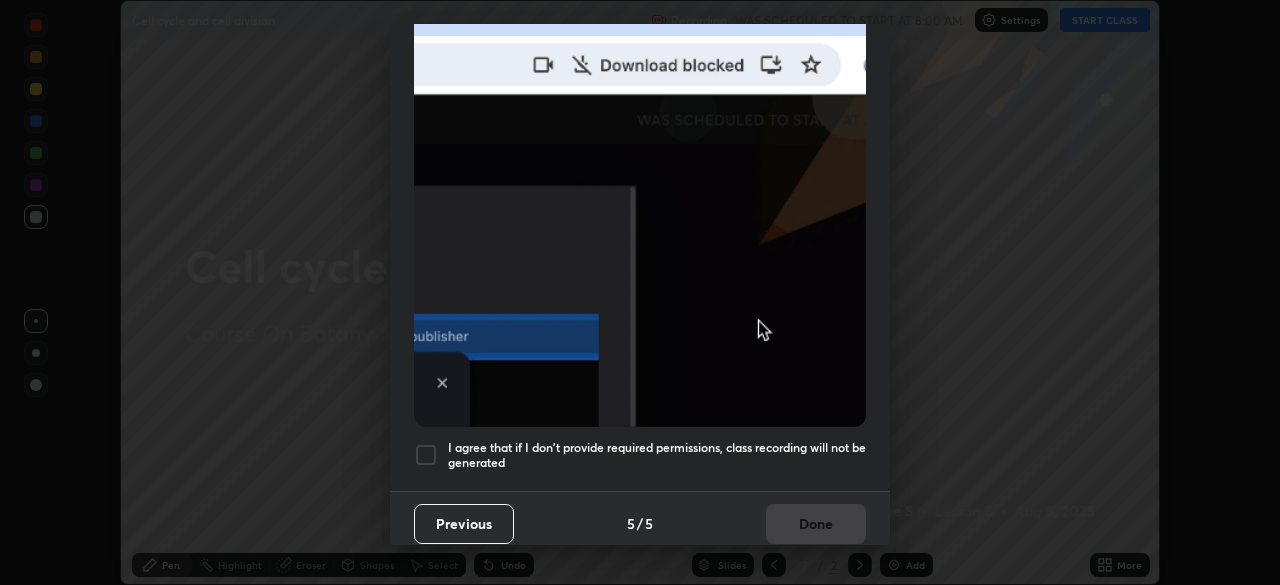 click on "I agree that if I don't provide required permissions, class recording will not be generated" at bounding box center [657, 455] 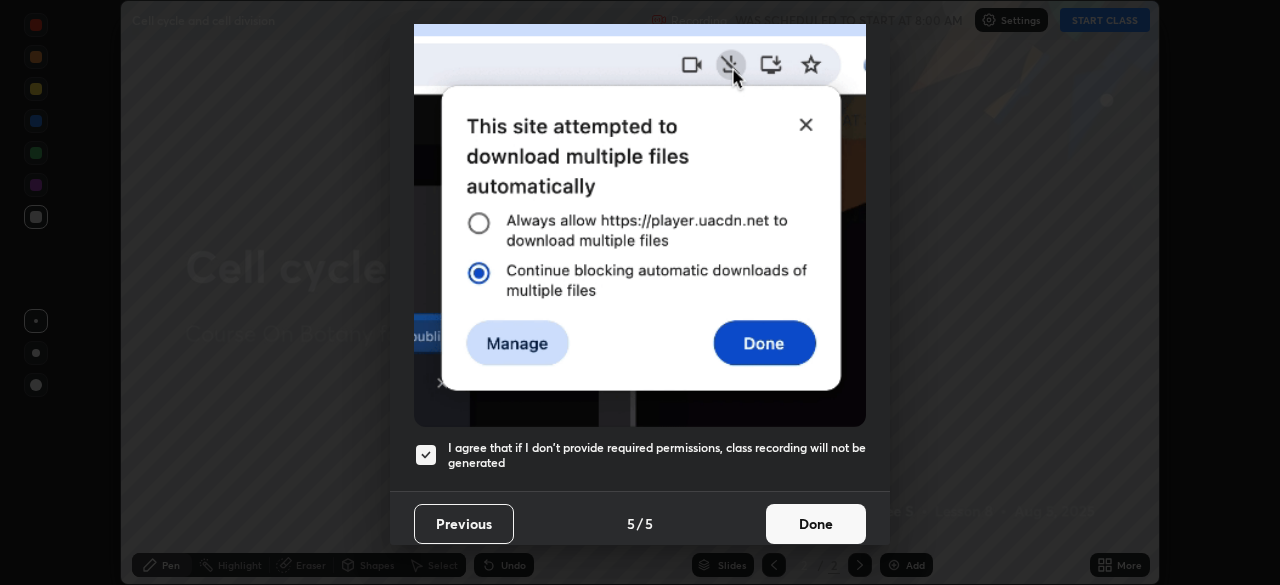 click on "Done" at bounding box center [816, 524] 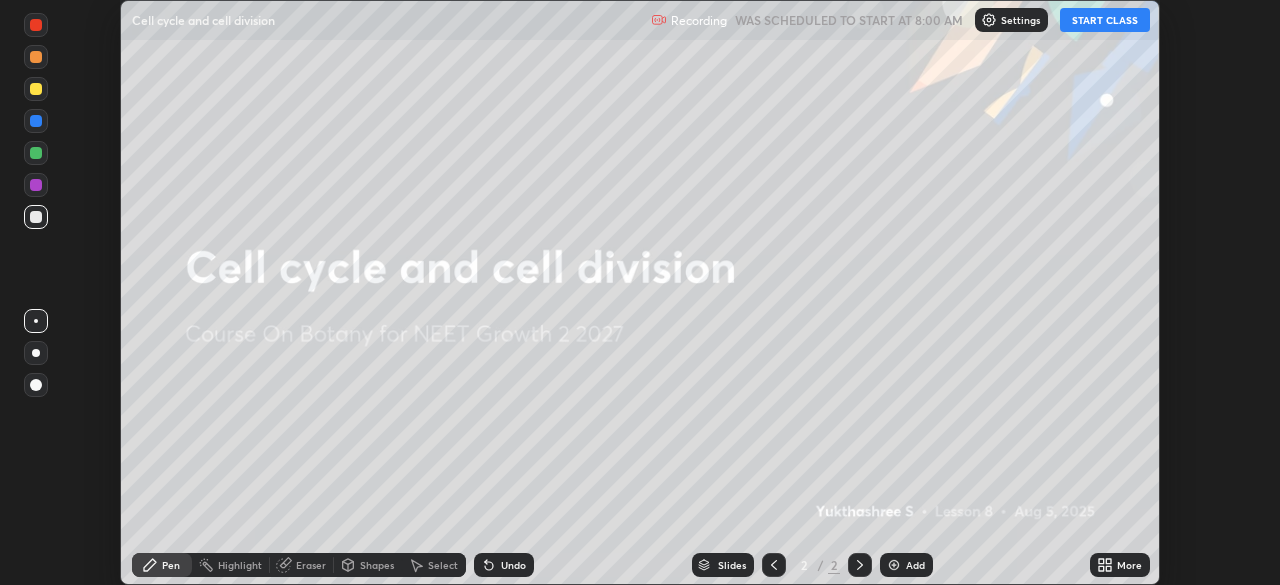 click on "START CLASS" at bounding box center (1105, 20) 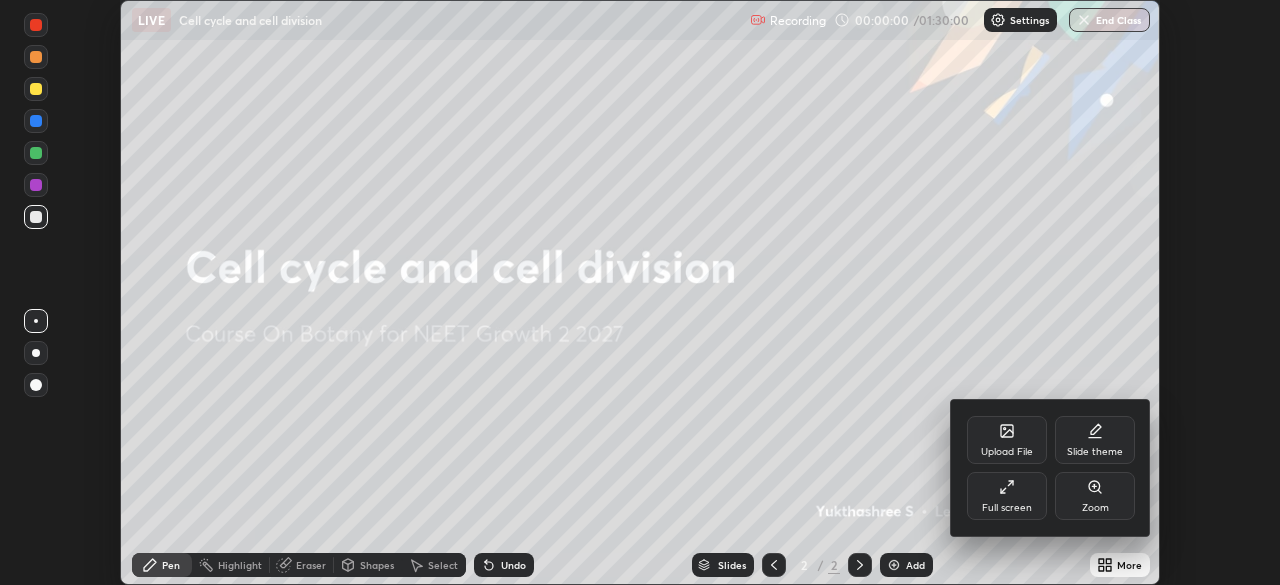 click on "Full screen" at bounding box center (1007, 496) 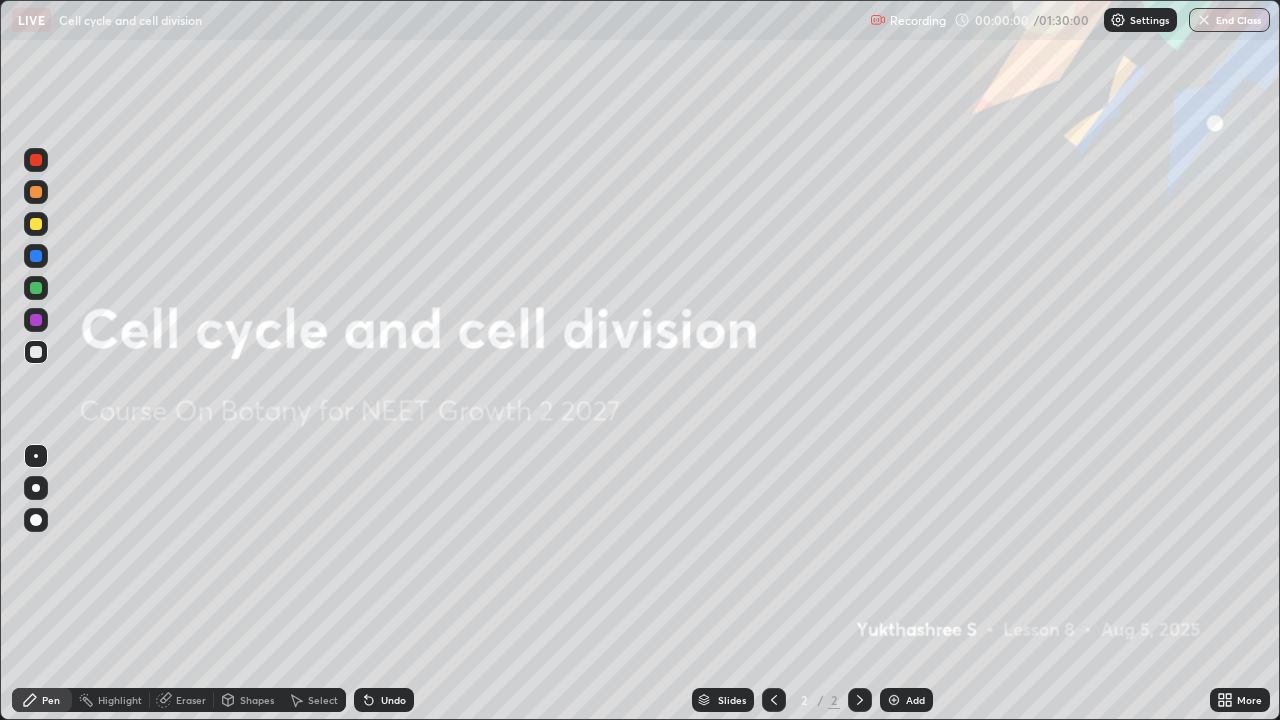 scroll, scrollTop: 99280, scrollLeft: 98720, axis: both 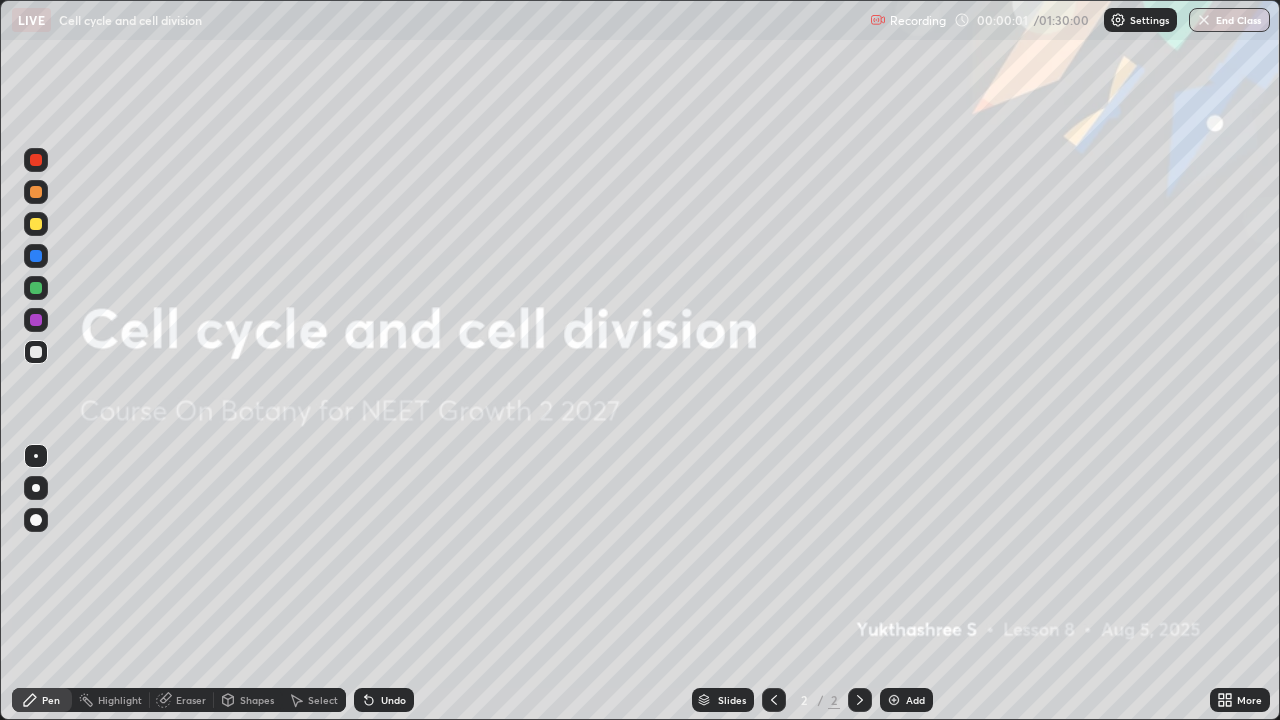 click on "More" at bounding box center (1249, 700) 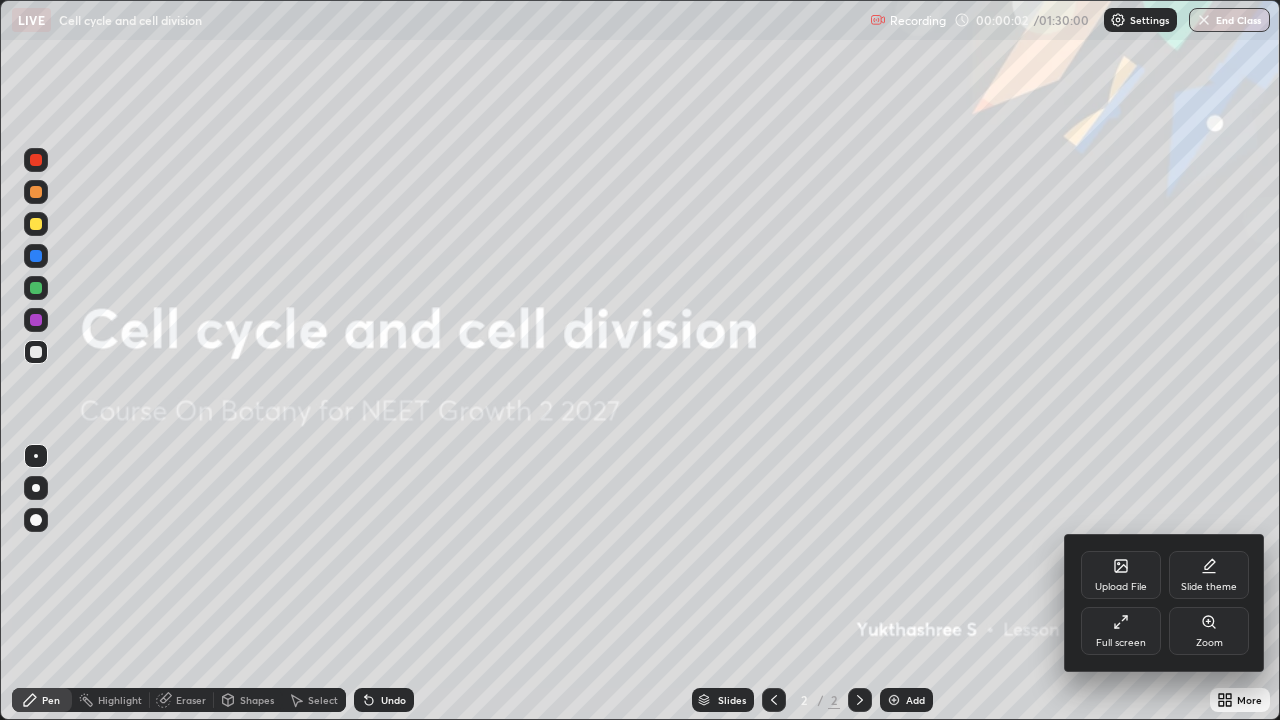click on "Full screen" at bounding box center [1121, 631] 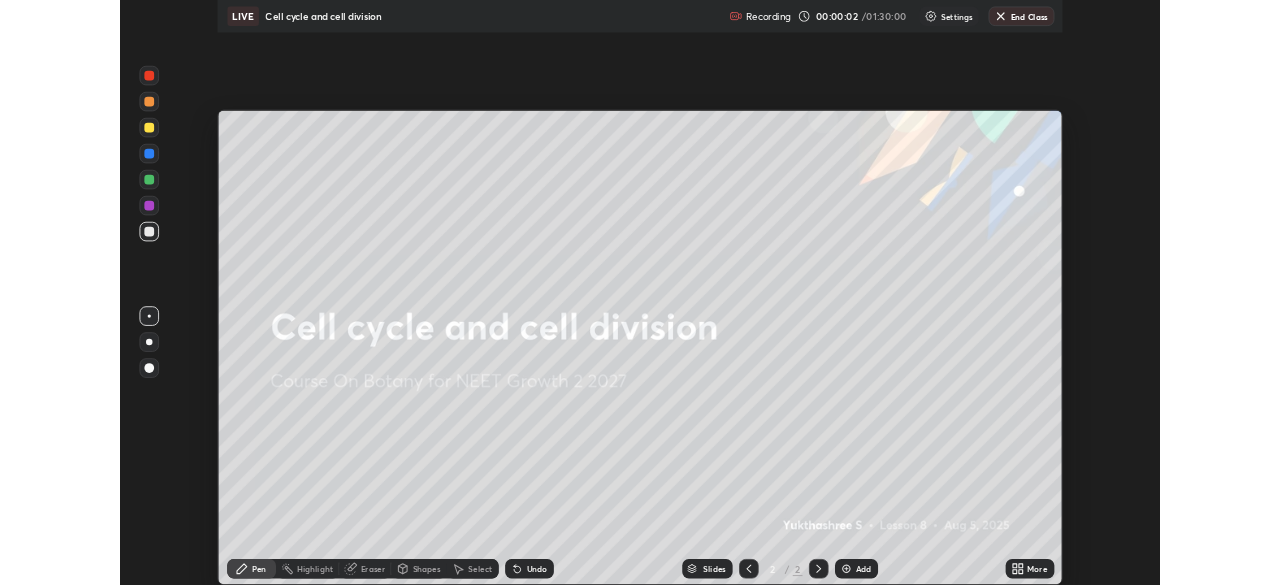 scroll, scrollTop: 585, scrollLeft: 1280, axis: both 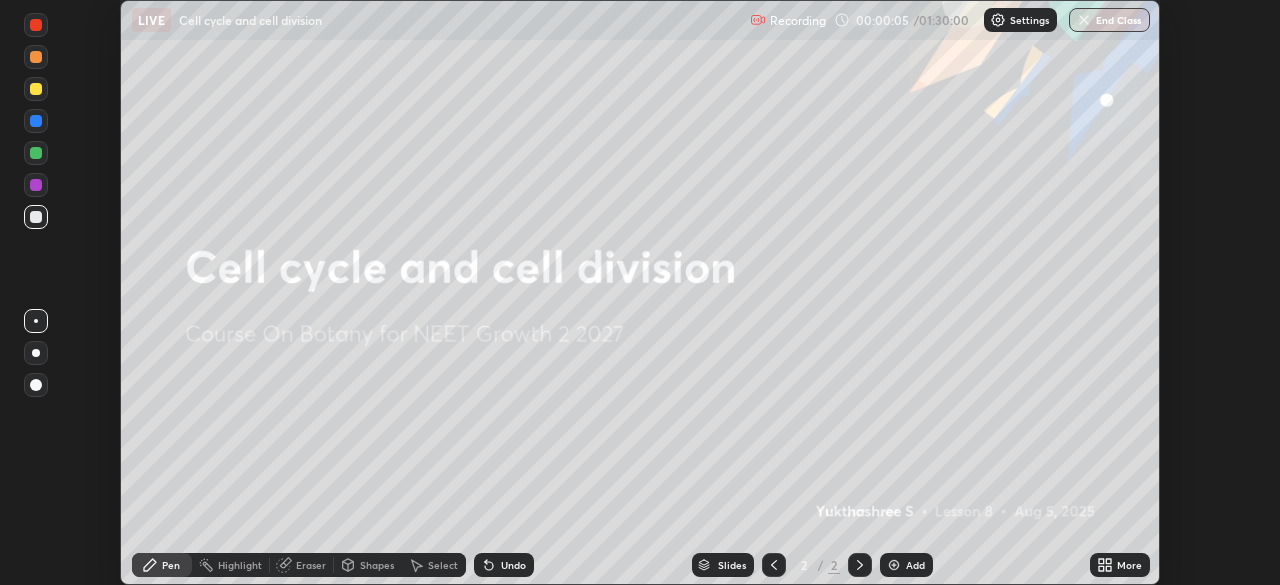 click on "Setting up your live class" at bounding box center [640, 292] 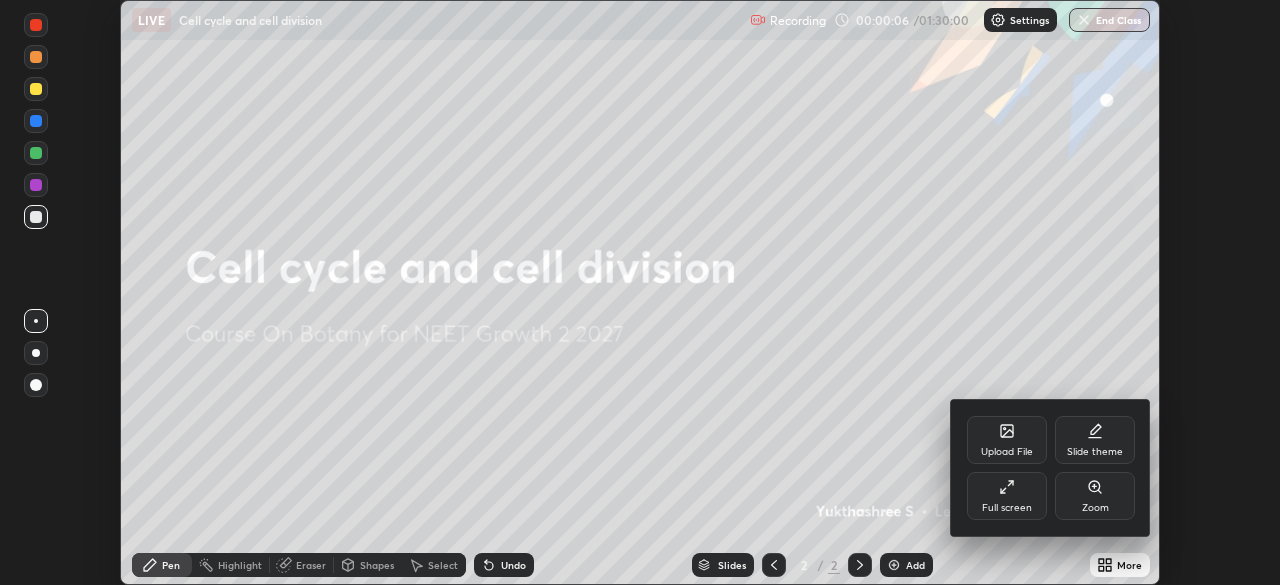 click on "Full screen" at bounding box center [1007, 508] 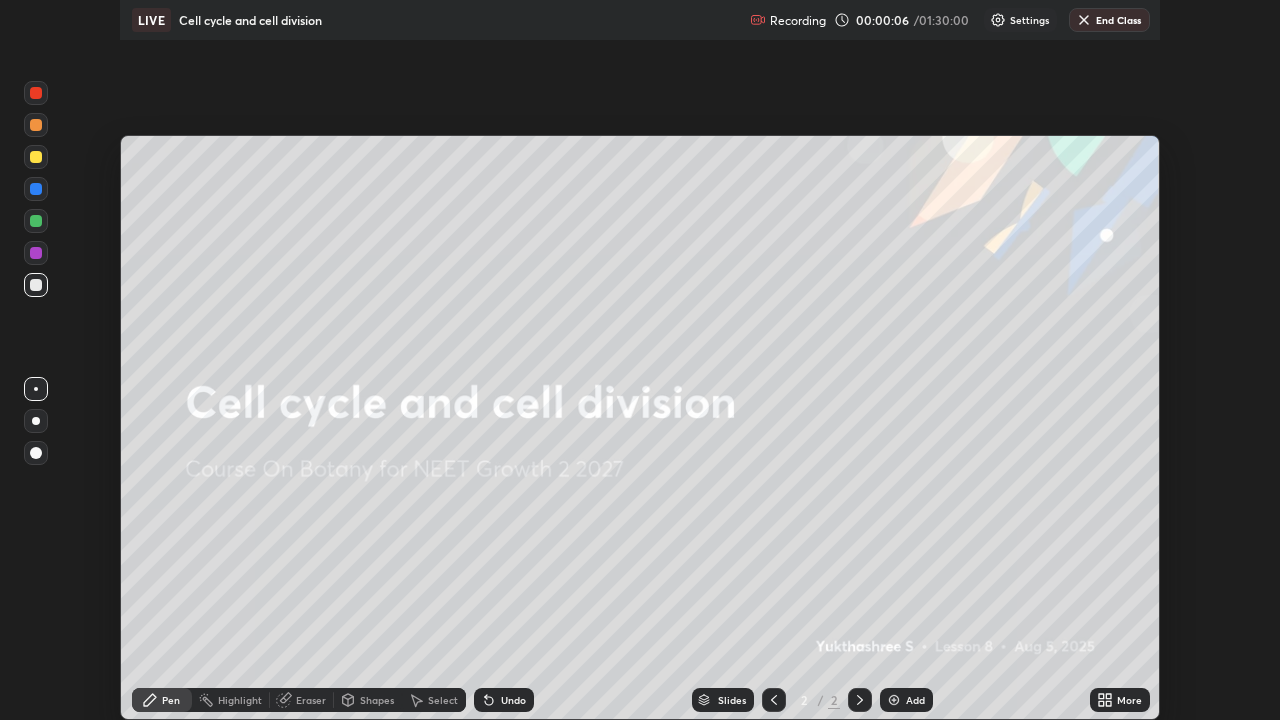 scroll, scrollTop: 99280, scrollLeft: 98720, axis: both 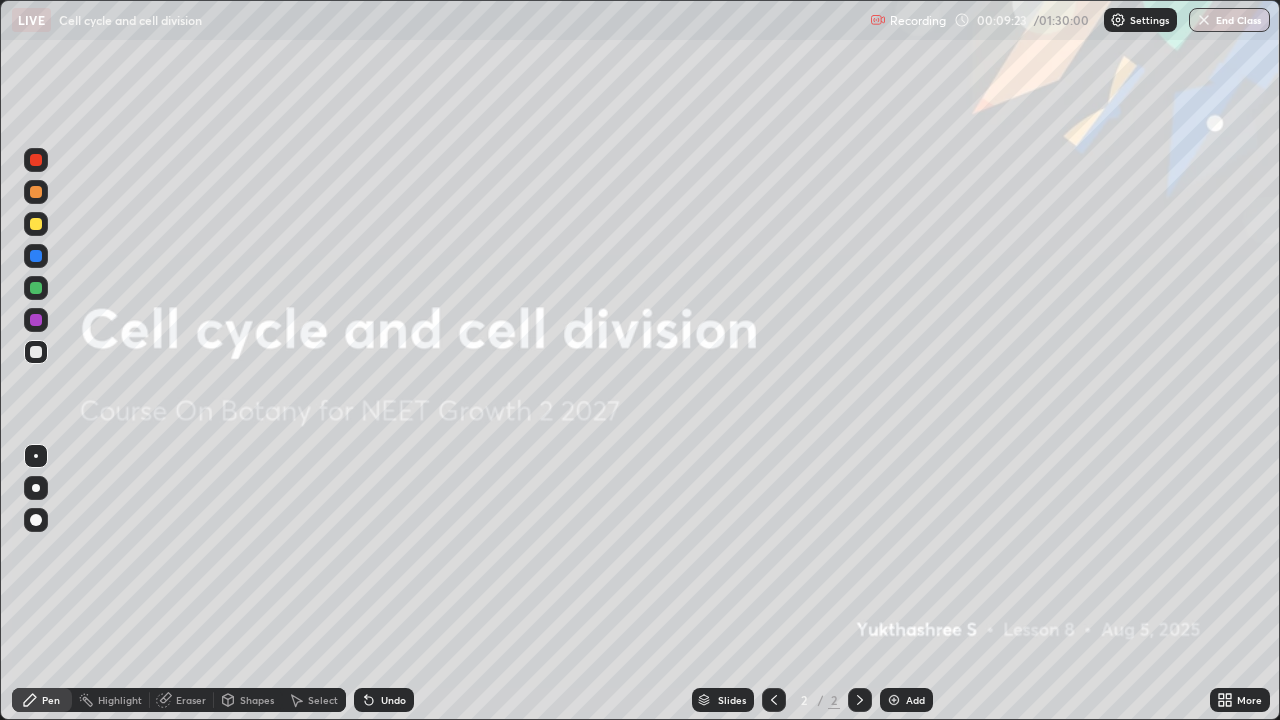 click at bounding box center (36, 224) 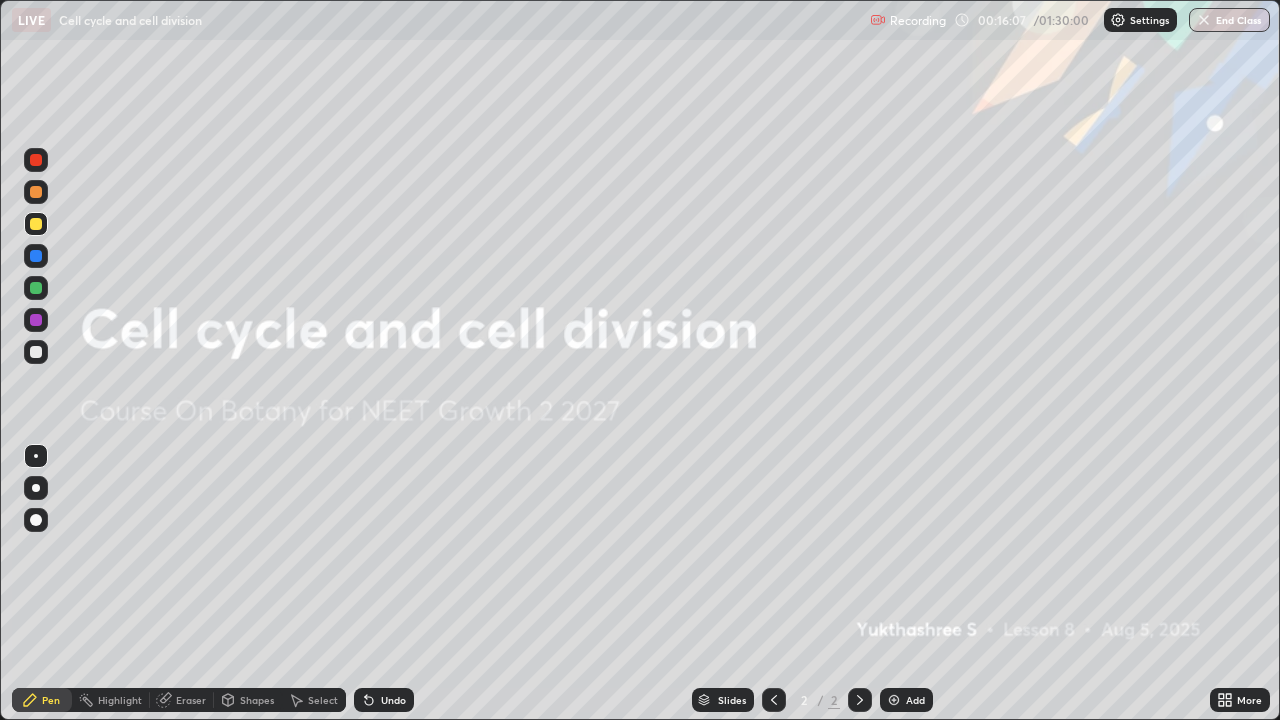 click on "More" at bounding box center (1249, 700) 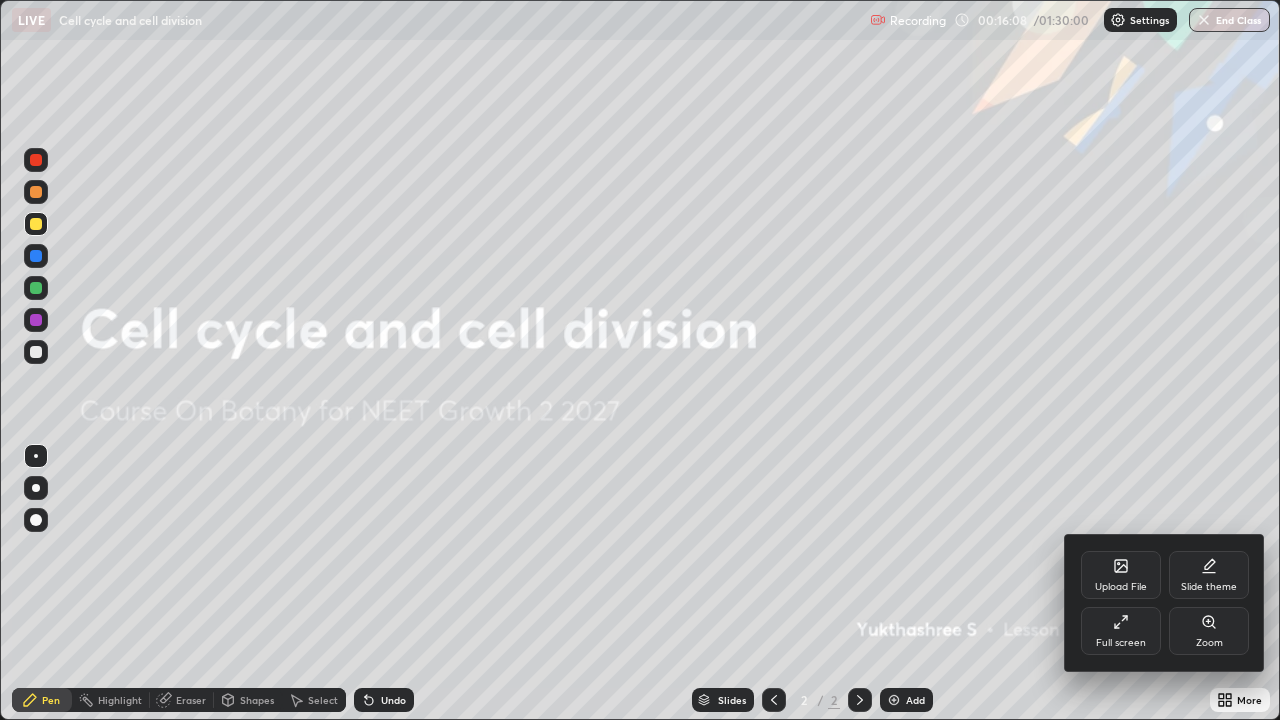 click on "Slide theme" at bounding box center (1209, 575) 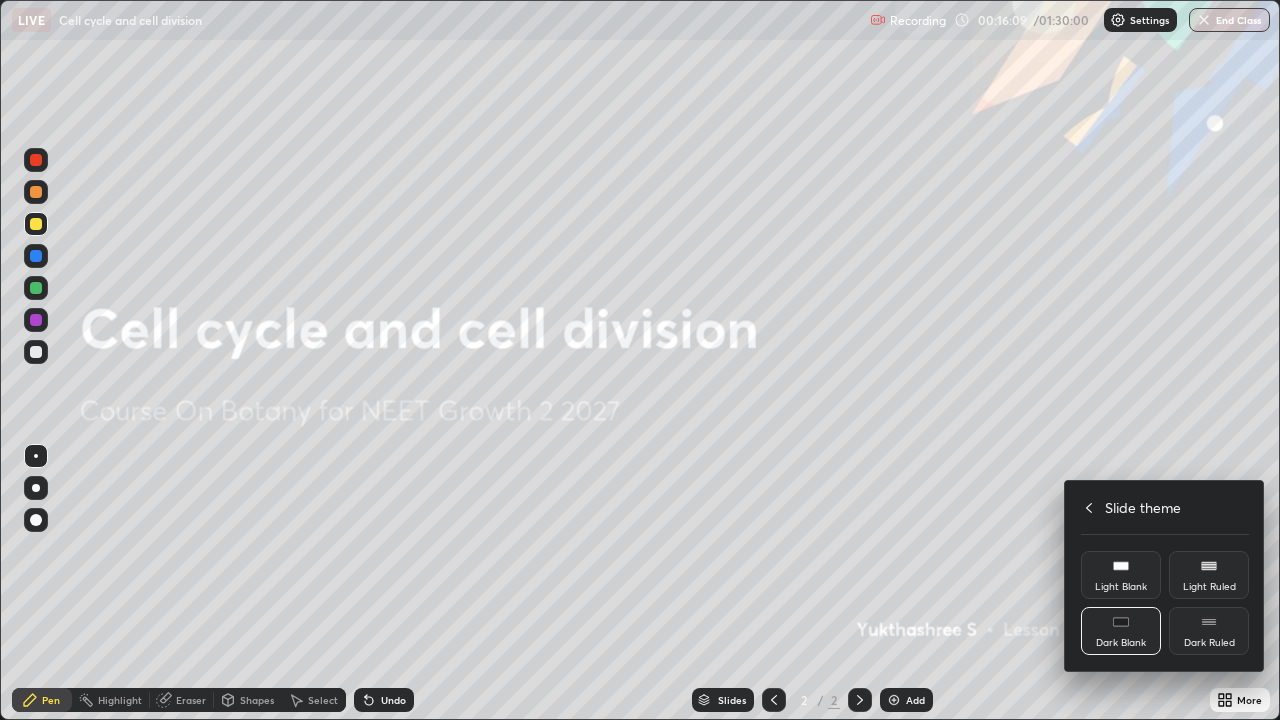 click on "Dark Ruled" at bounding box center [1209, 643] 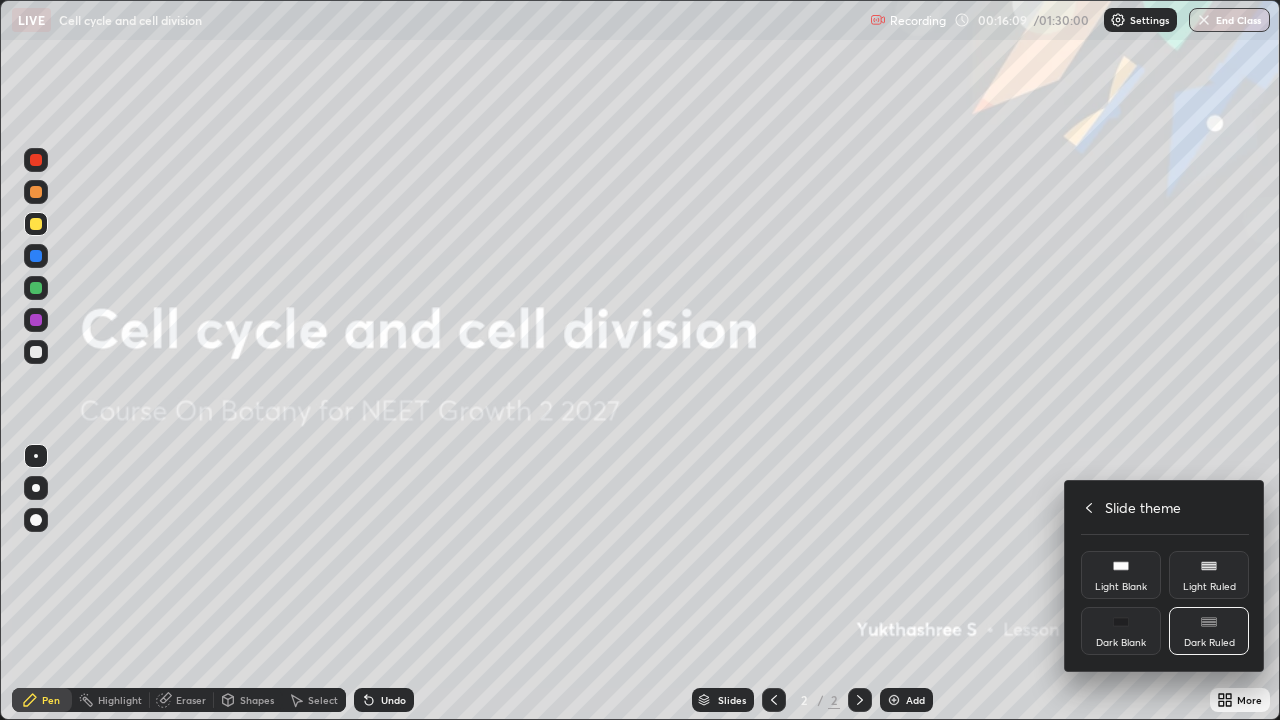 click at bounding box center [640, 360] 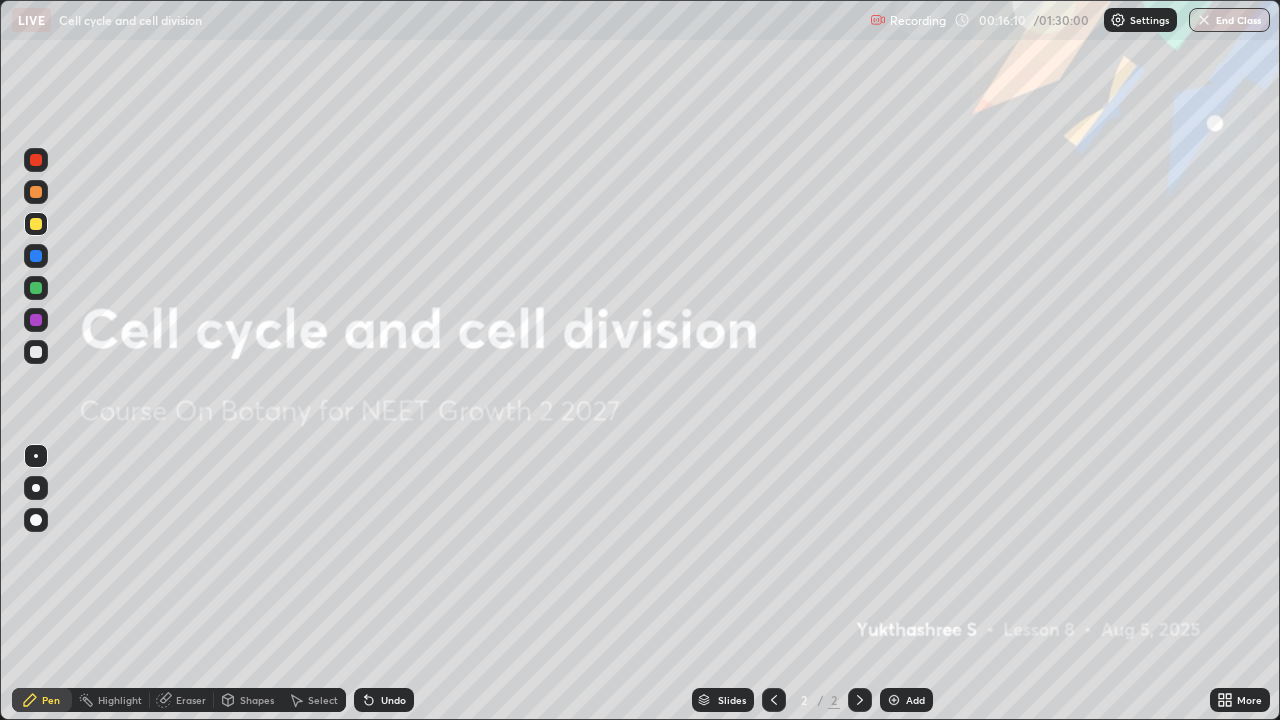 click on "Add" at bounding box center (906, 700) 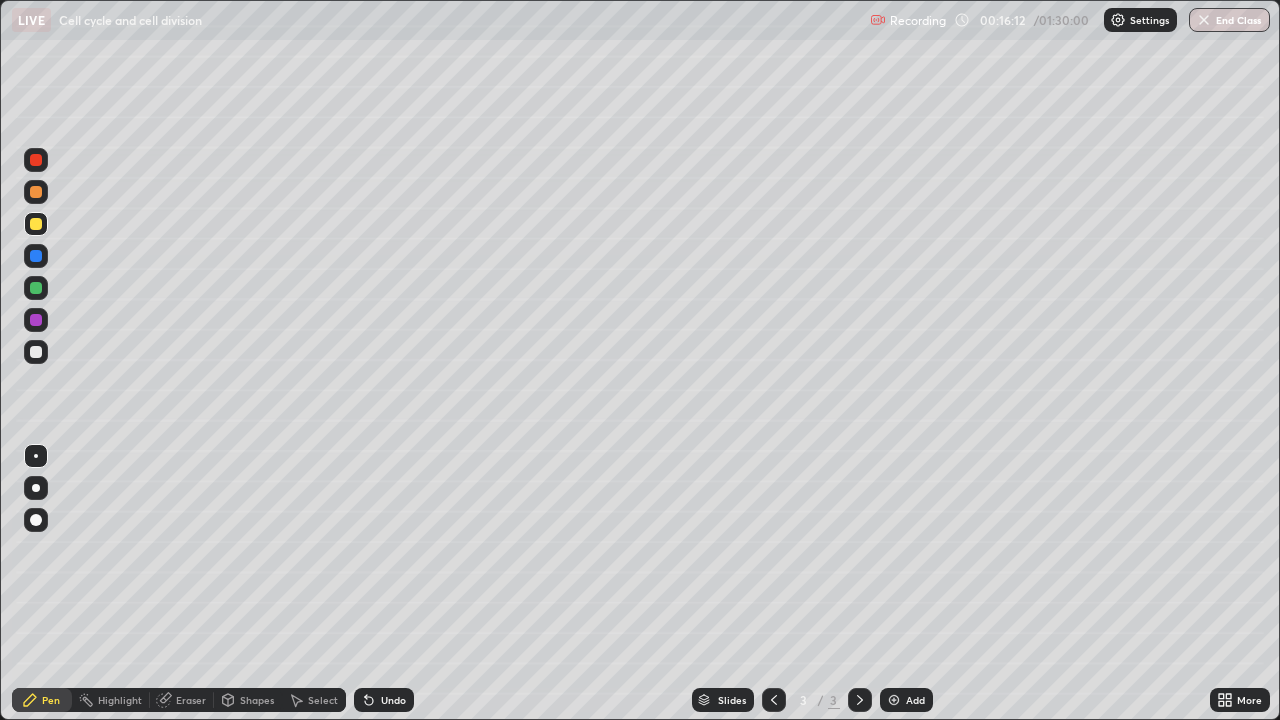 click at bounding box center [36, 160] 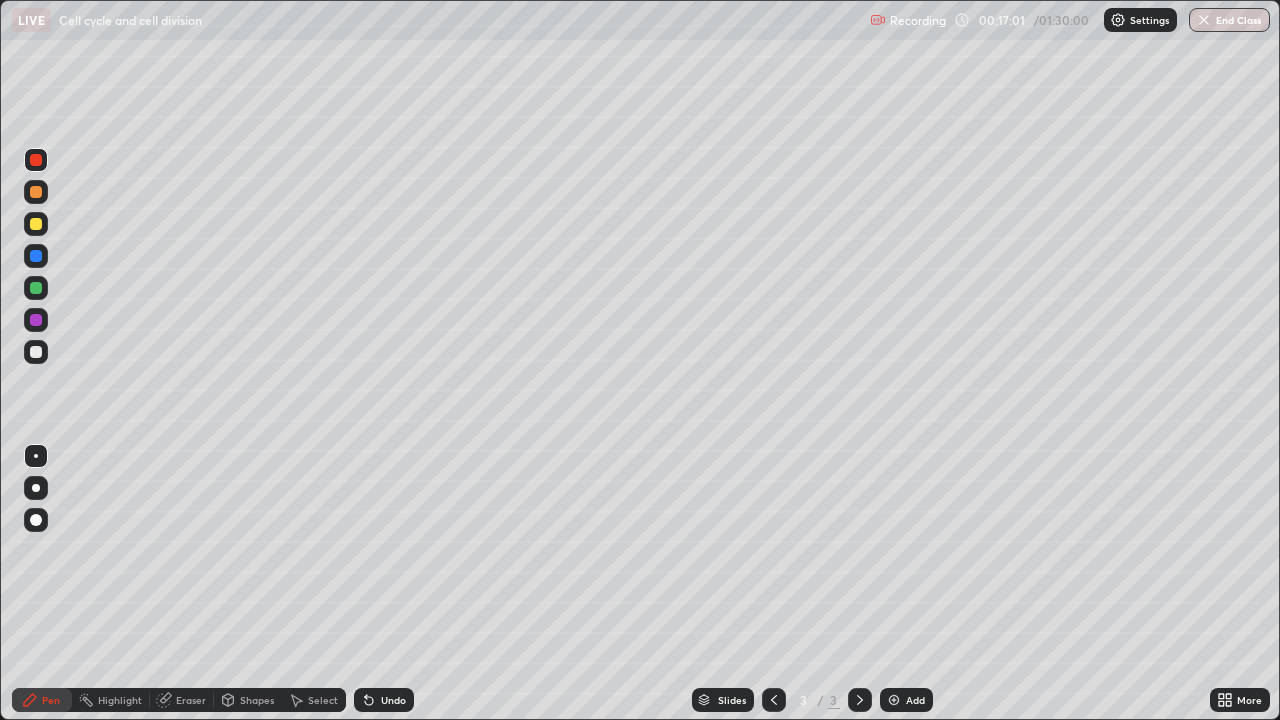 click at bounding box center [36, 192] 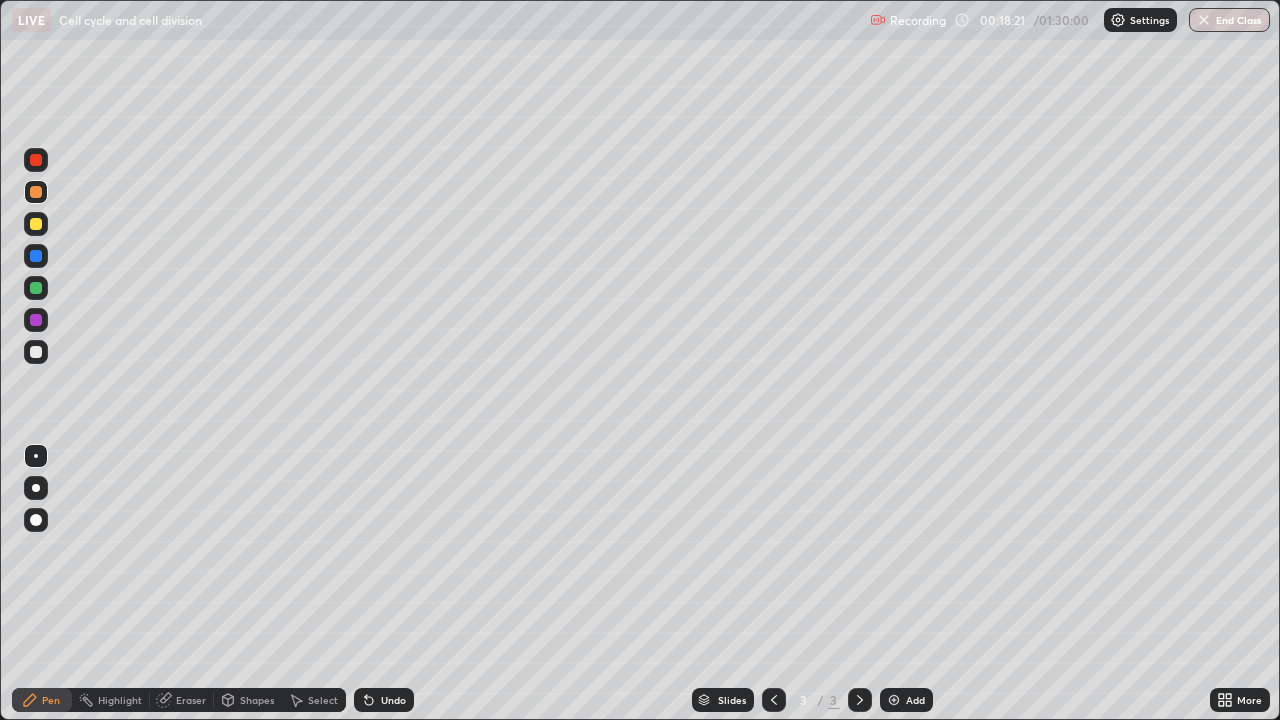 click at bounding box center [36, 224] 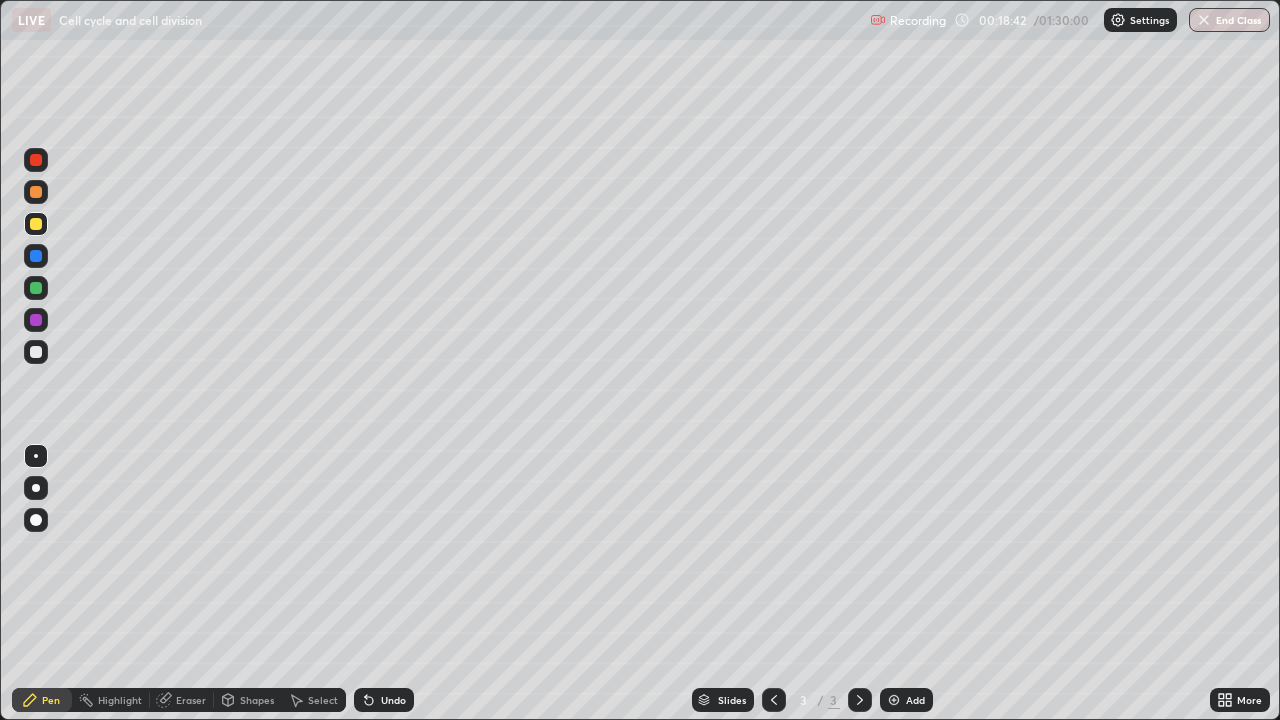 click at bounding box center [36, 288] 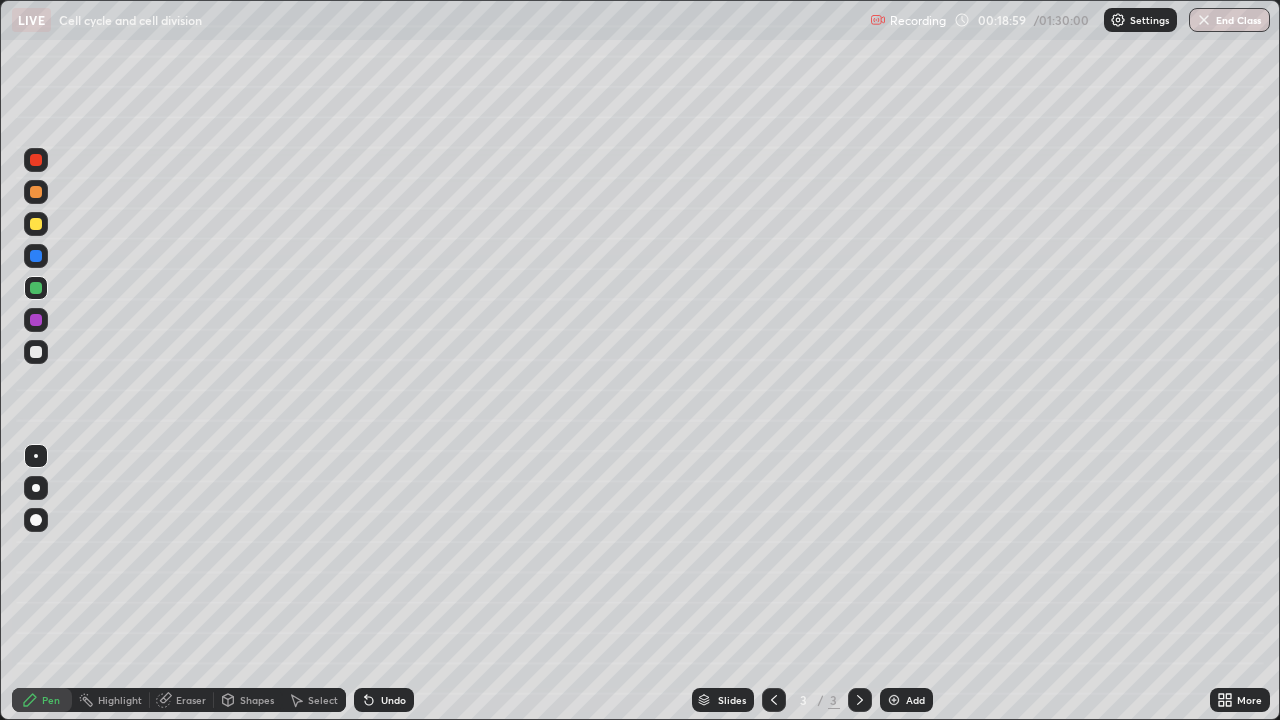 click on "Eraser" at bounding box center [191, 700] 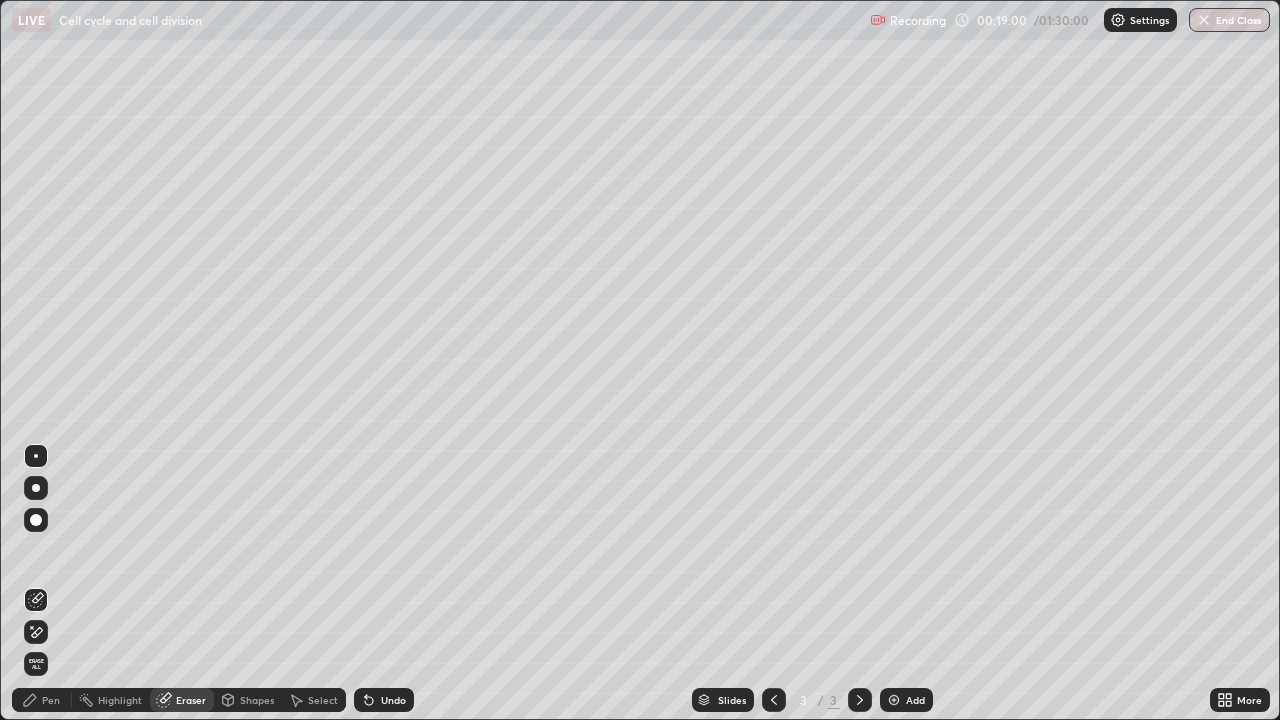 click 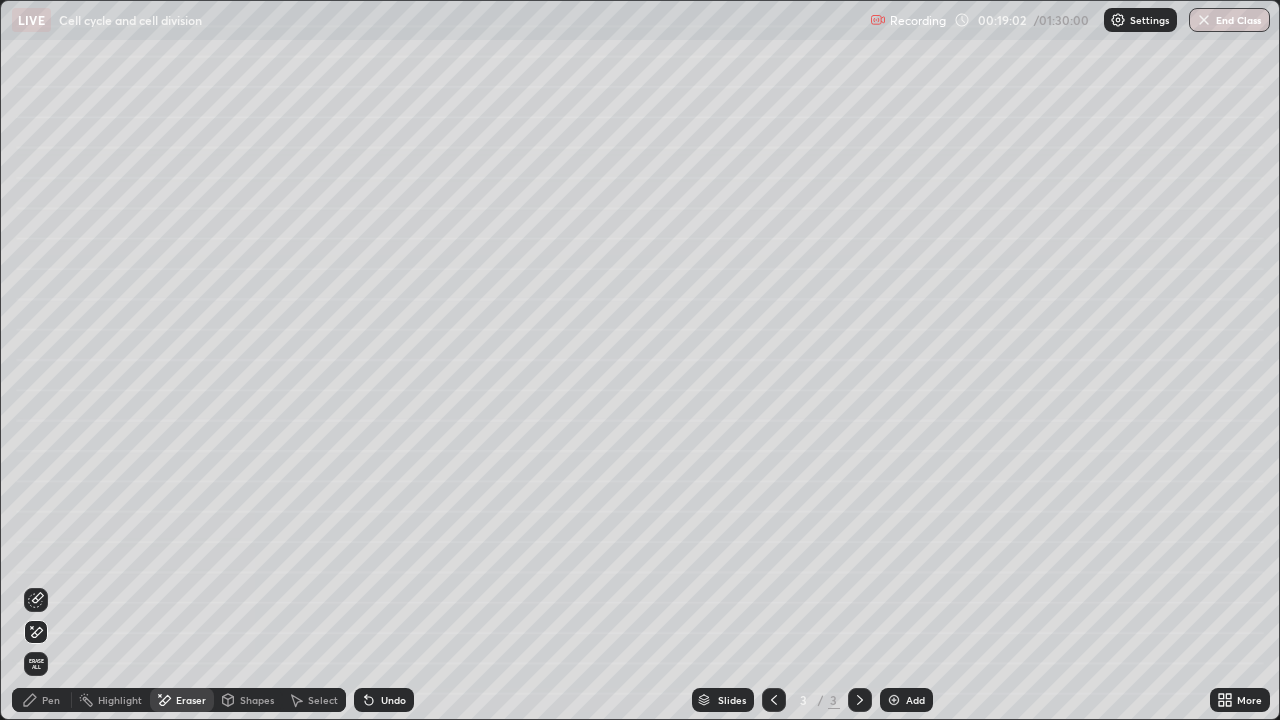 click on "Pen" at bounding box center [51, 700] 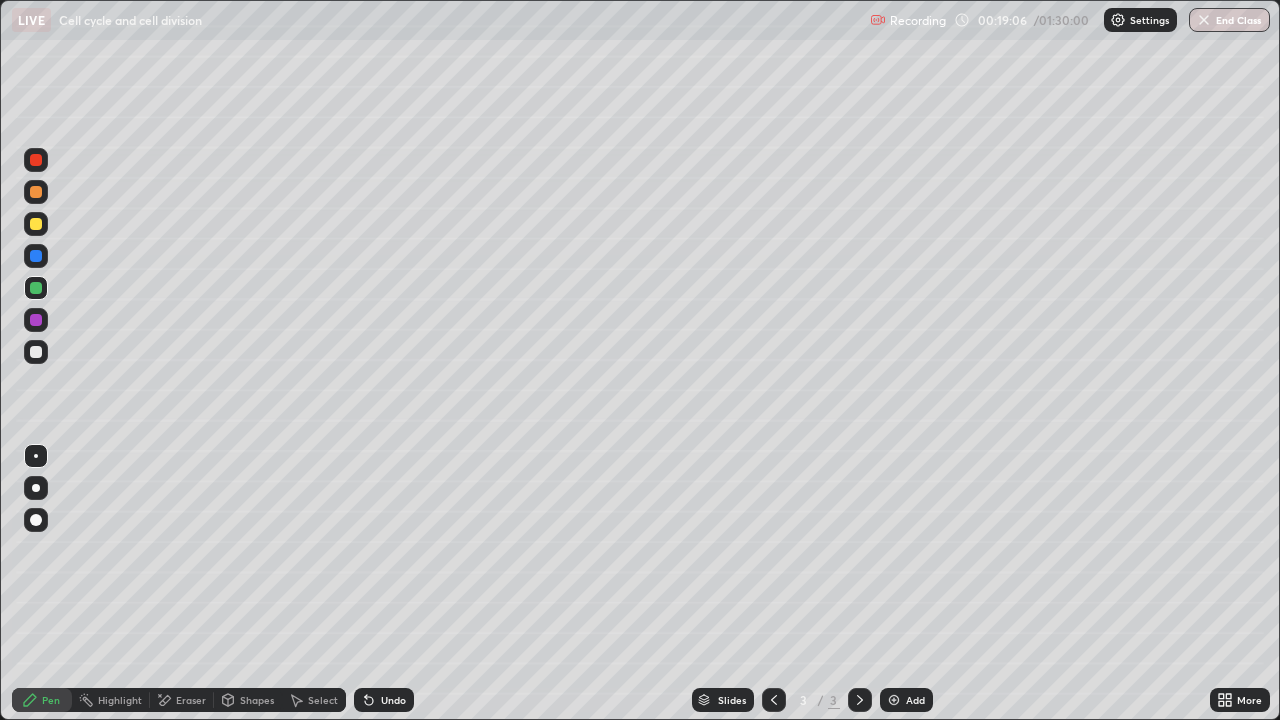 click on "Eraser" at bounding box center [191, 700] 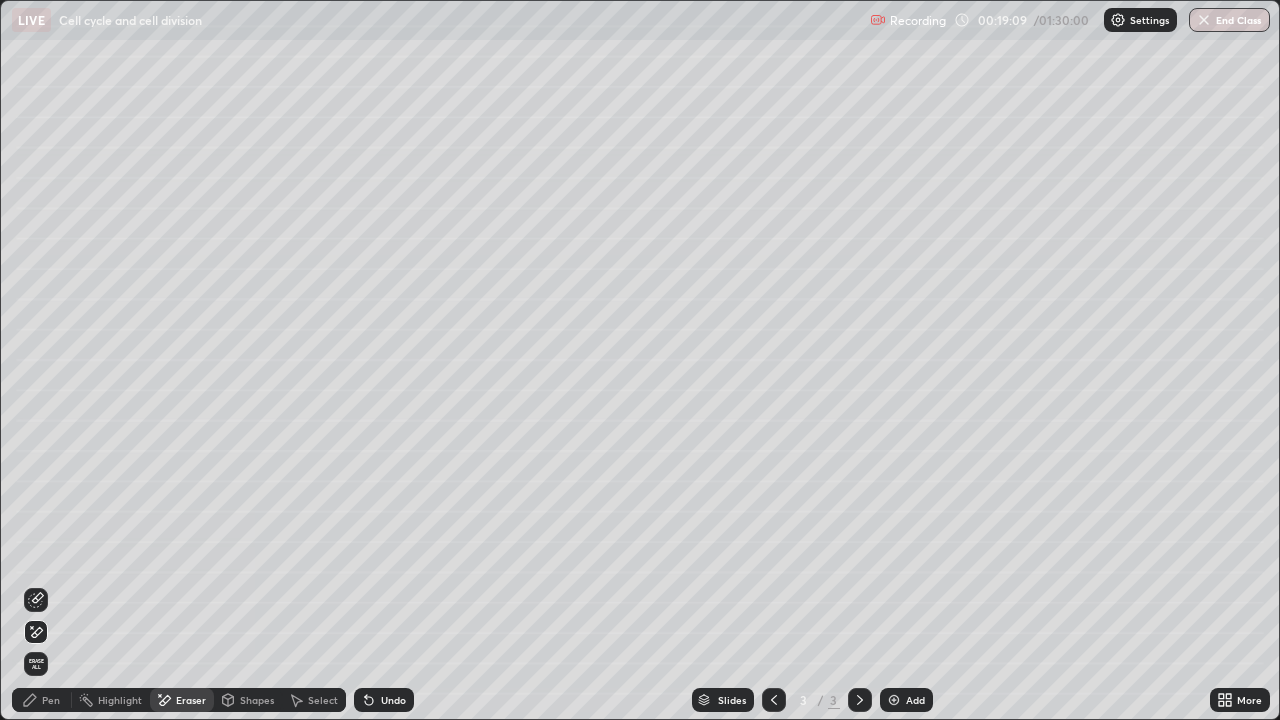 click 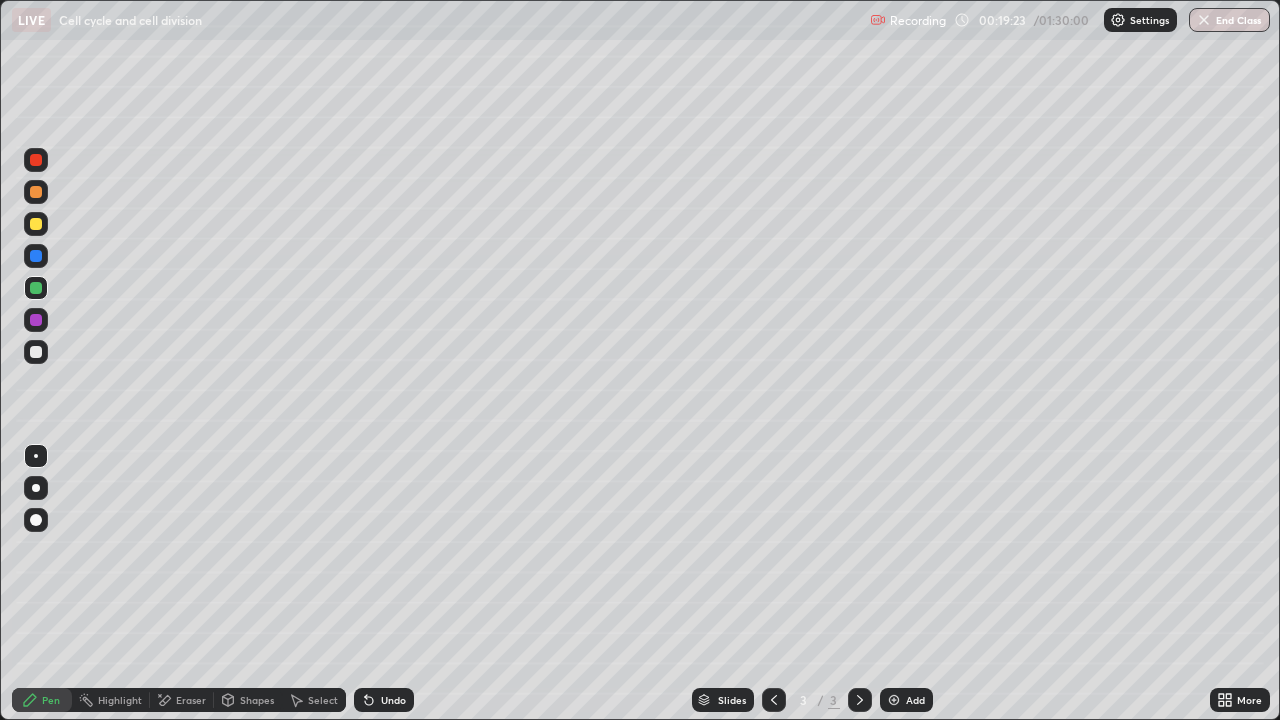 click at bounding box center (36, 256) 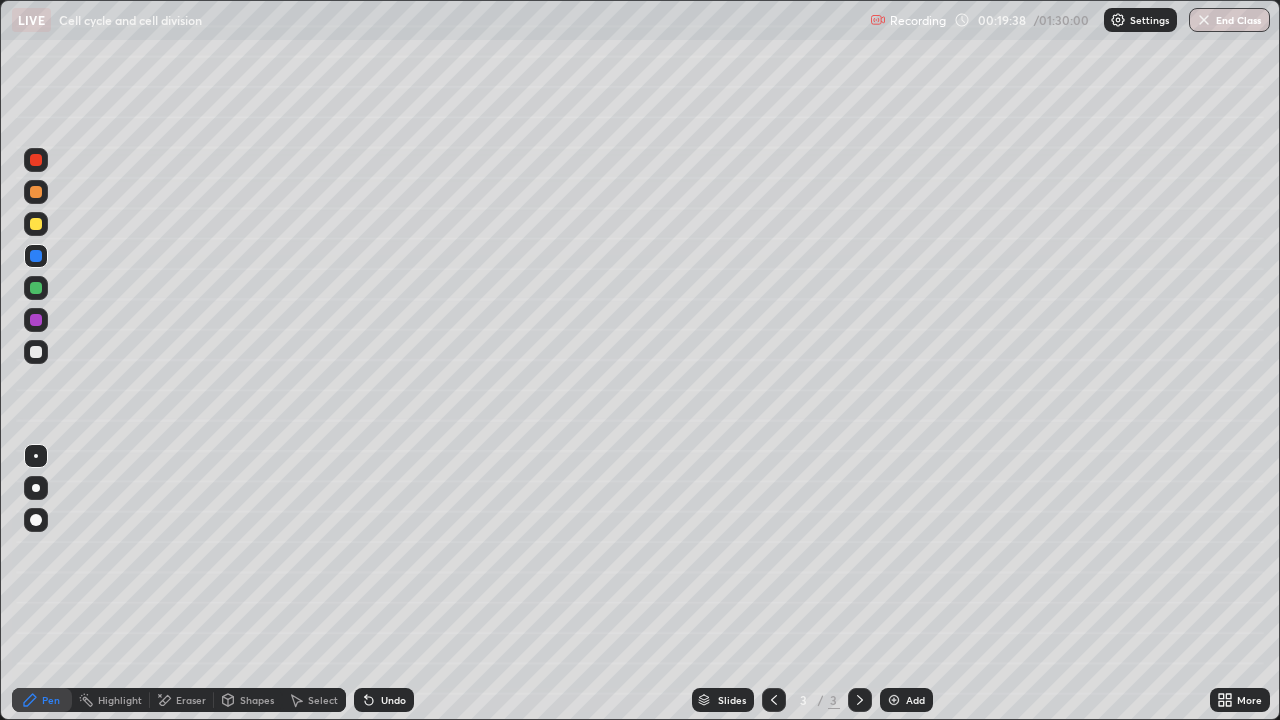 click at bounding box center [36, 320] 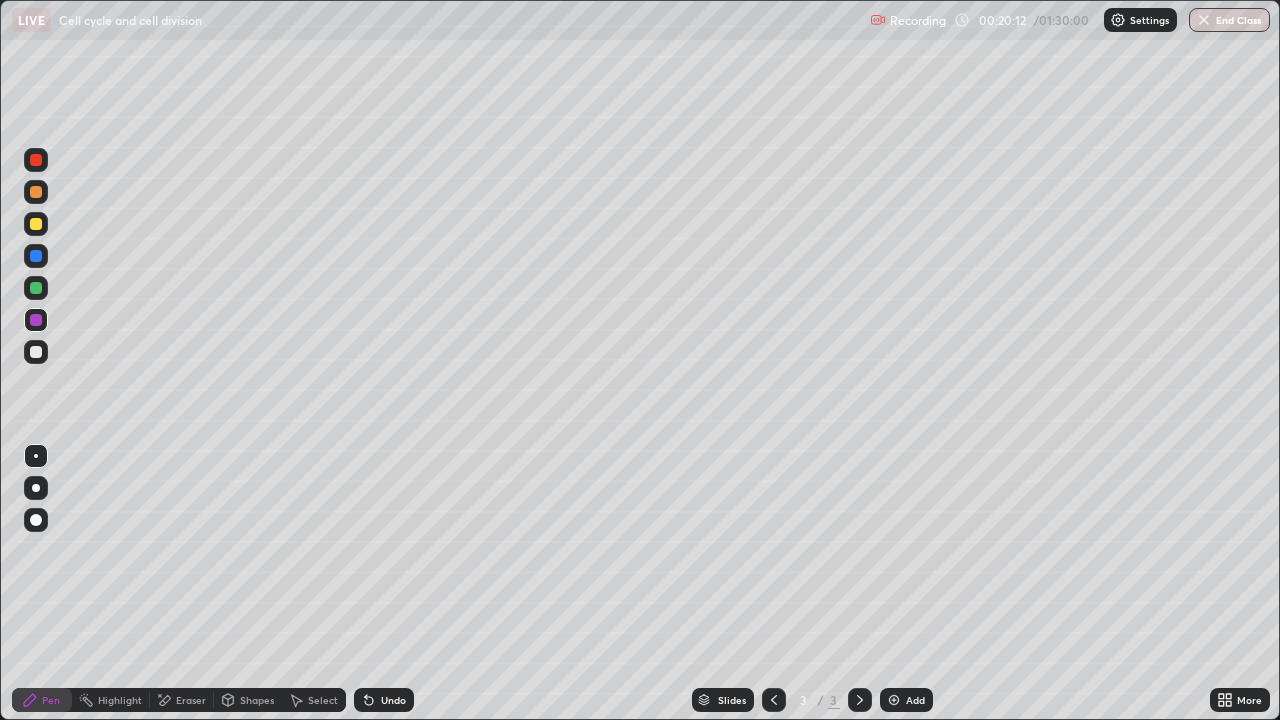 click at bounding box center [36, 160] 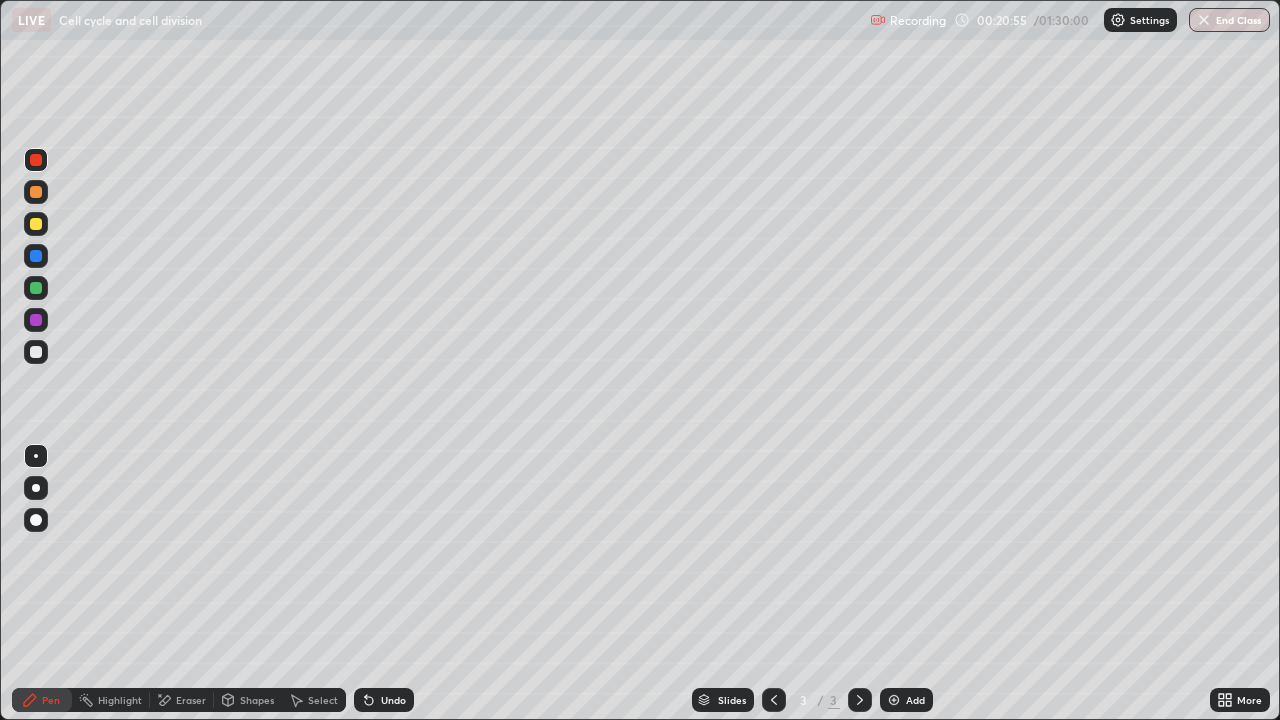 click at bounding box center (36, 256) 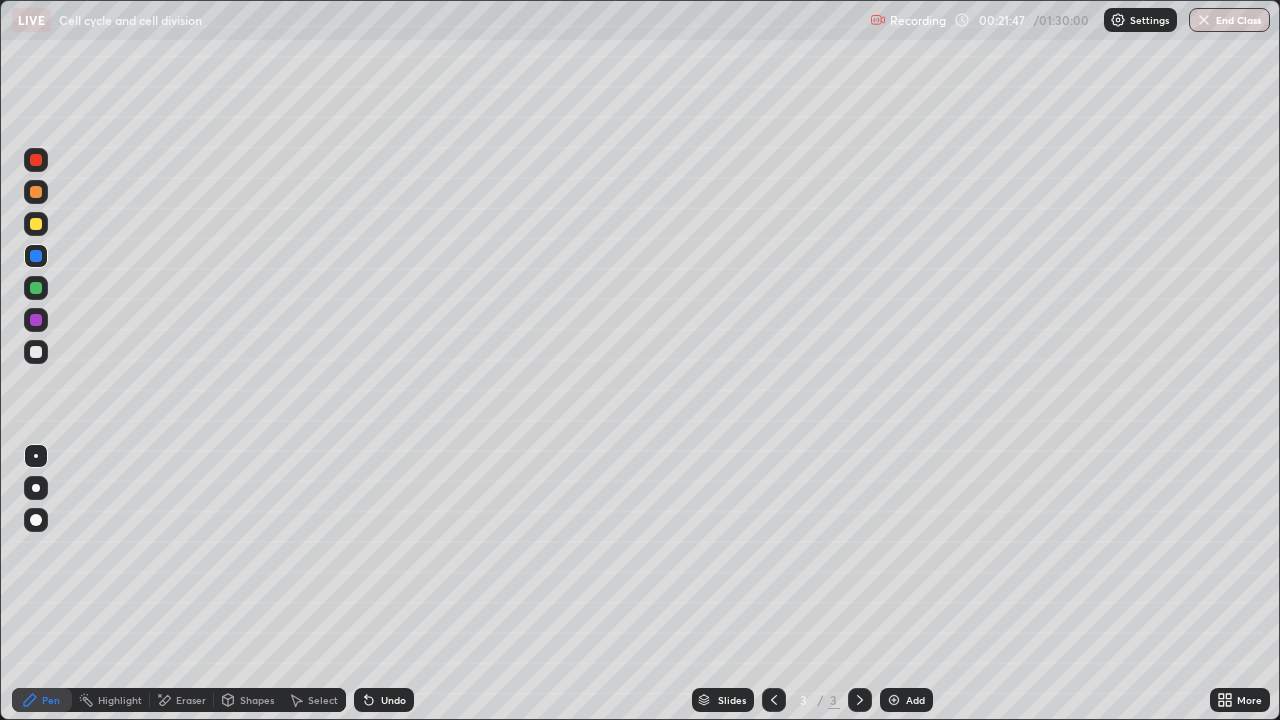 click at bounding box center (36, 288) 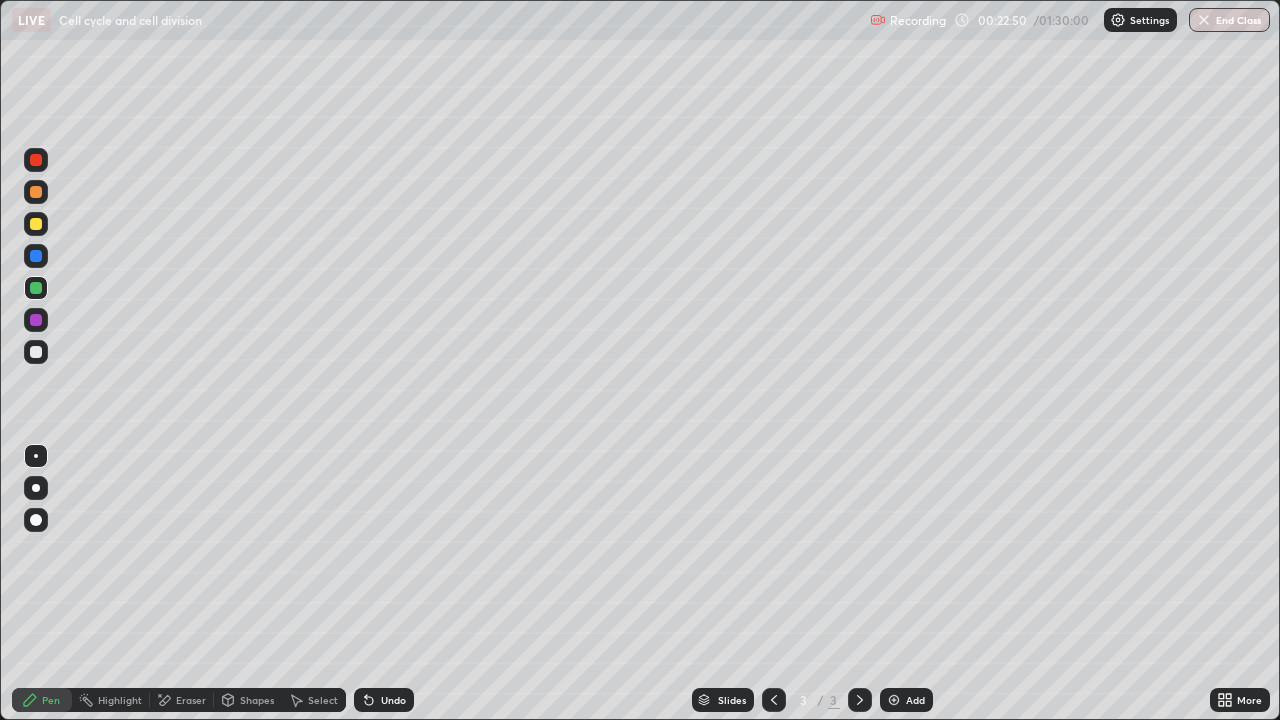 click at bounding box center [36, 160] 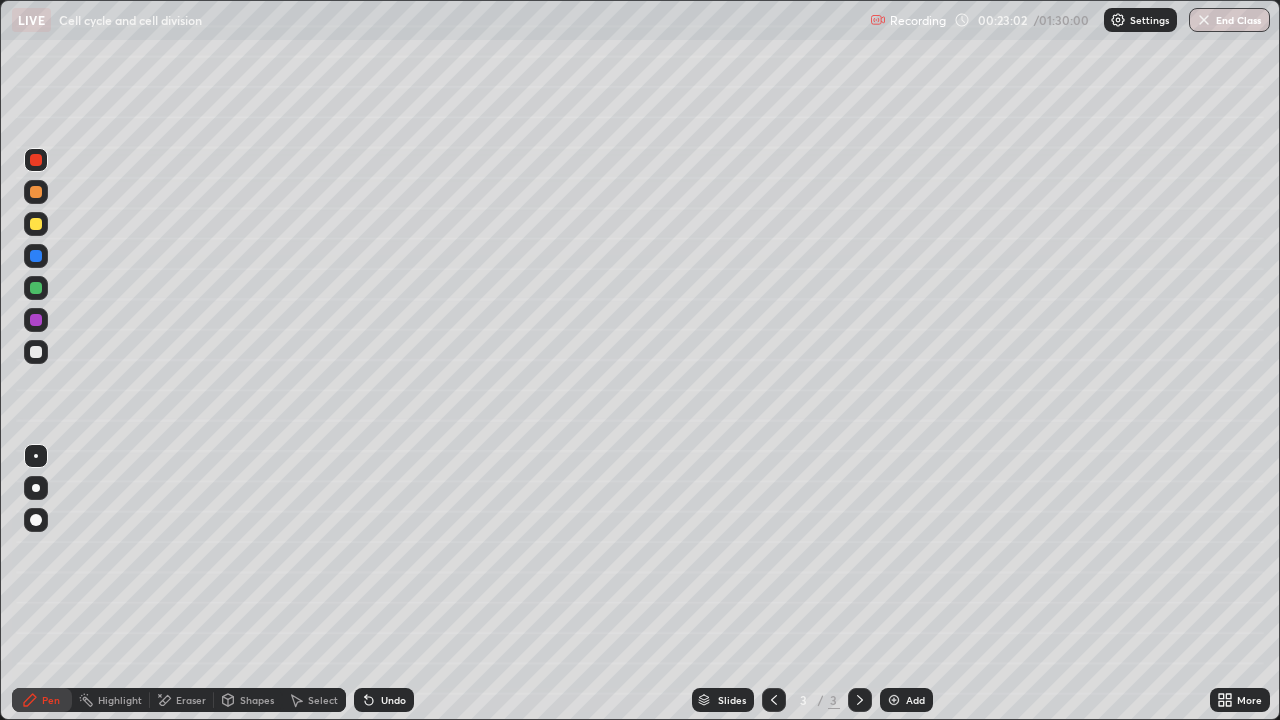 click at bounding box center [36, 256] 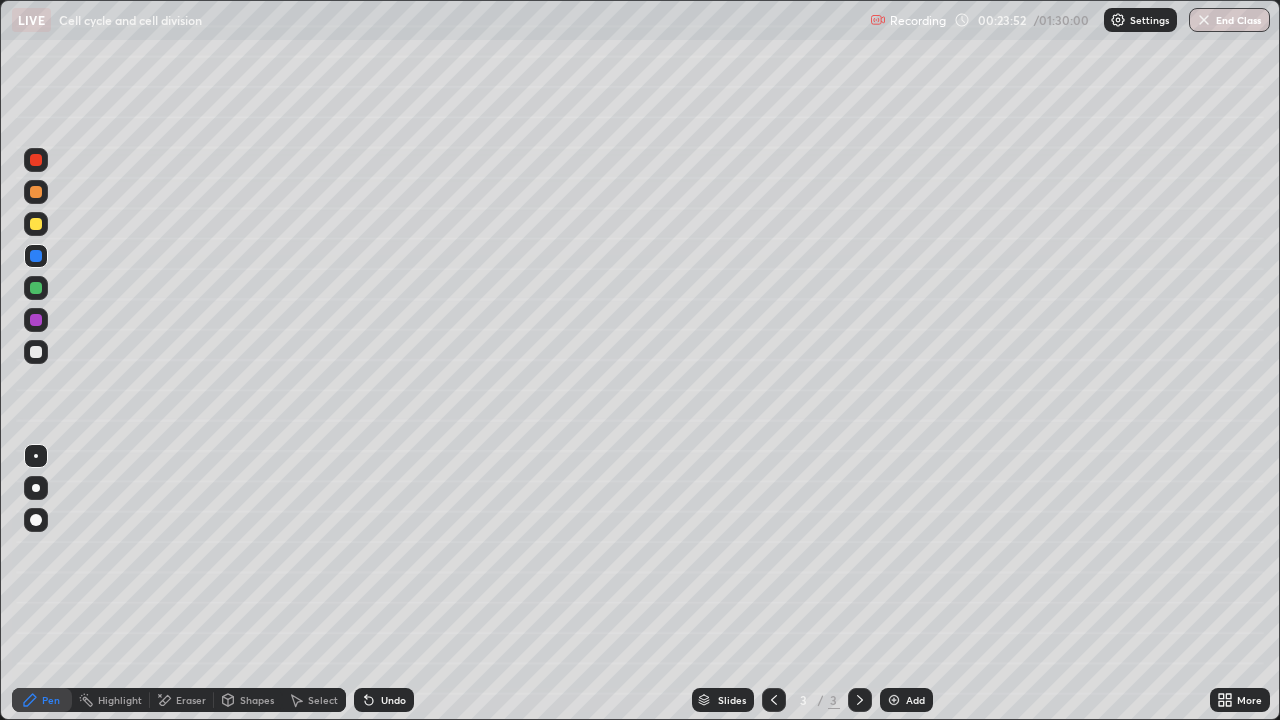 click at bounding box center [36, 320] 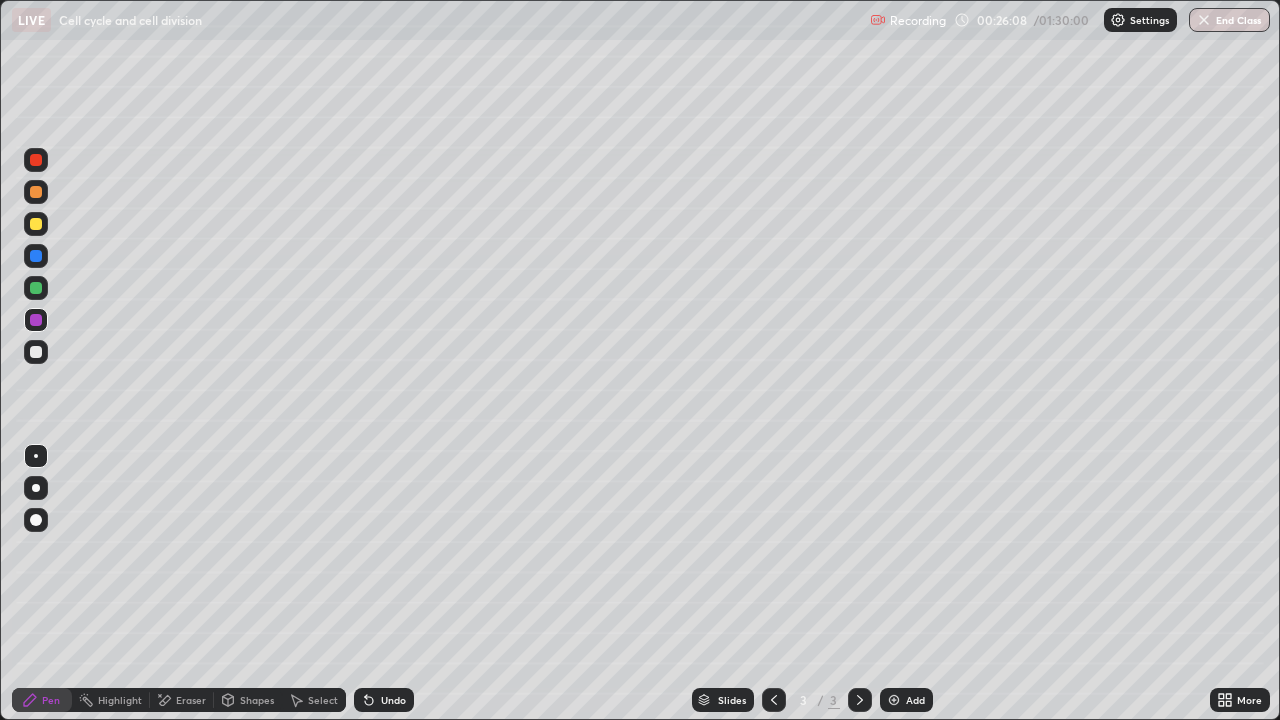 click at bounding box center [36, 352] 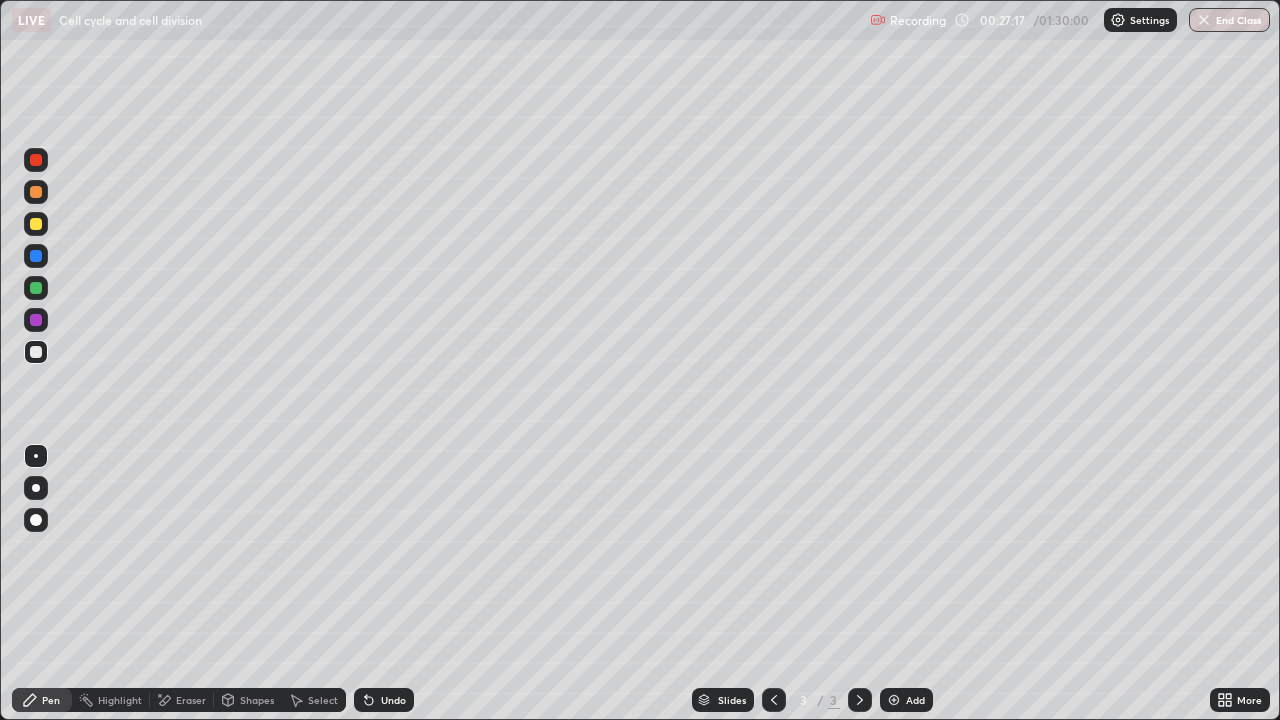 click at bounding box center [36, 256] 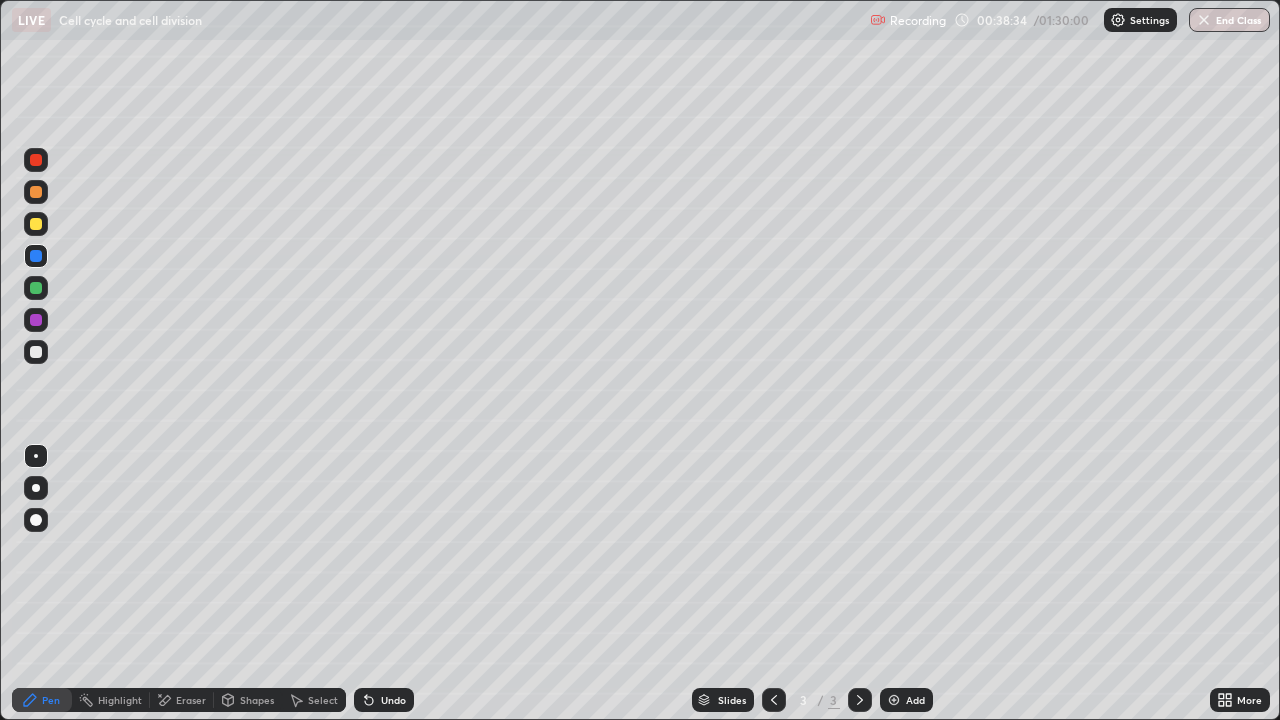 click at bounding box center [894, 700] 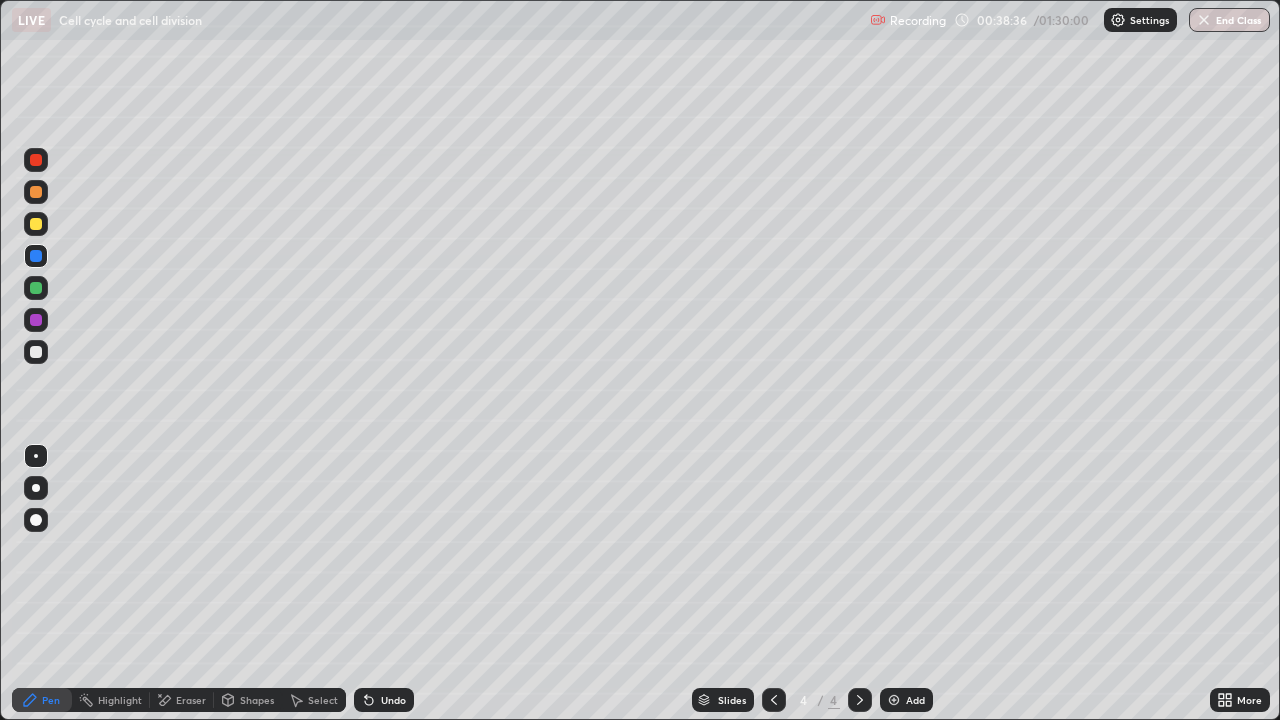click at bounding box center (36, 224) 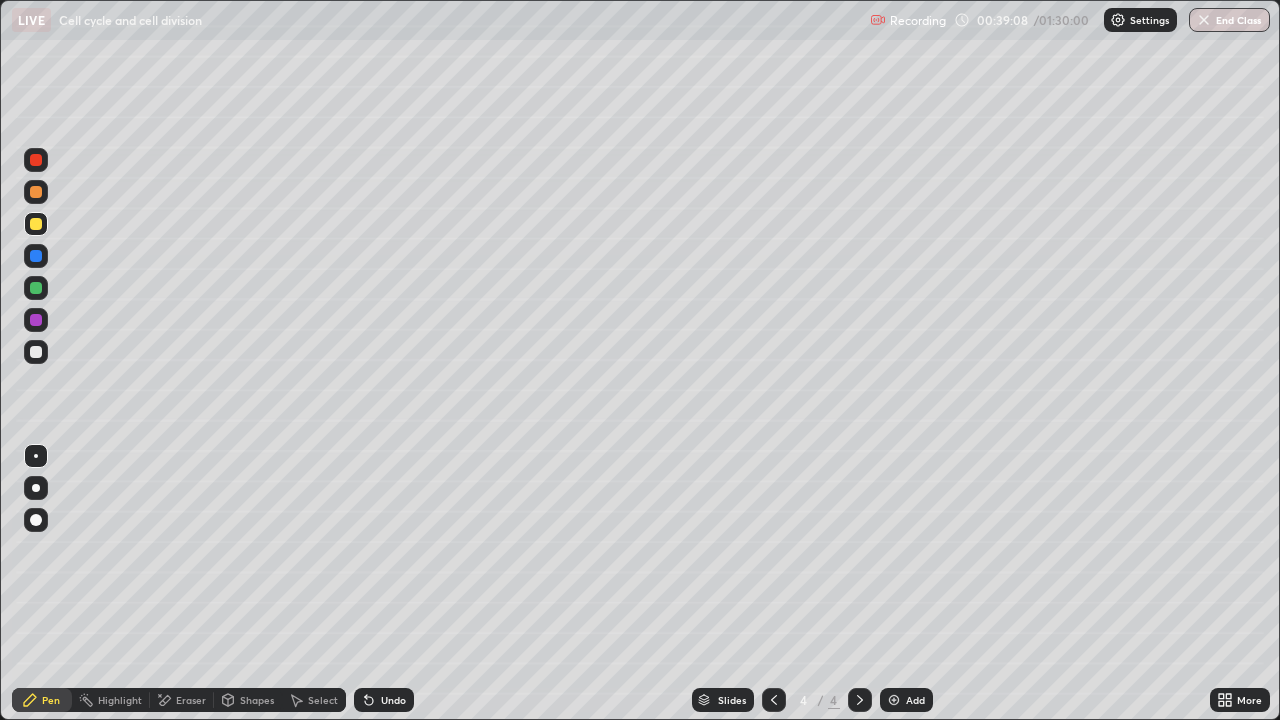 click at bounding box center [36, 288] 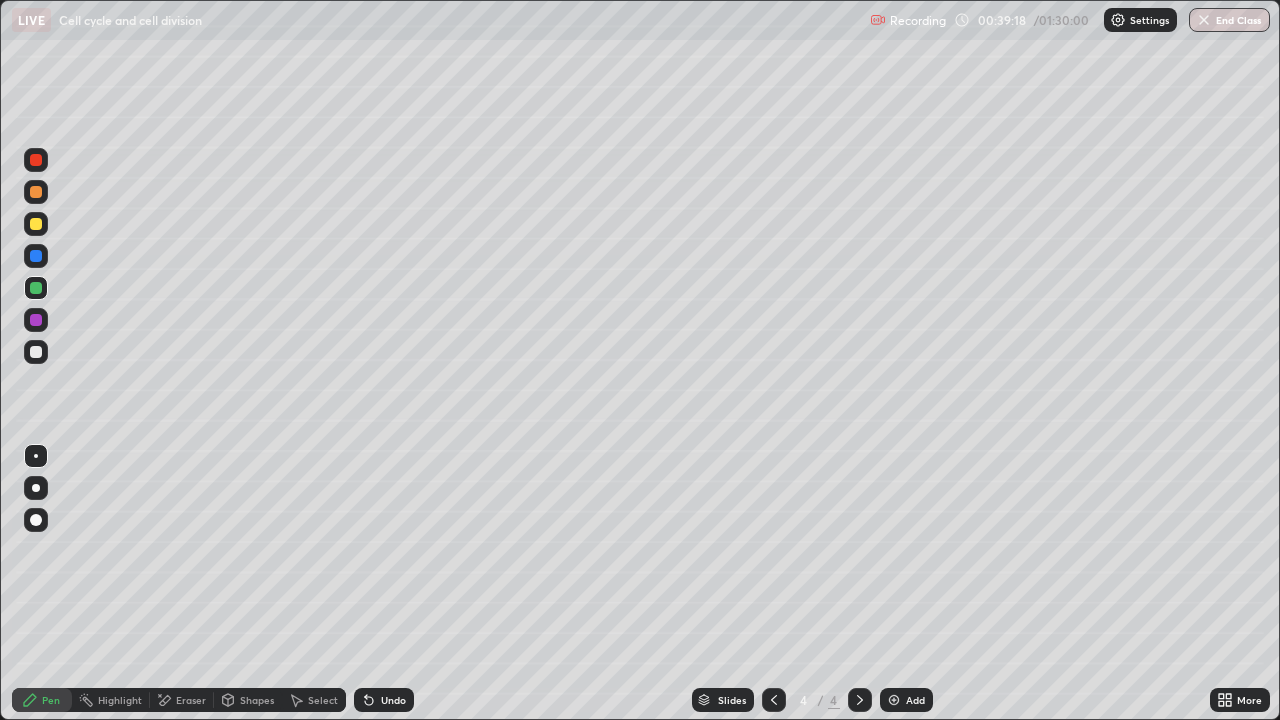 click at bounding box center [36, 192] 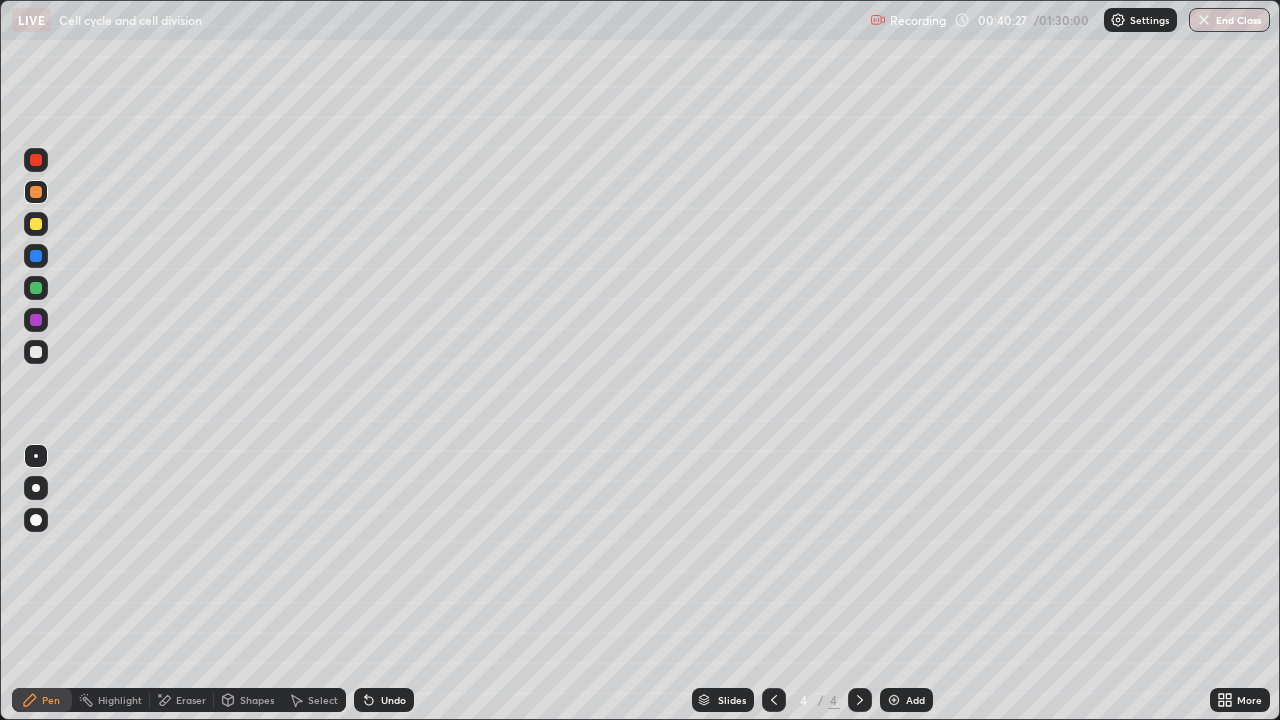 click at bounding box center [36, 256] 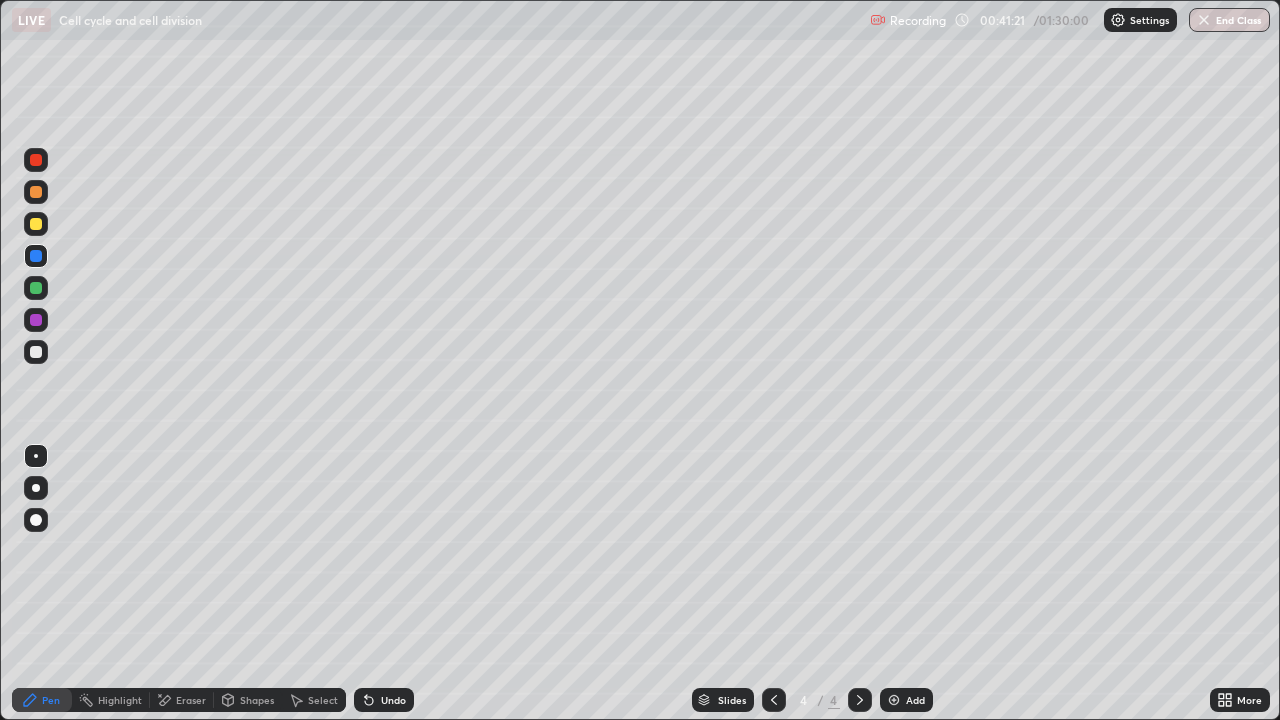 click at bounding box center [36, 224] 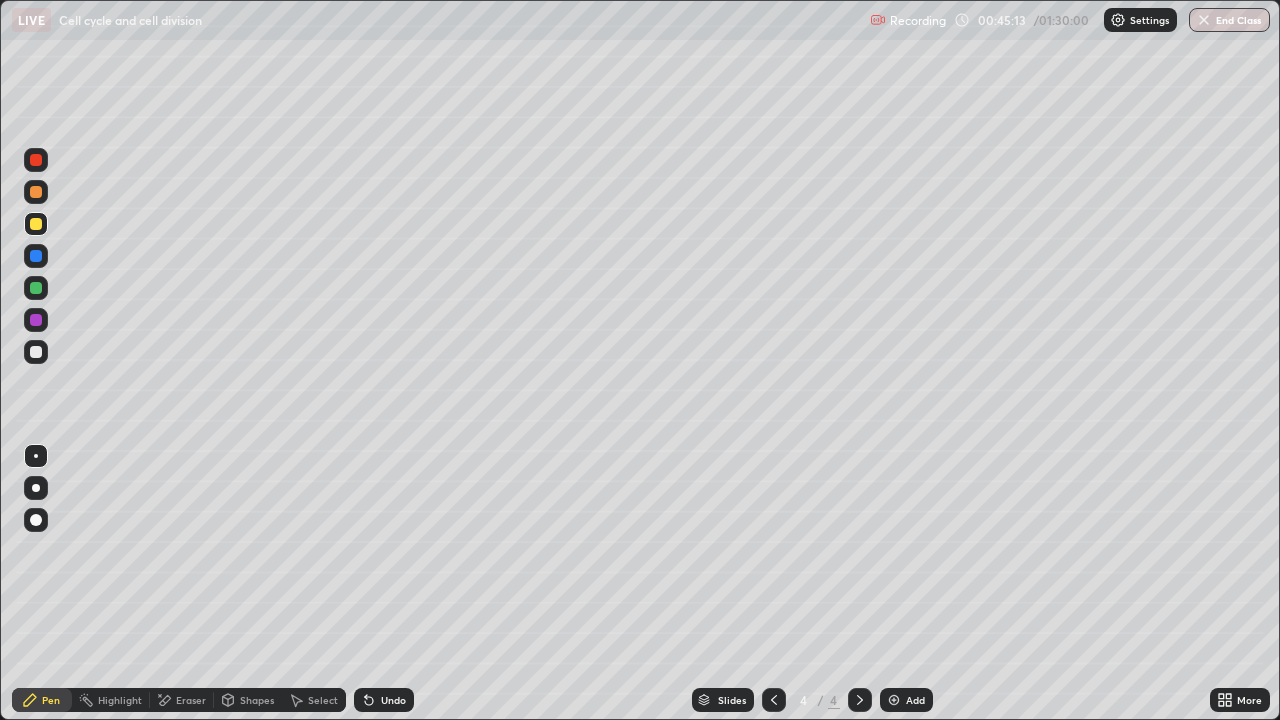 click on "Add" at bounding box center [906, 700] 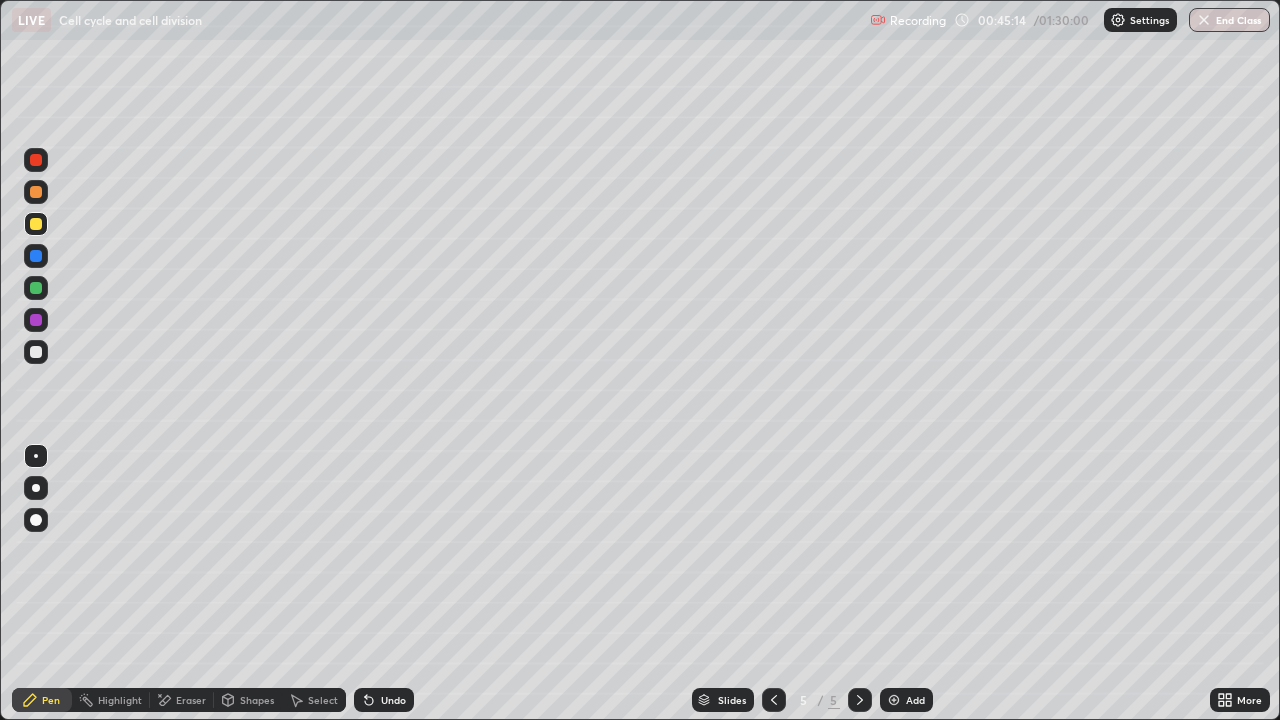 click at bounding box center (36, 352) 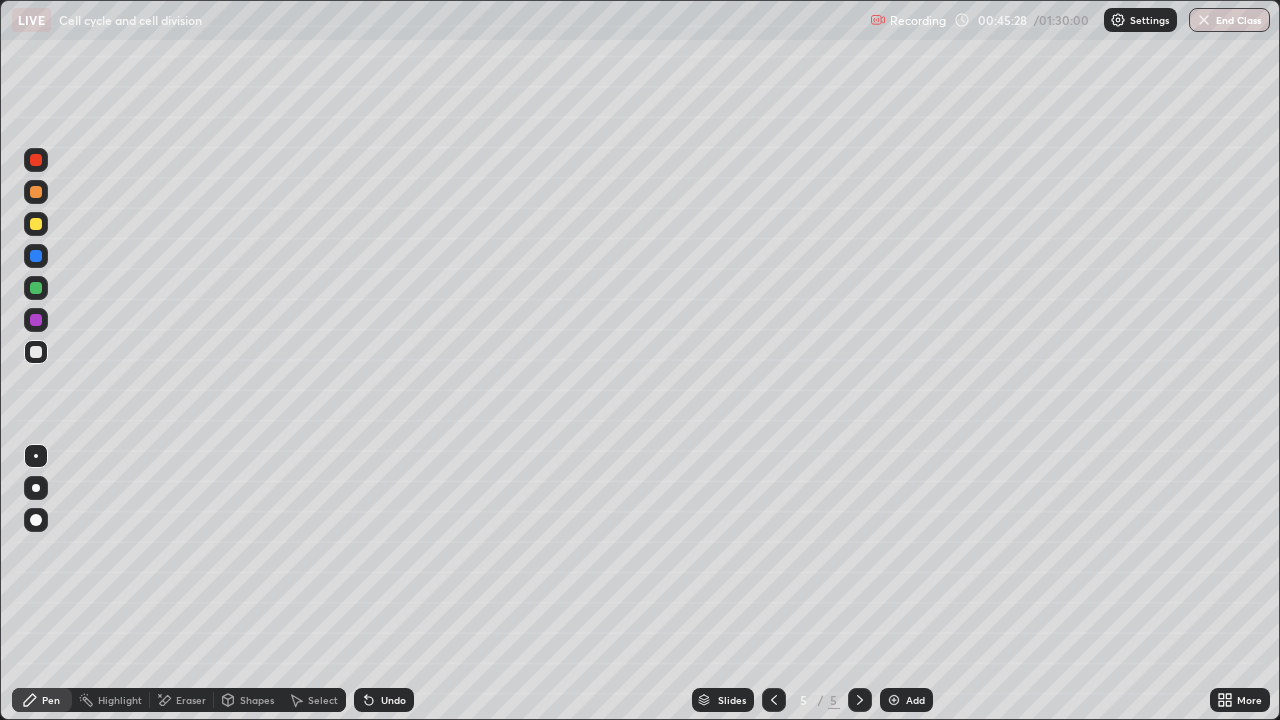 click on "Shapes" at bounding box center [257, 700] 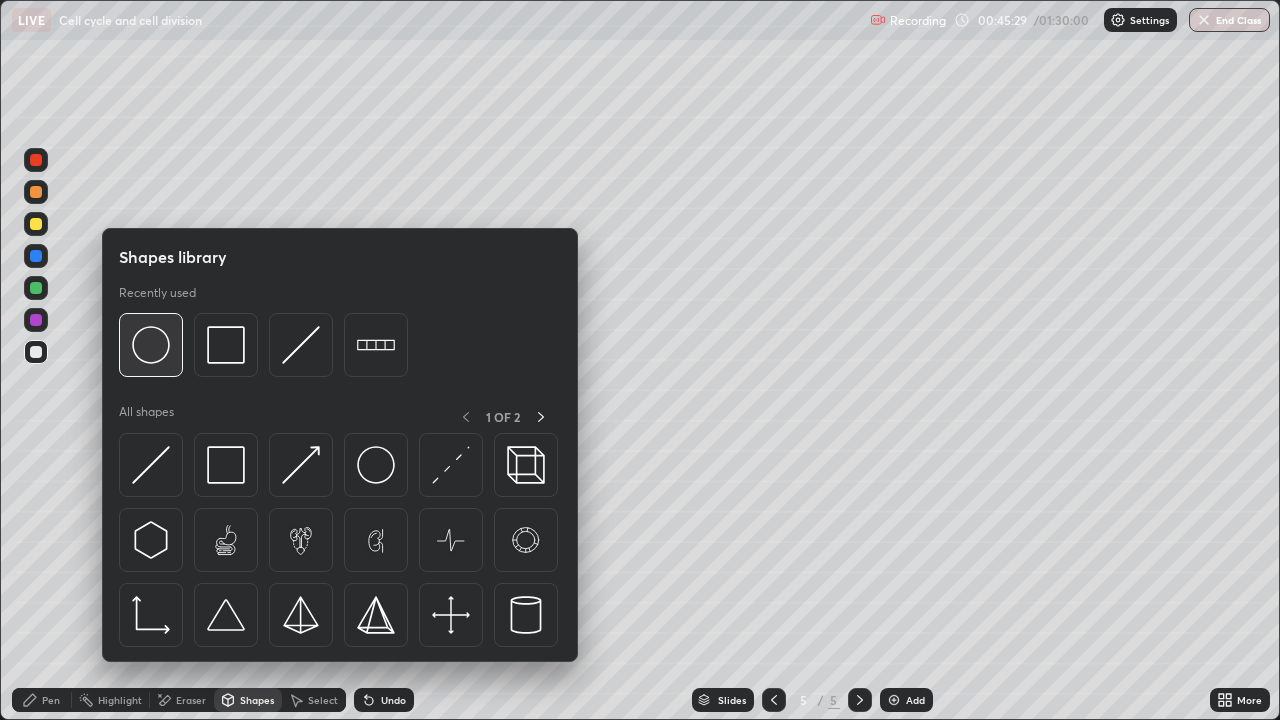 click at bounding box center (151, 345) 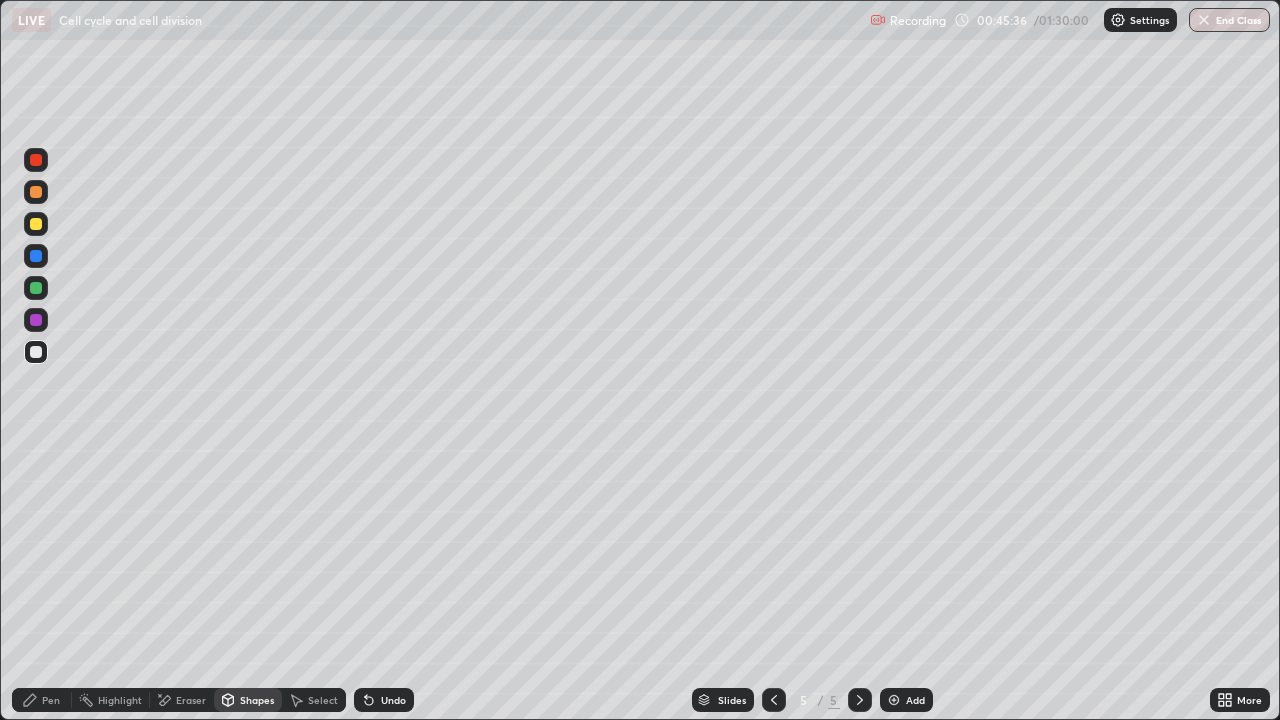 click on "Undo" at bounding box center (393, 700) 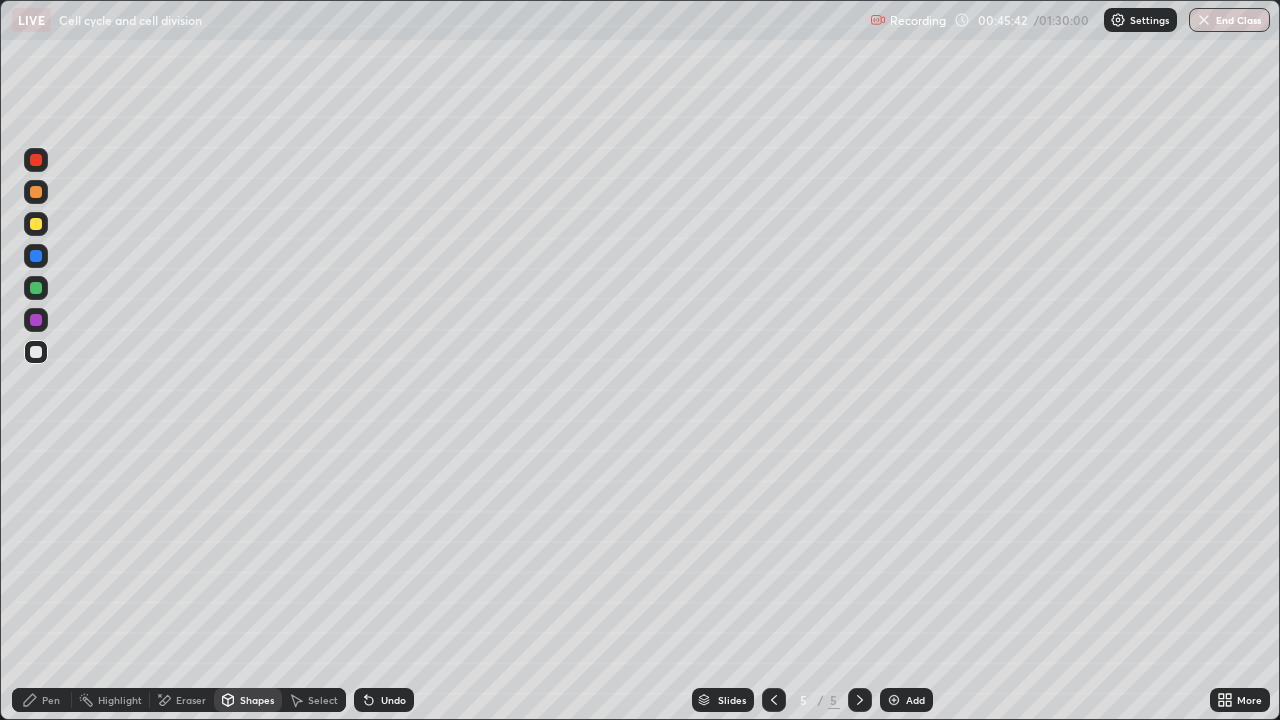 click on "Highlight" at bounding box center [120, 700] 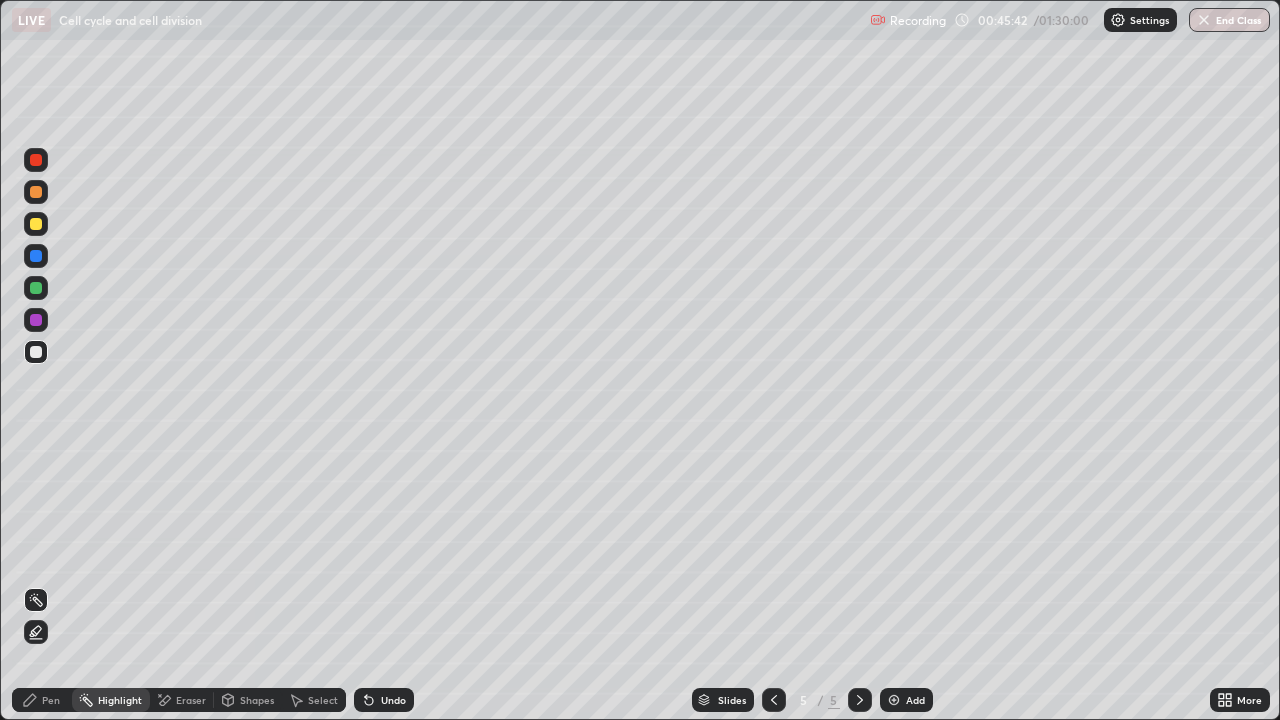click 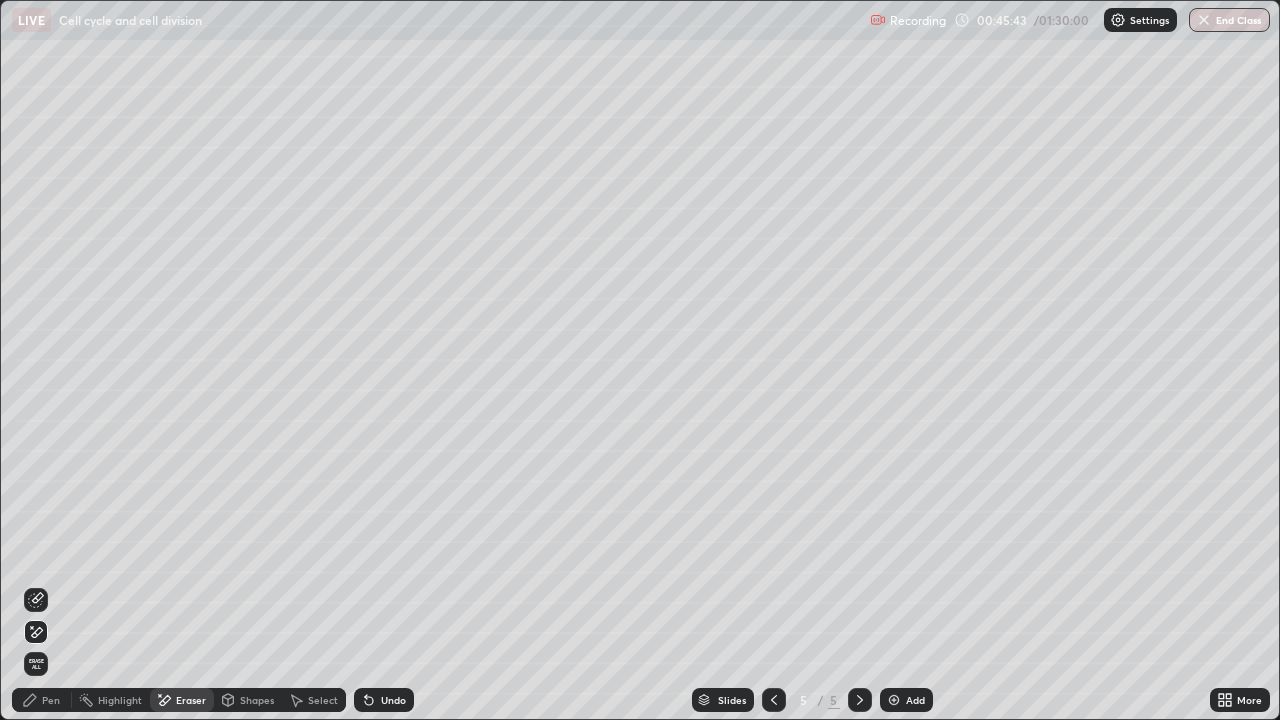 click 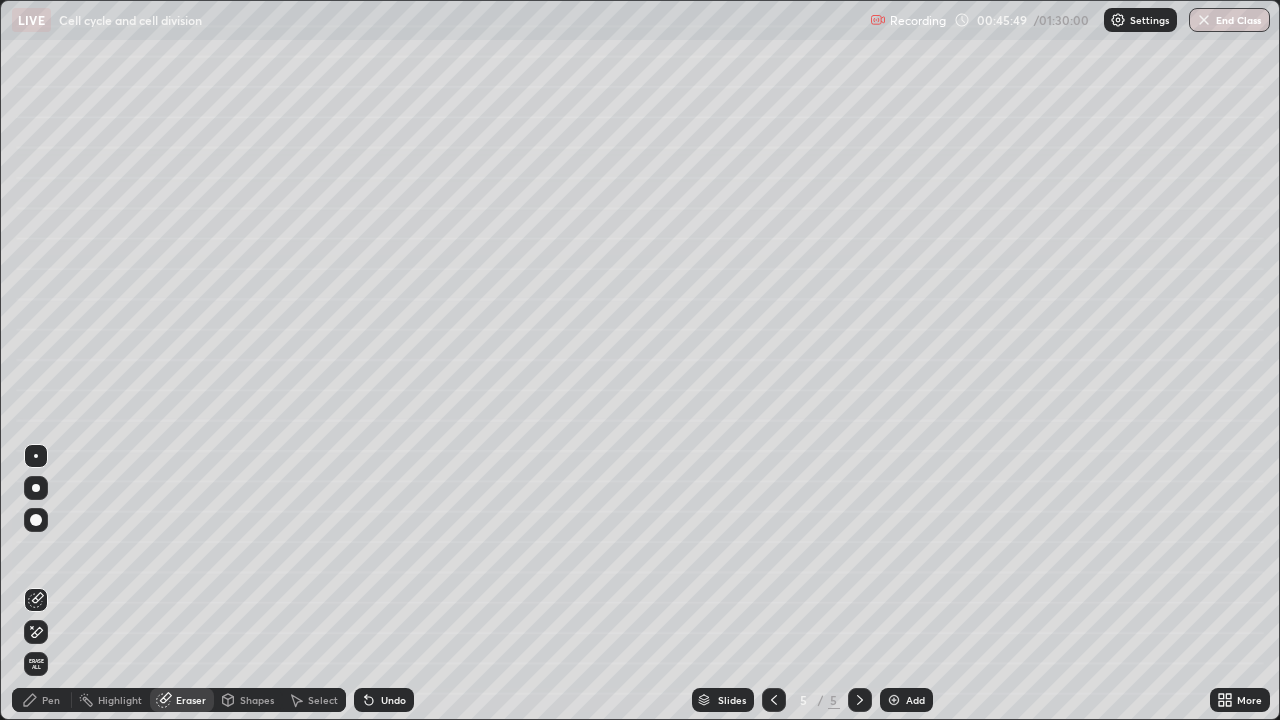 click 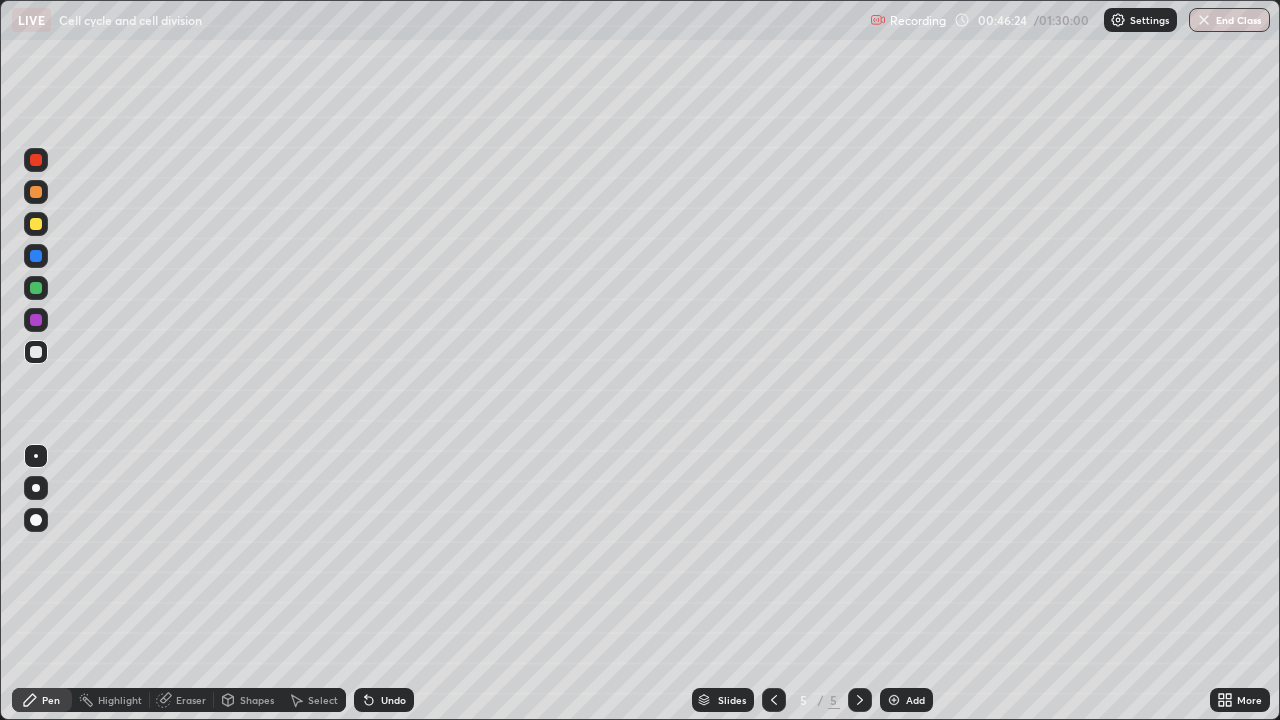 click at bounding box center [36, 256] 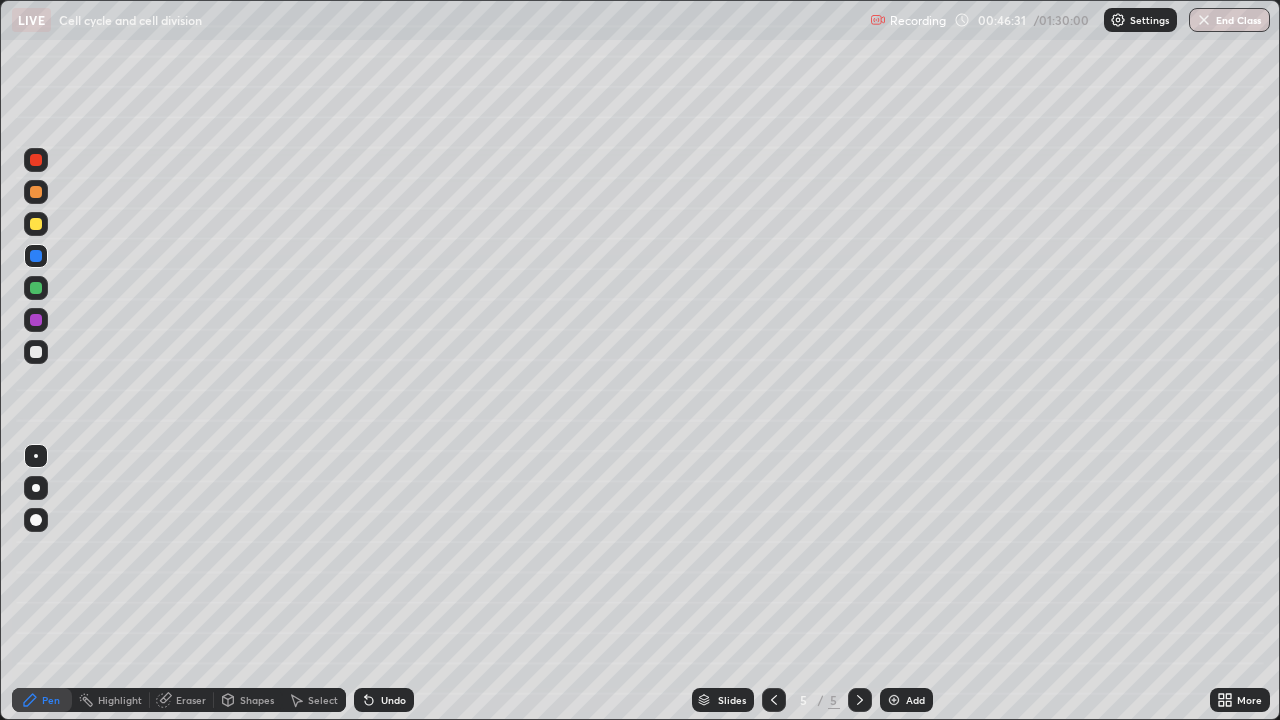 click at bounding box center [36, 320] 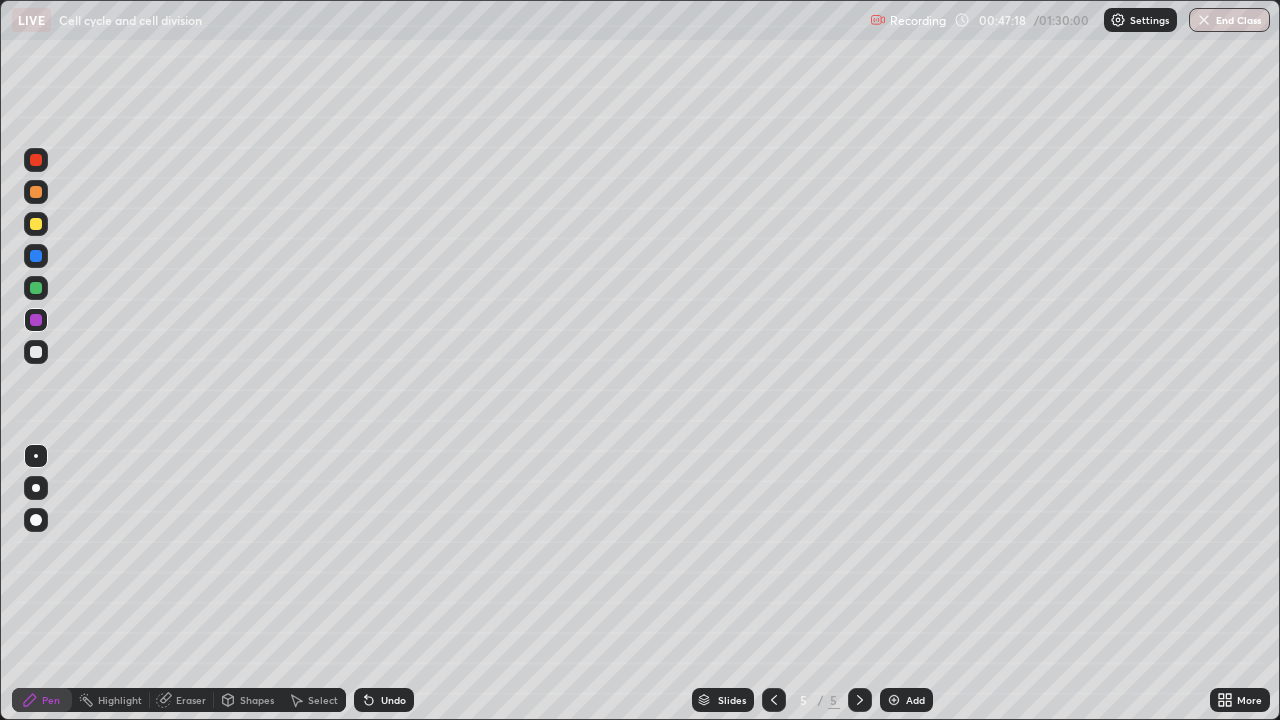 click at bounding box center (36, 288) 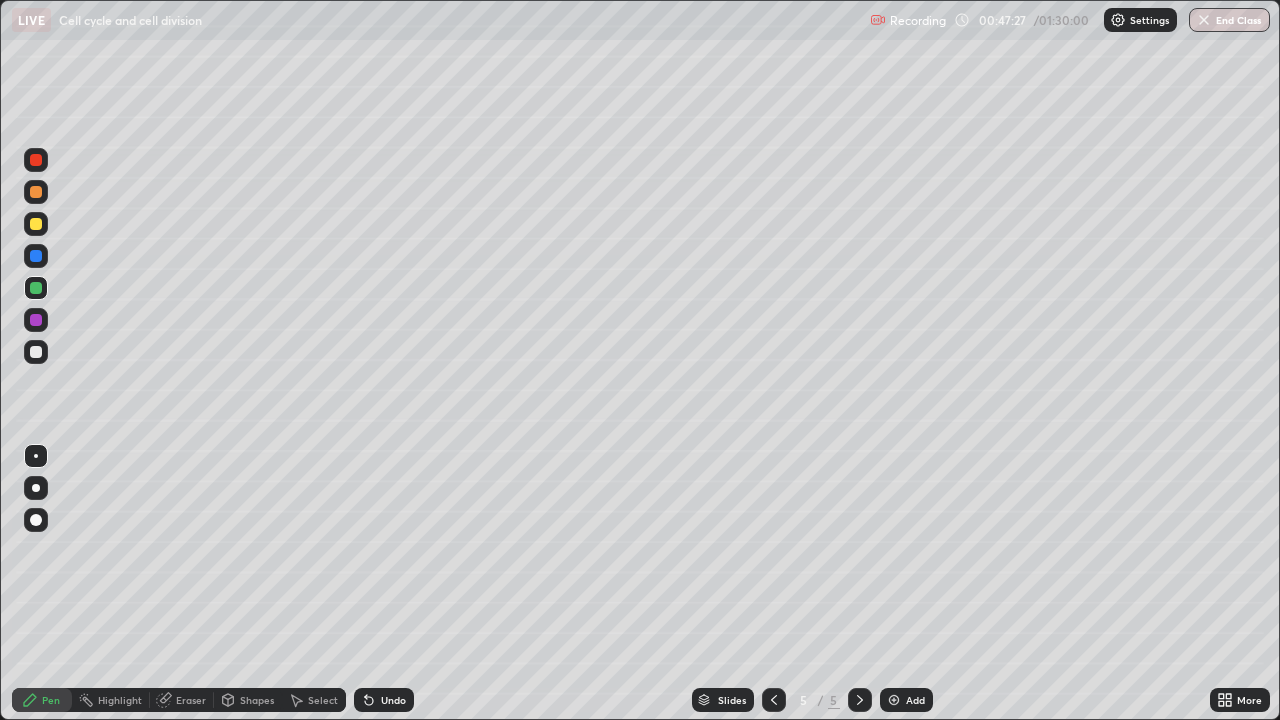 click on "Undo" at bounding box center (384, 700) 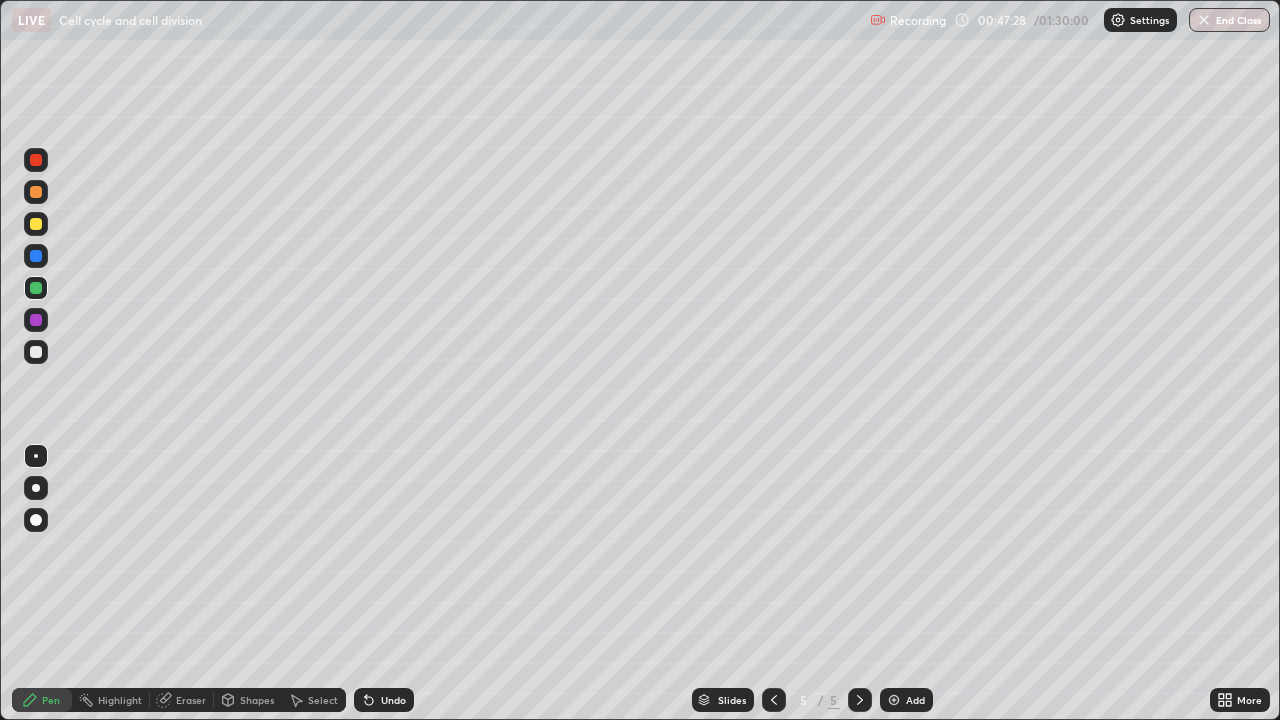 click on "Undo" at bounding box center [384, 700] 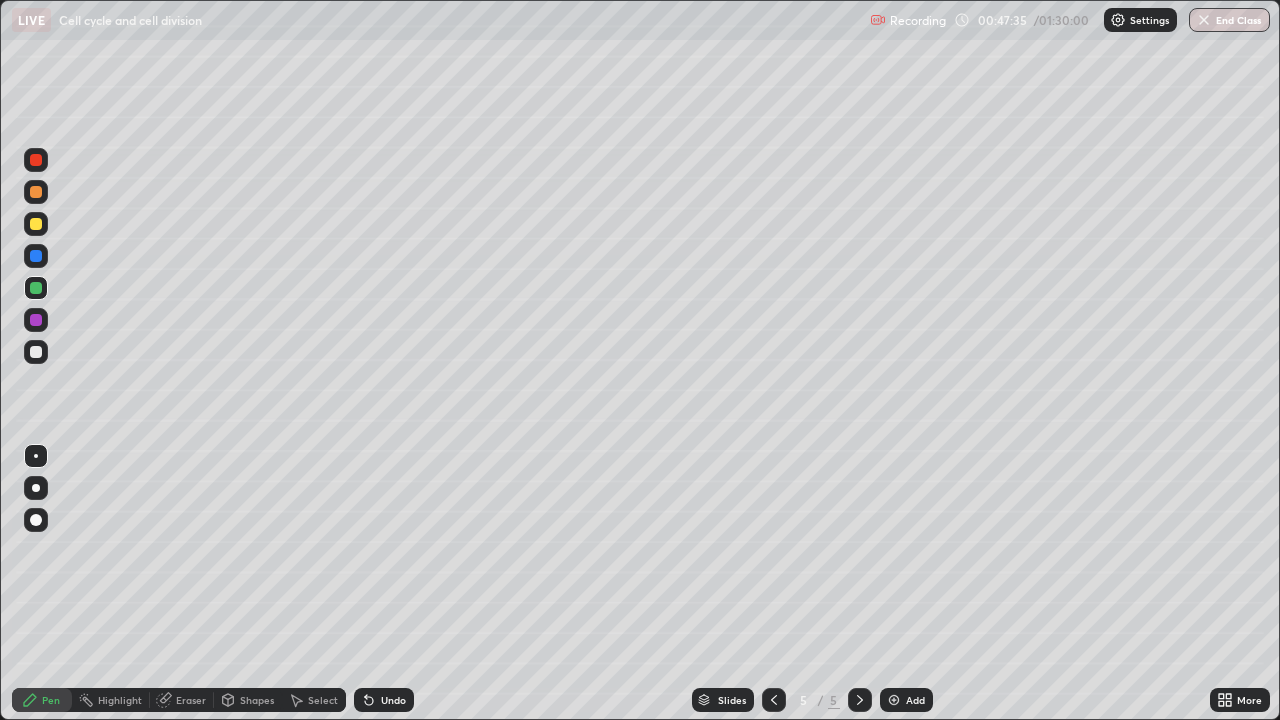 click at bounding box center (36, 192) 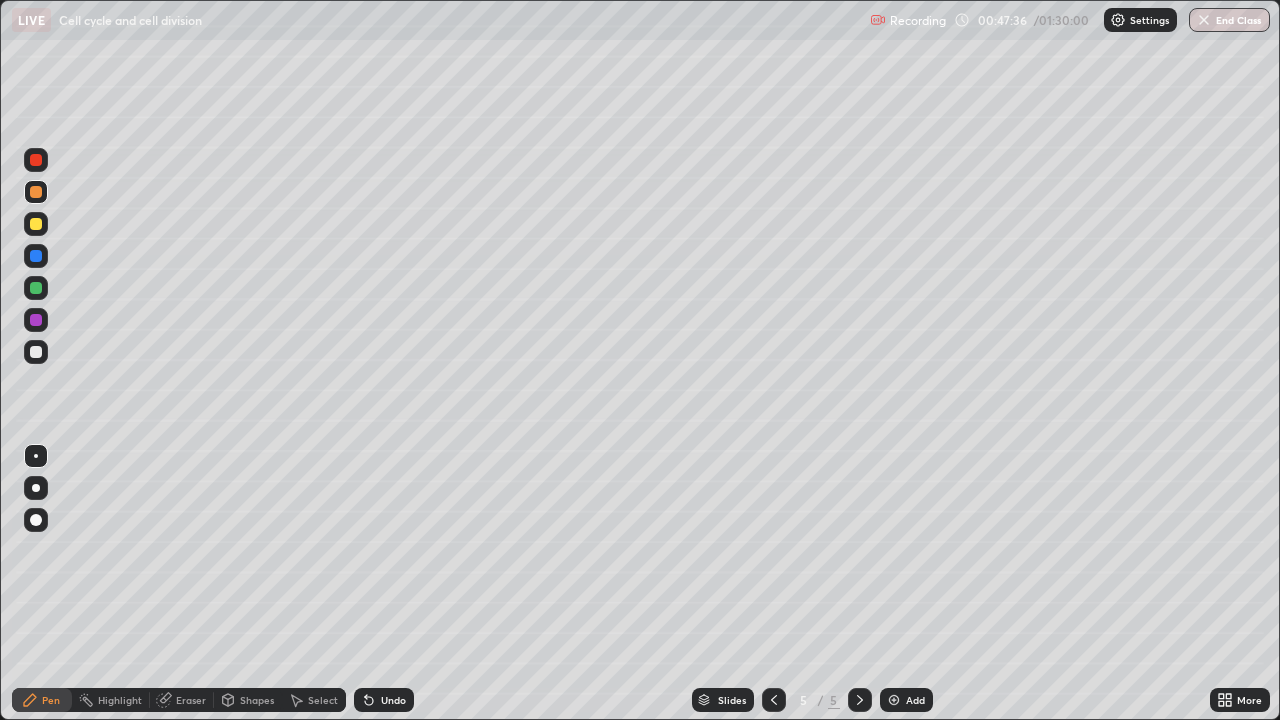 click at bounding box center (36, 488) 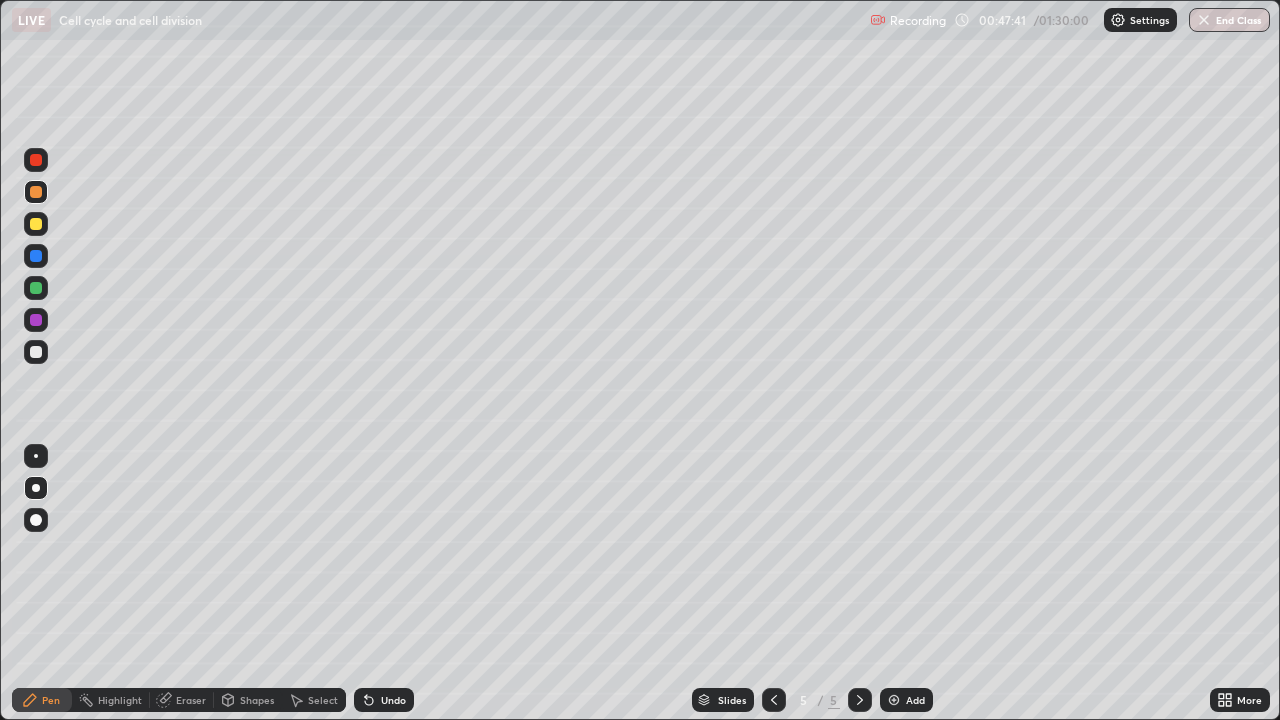 click at bounding box center (36, 456) 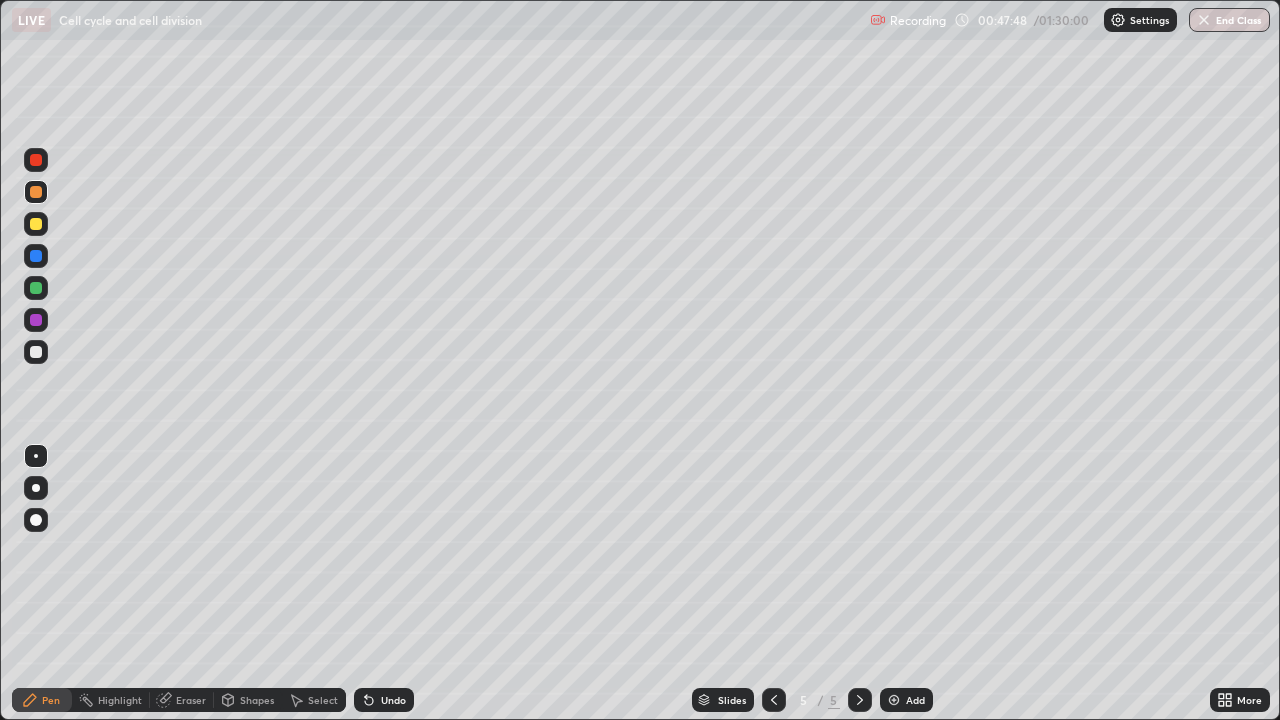 click on "Undo" at bounding box center [393, 700] 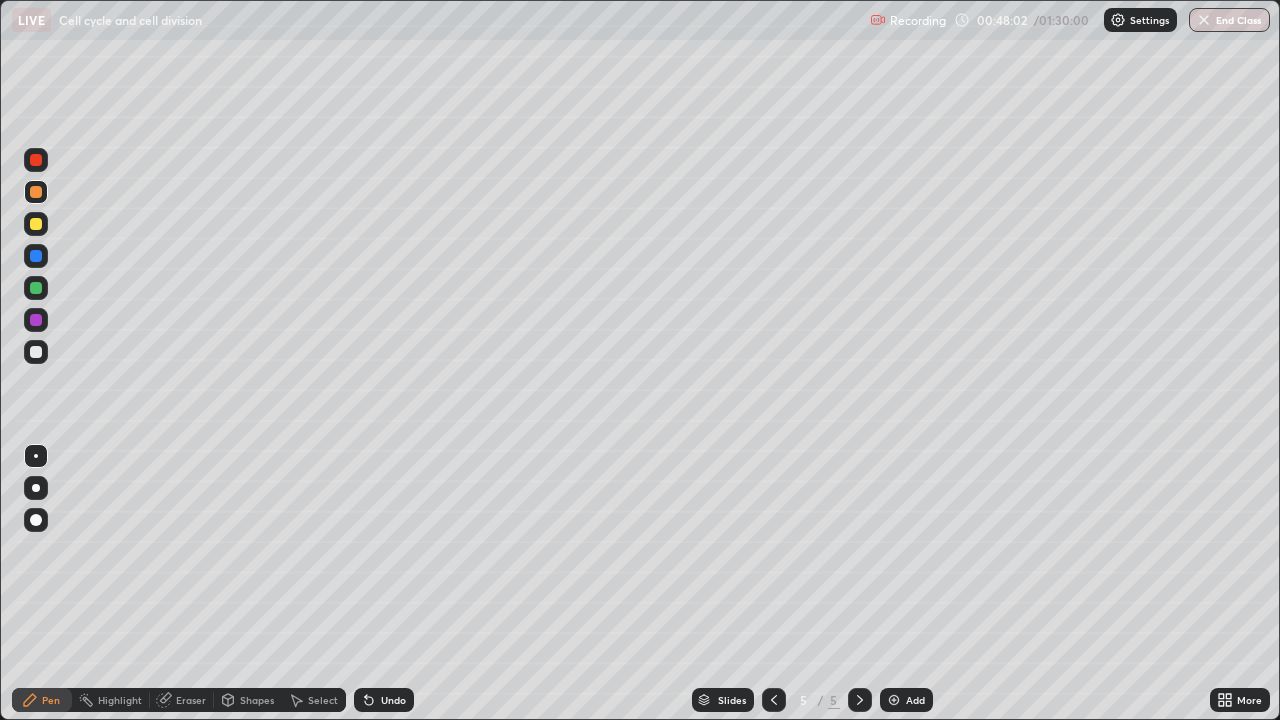click at bounding box center [36, 288] 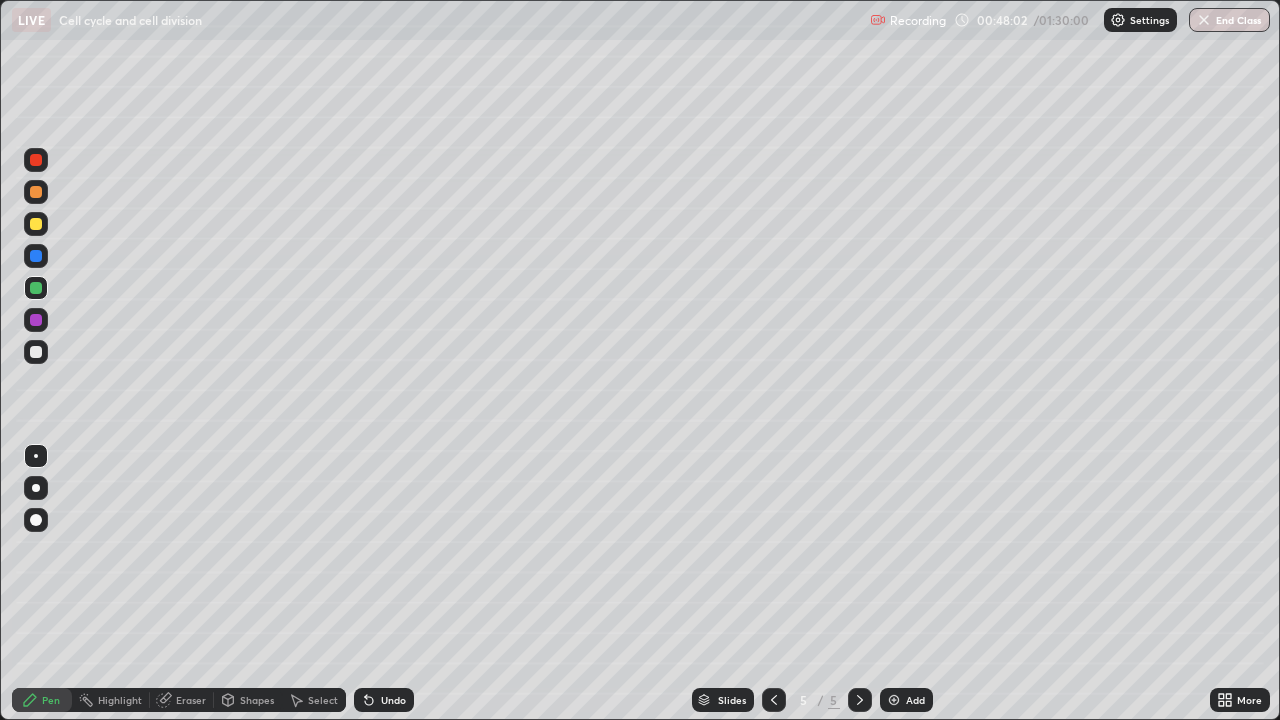 click at bounding box center [36, 160] 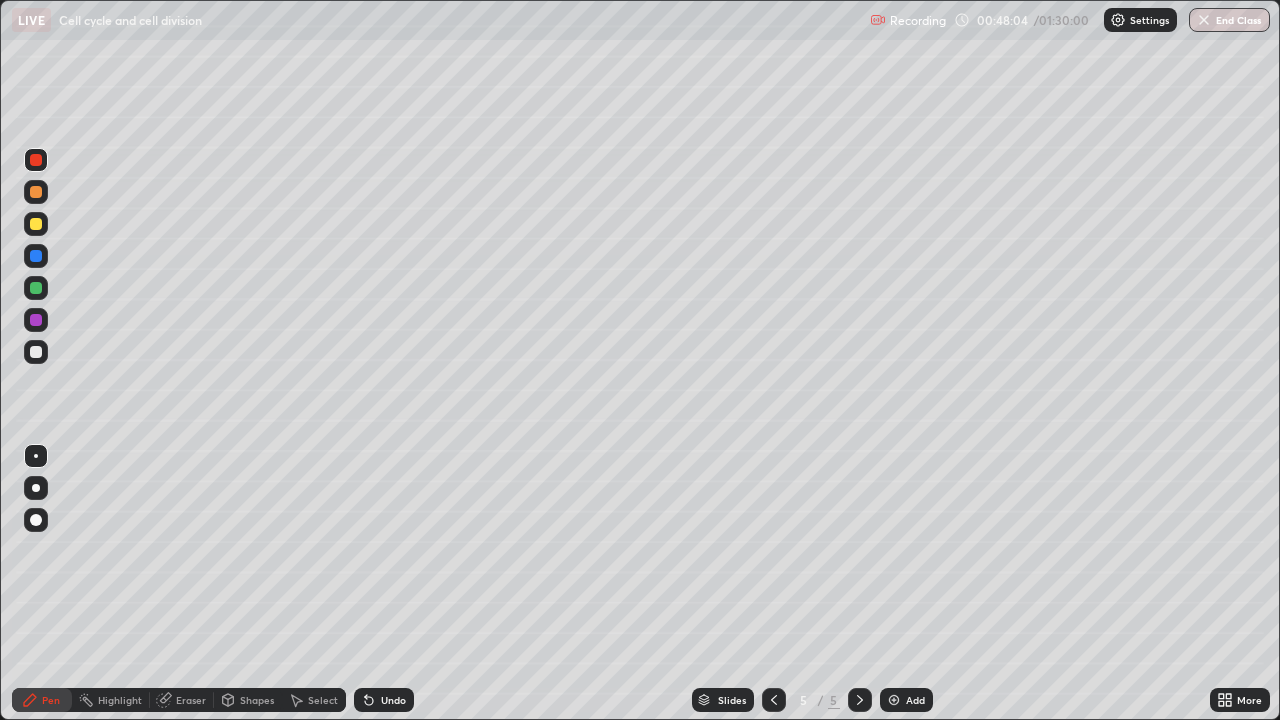 click at bounding box center [36, 160] 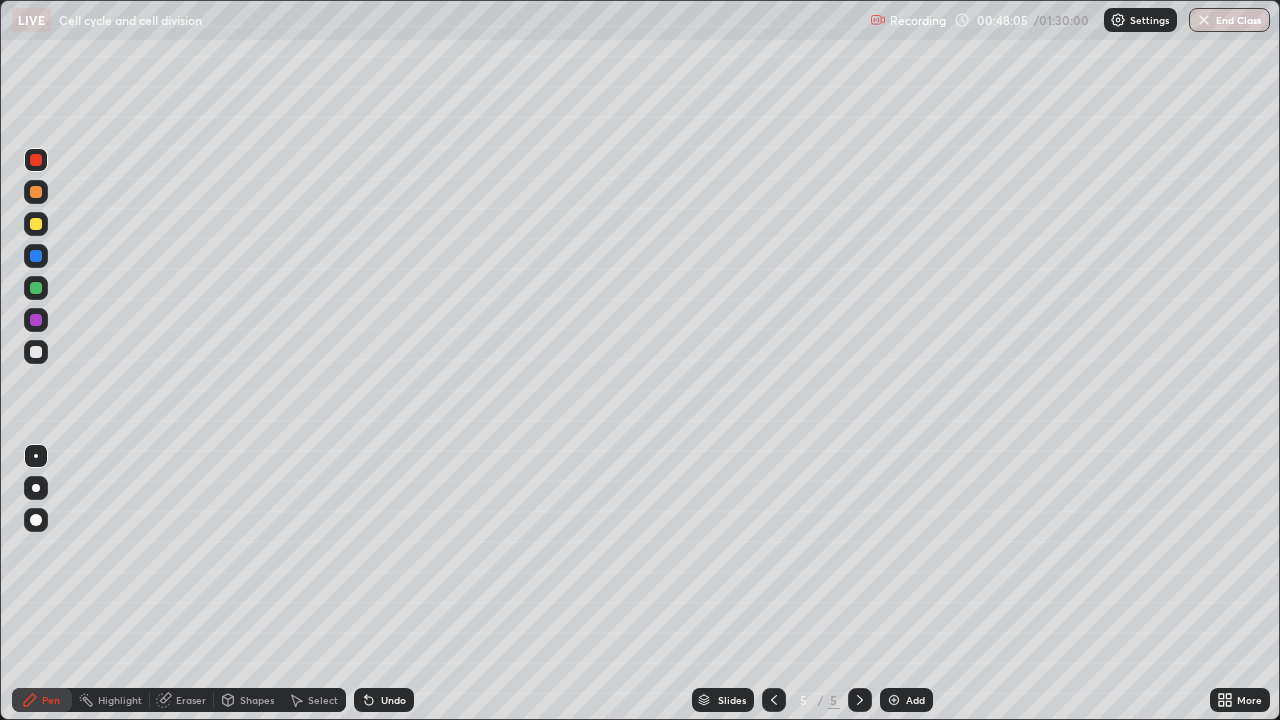 click at bounding box center (36, 224) 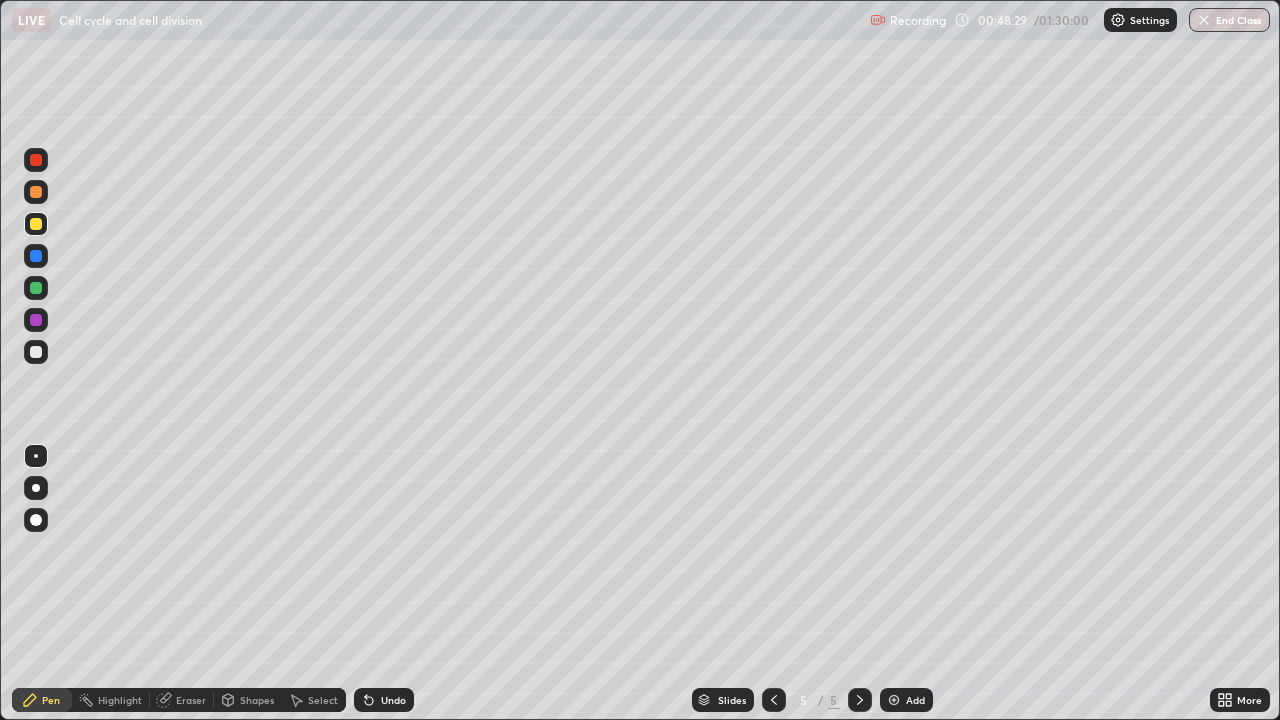 click at bounding box center [36, 224] 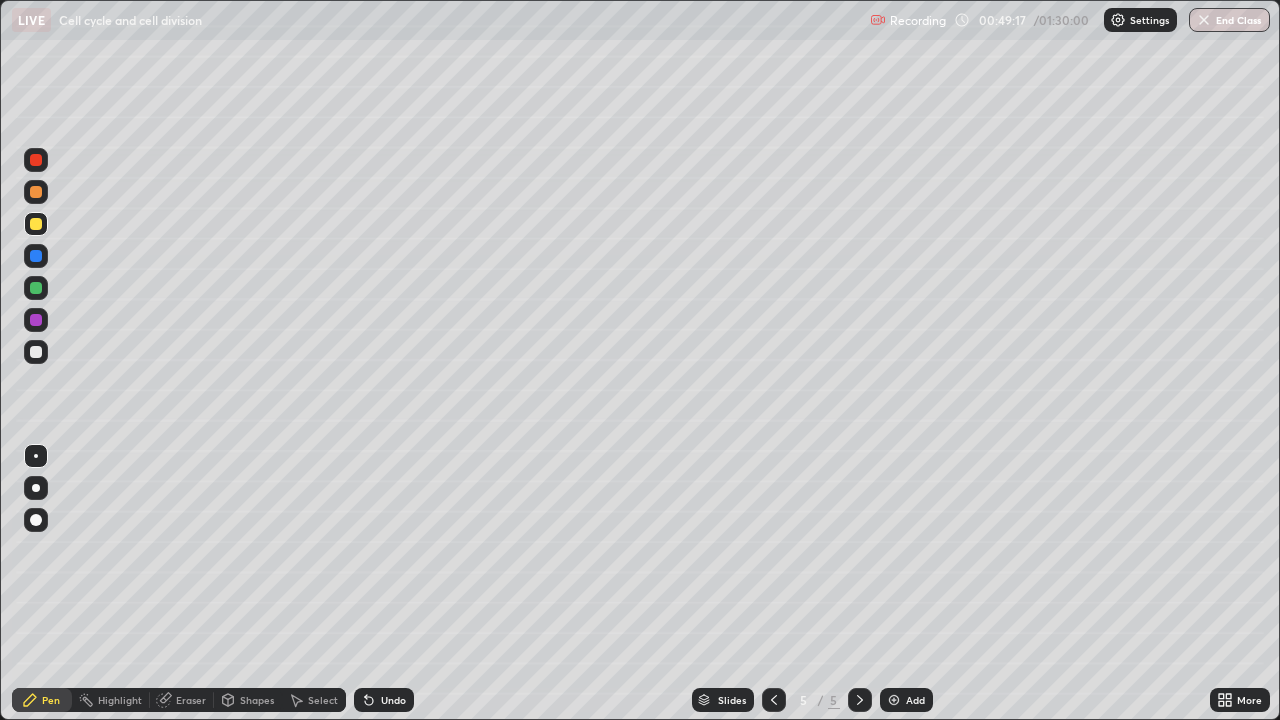 click at bounding box center (36, 160) 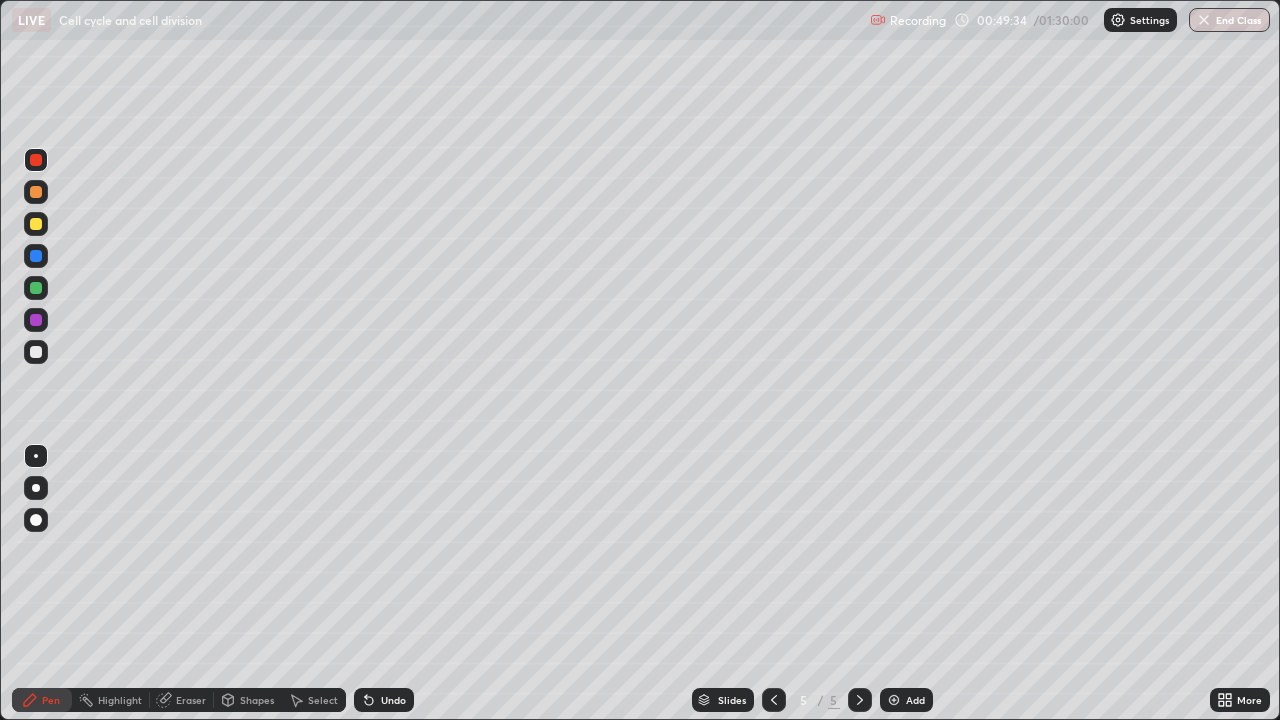 click at bounding box center (36, 224) 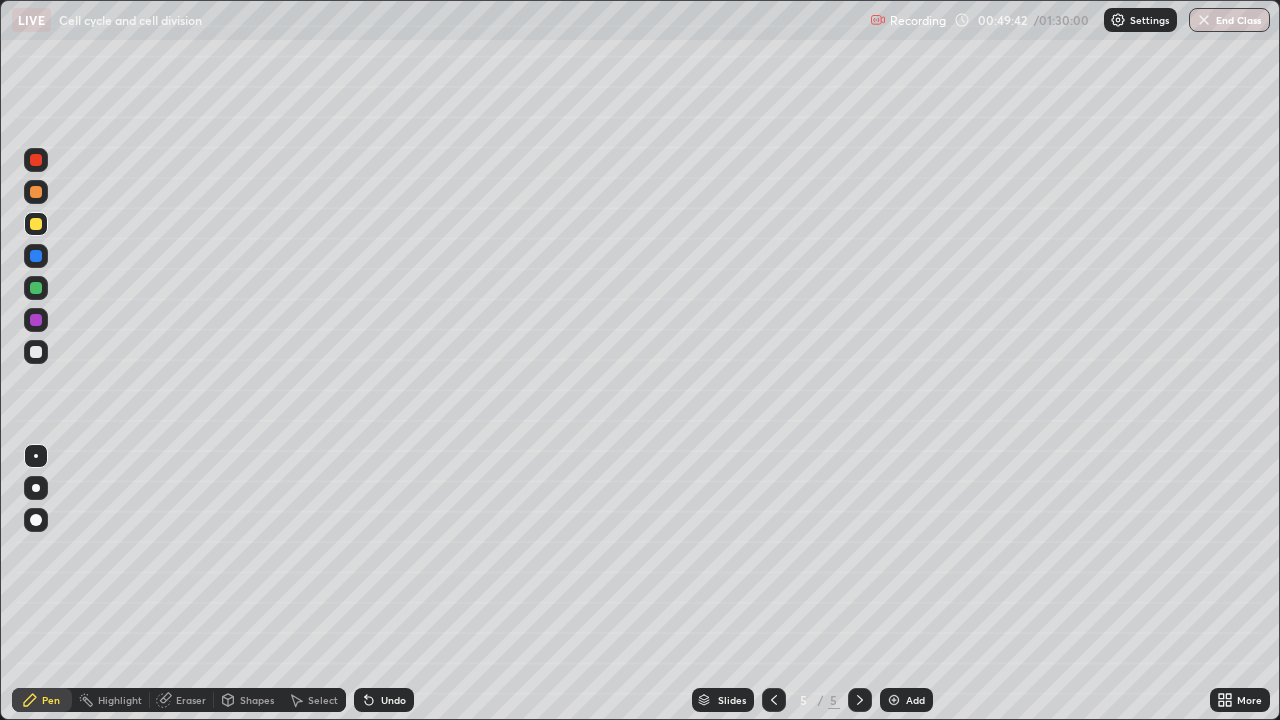 click at bounding box center [36, 160] 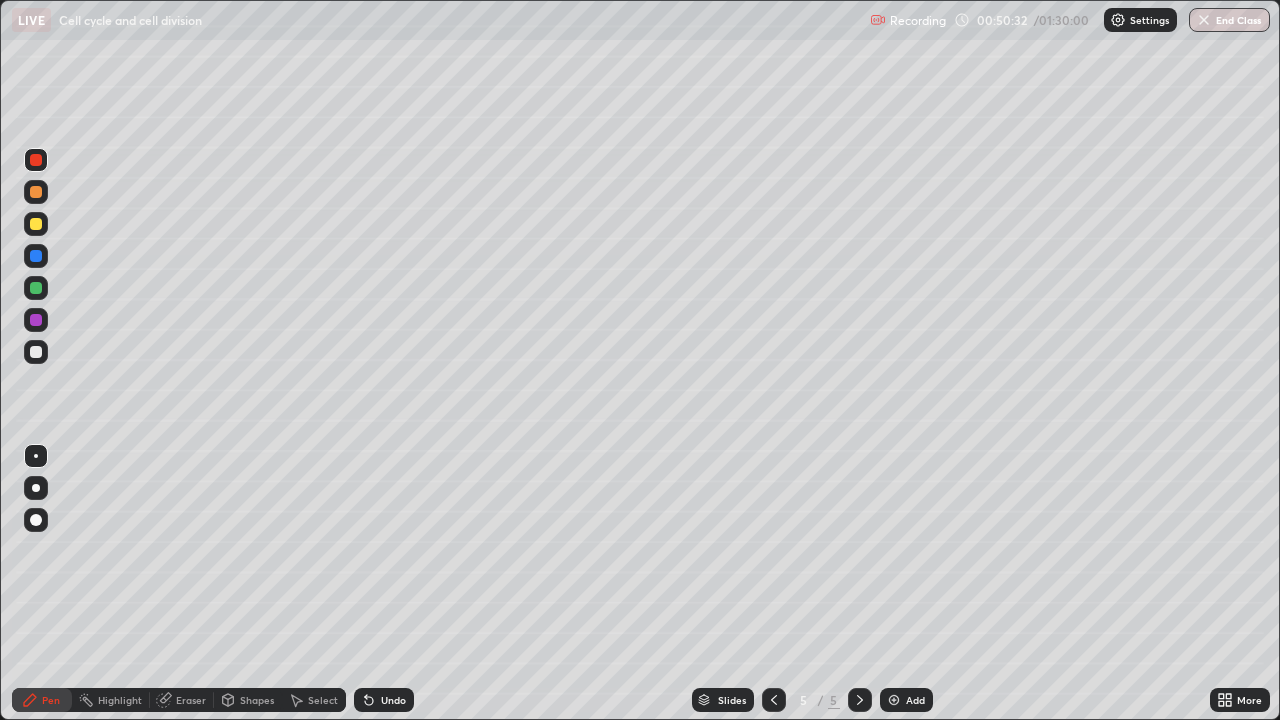 click on "Undo" at bounding box center [393, 700] 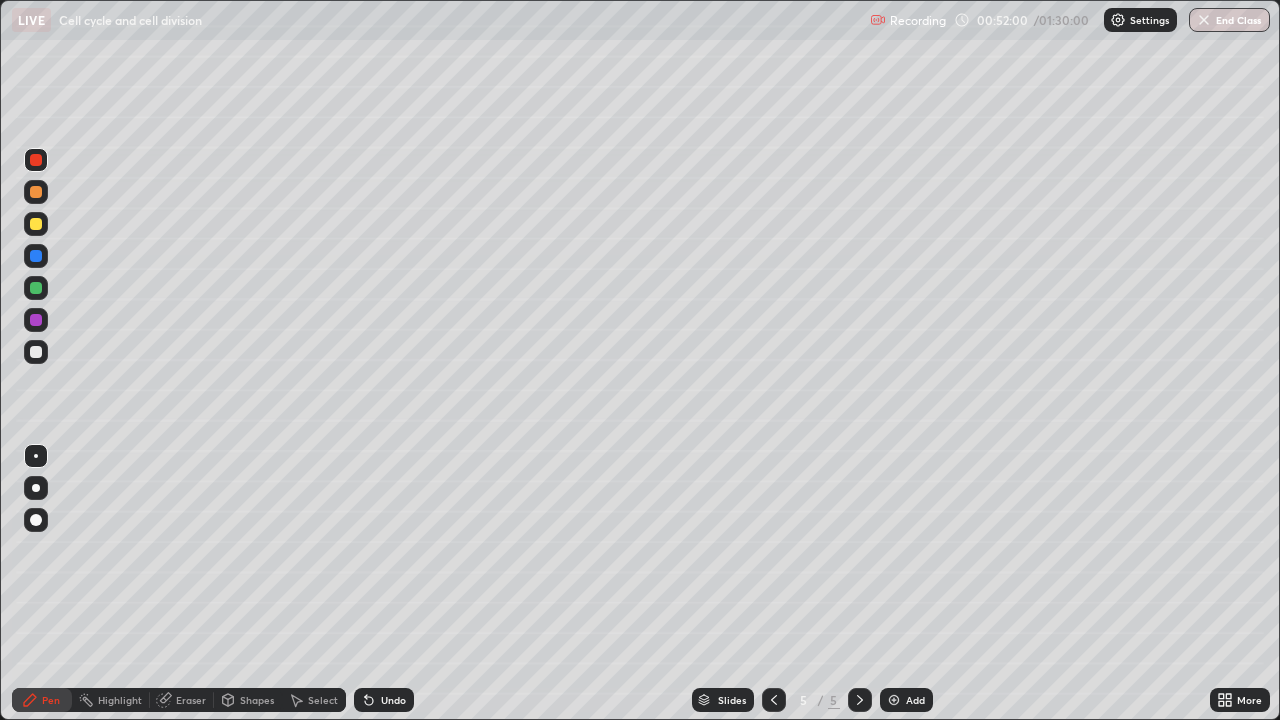 click at bounding box center [36, 224] 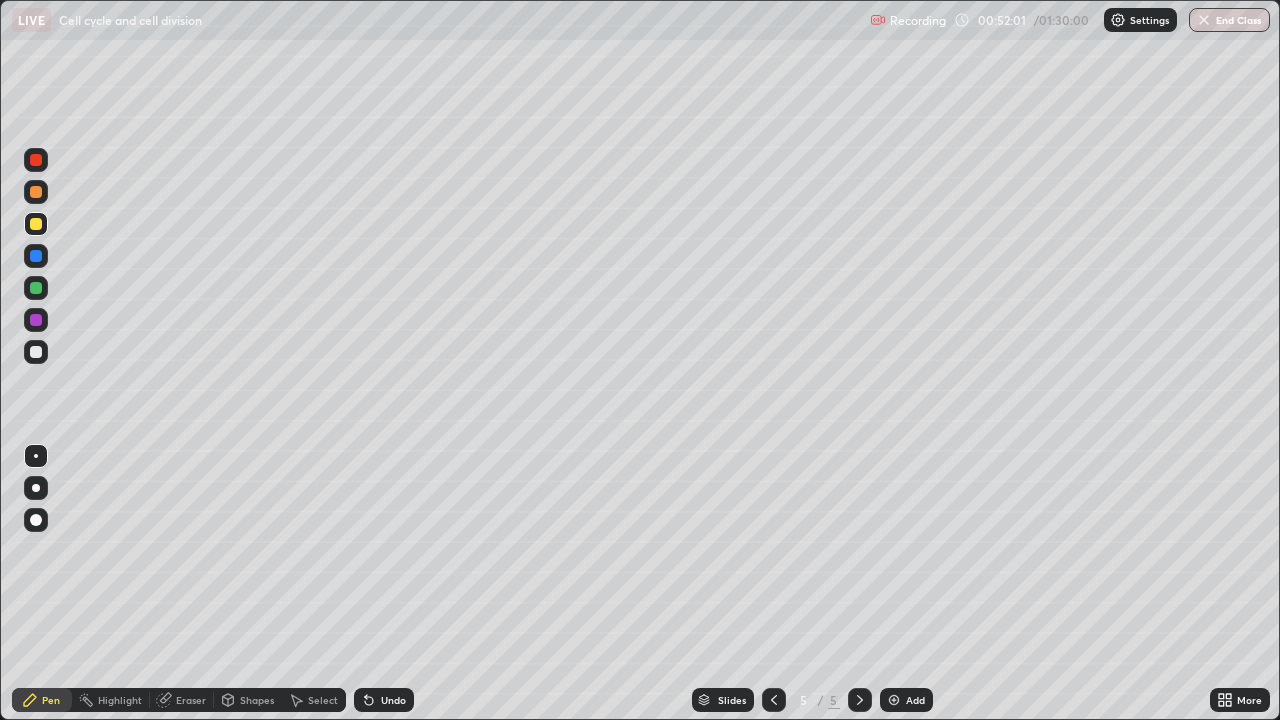 click at bounding box center [36, 352] 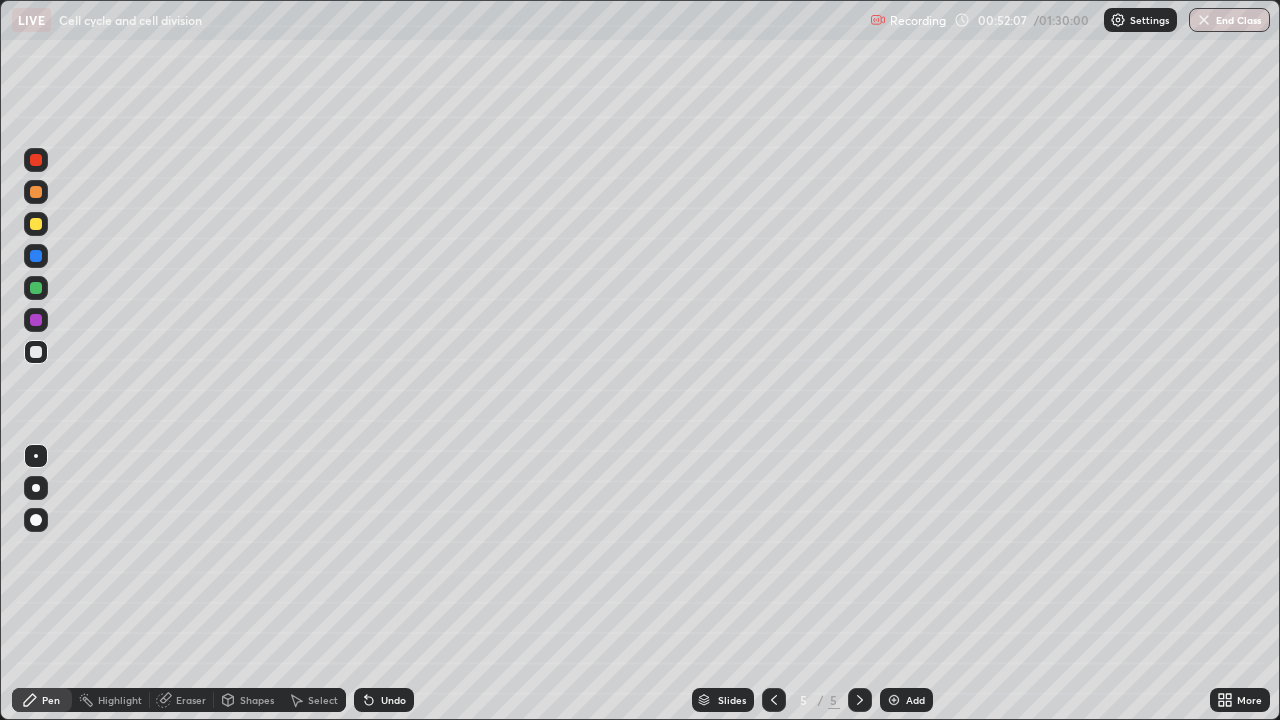click on "Undo" at bounding box center [384, 700] 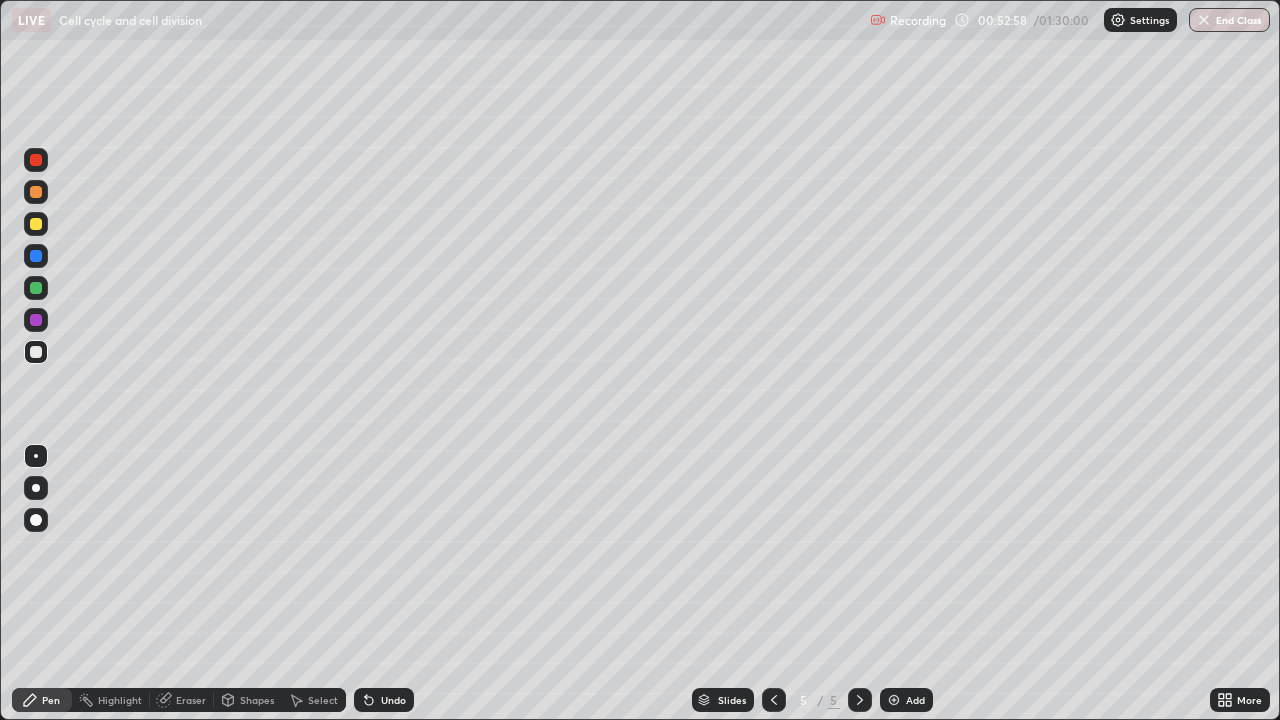 click at bounding box center (36, 320) 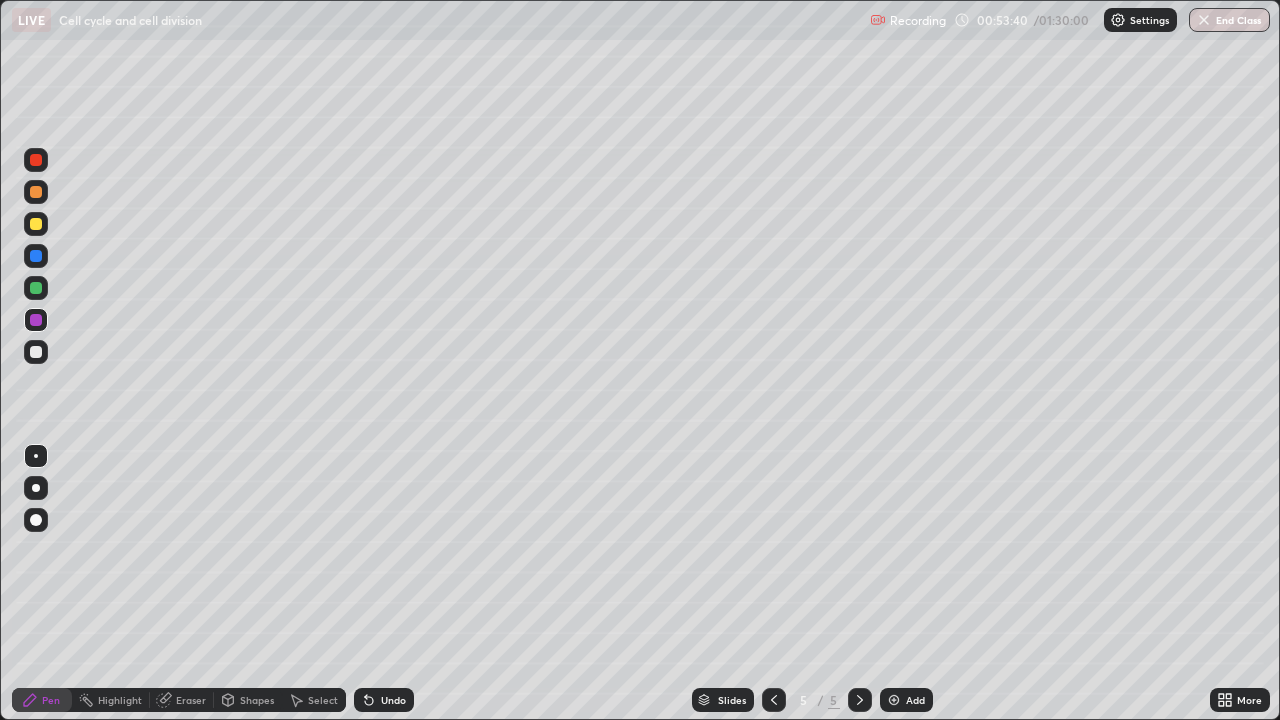 click at bounding box center (36, 192) 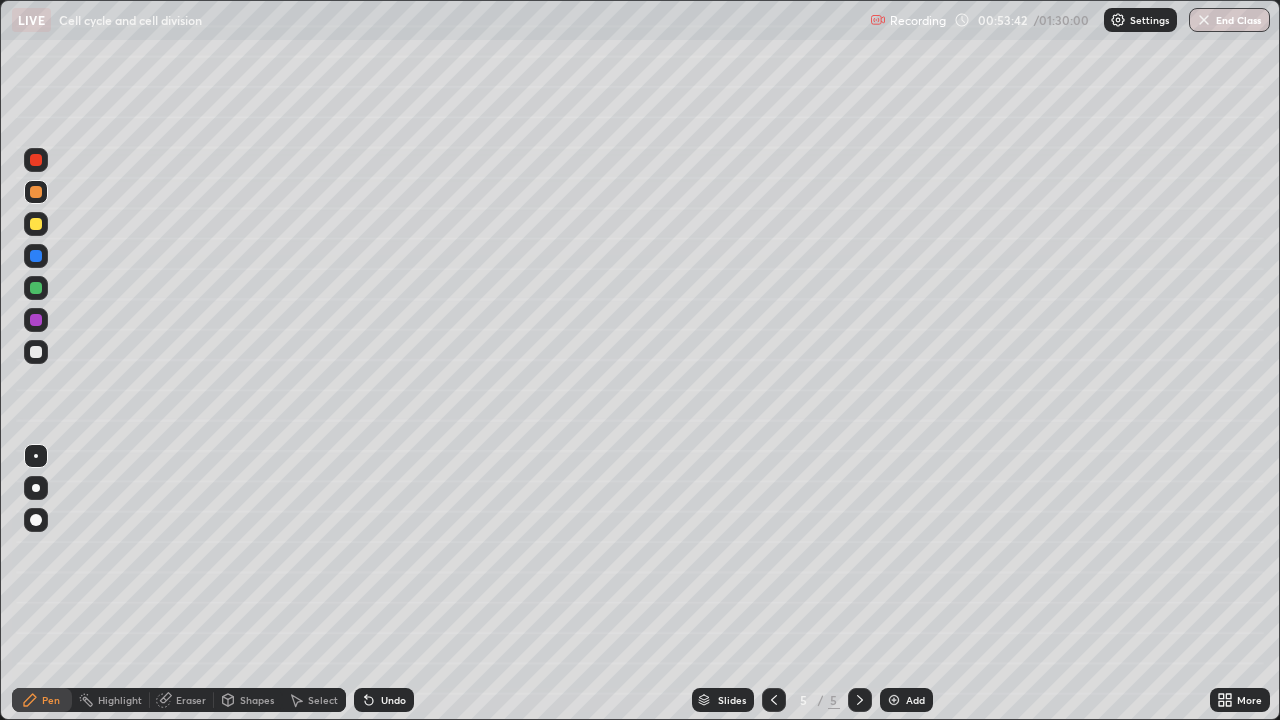 click at bounding box center [36, 288] 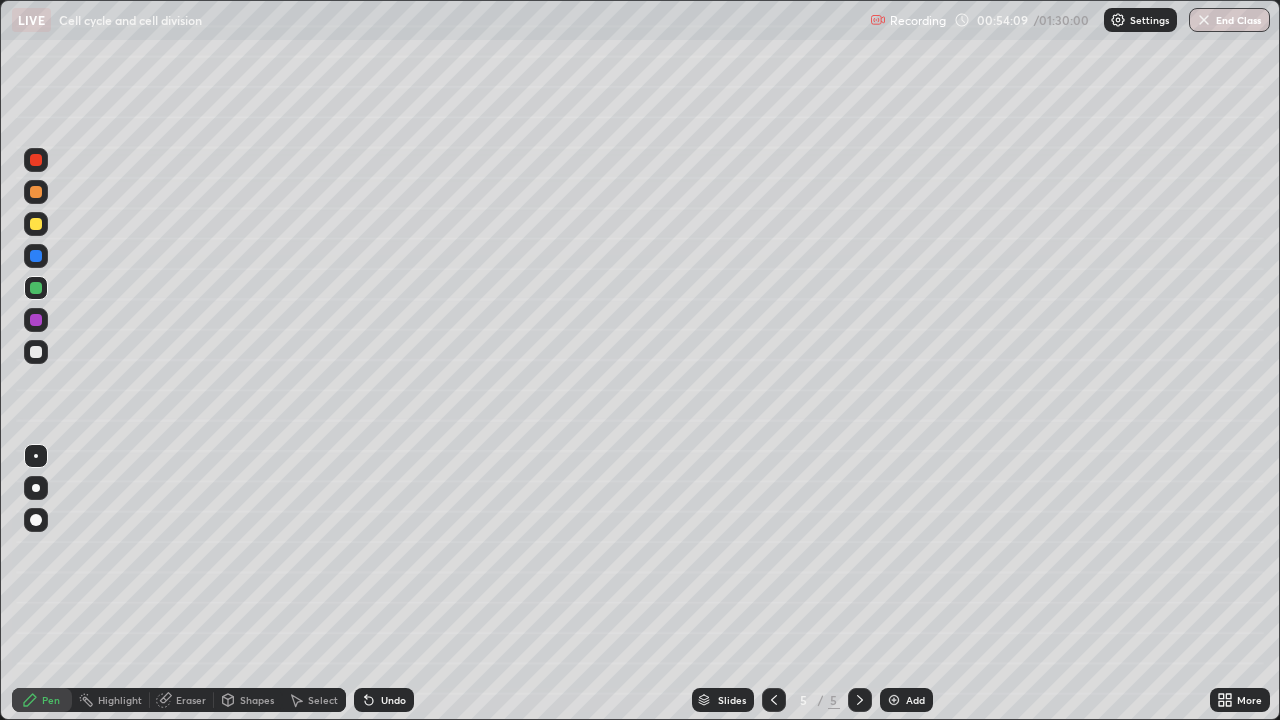 click on "Undo" at bounding box center (393, 700) 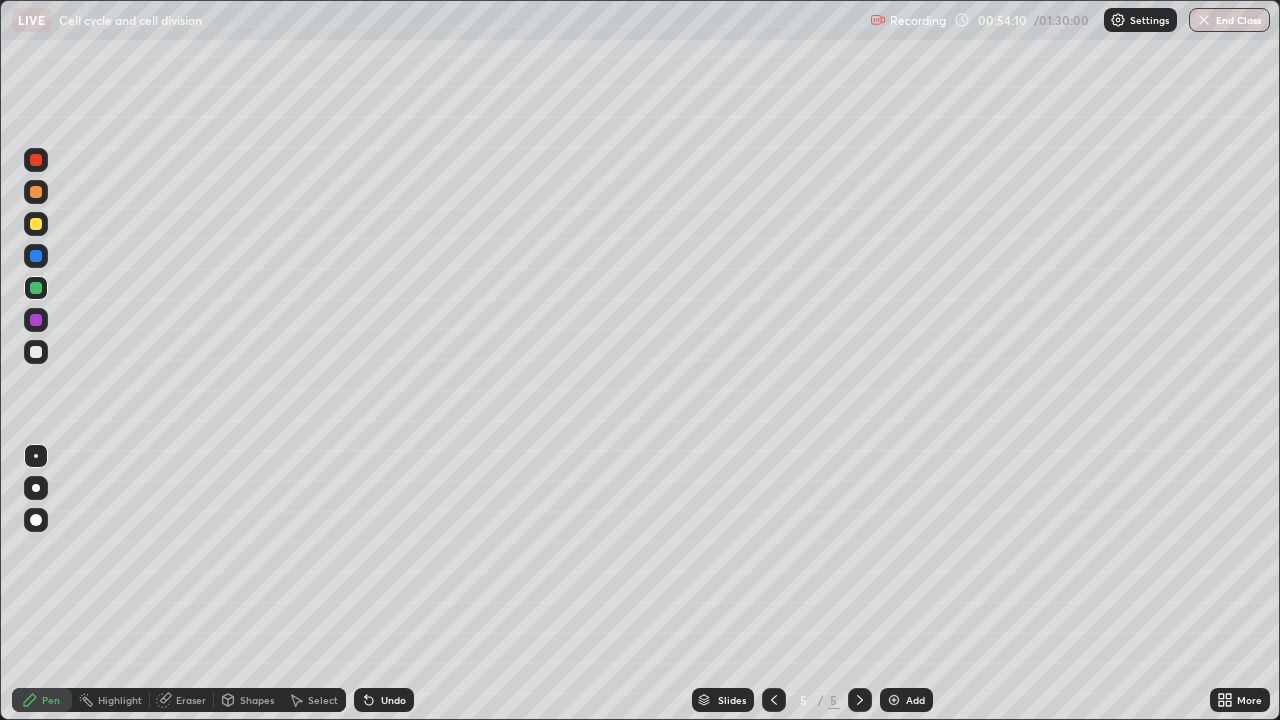 click on "Undo" at bounding box center [393, 700] 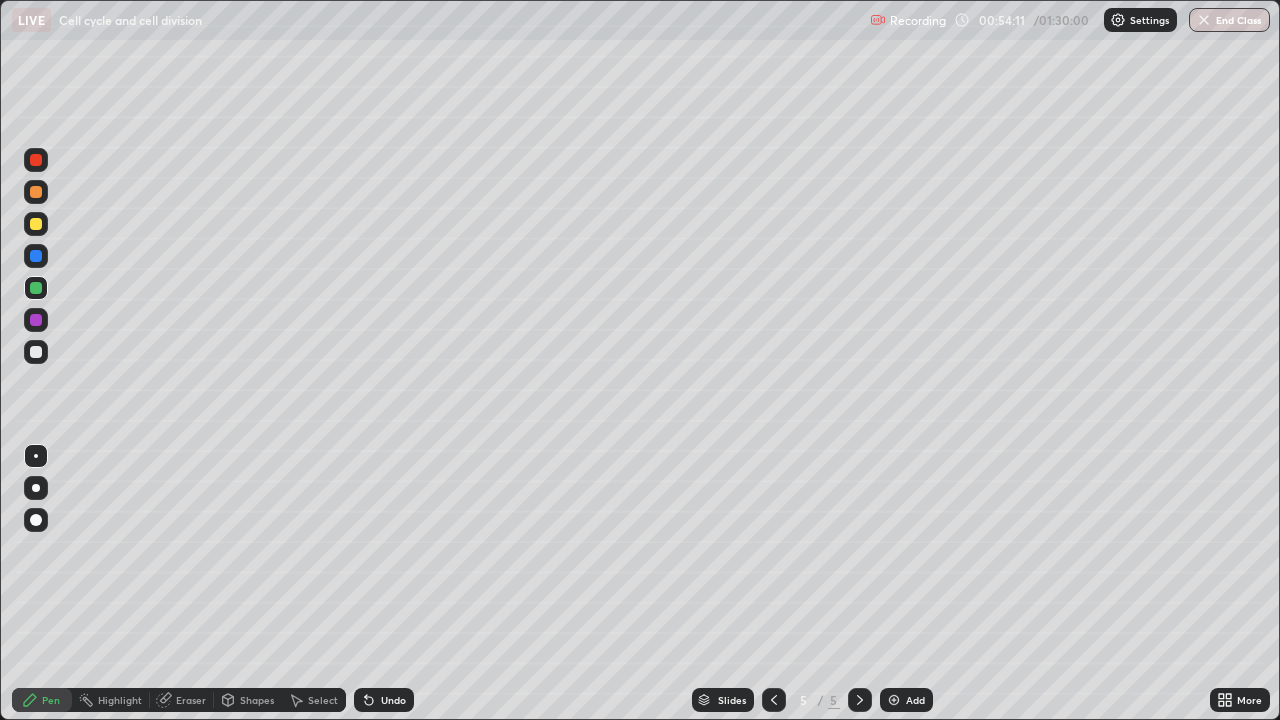 click on "Undo" at bounding box center [393, 700] 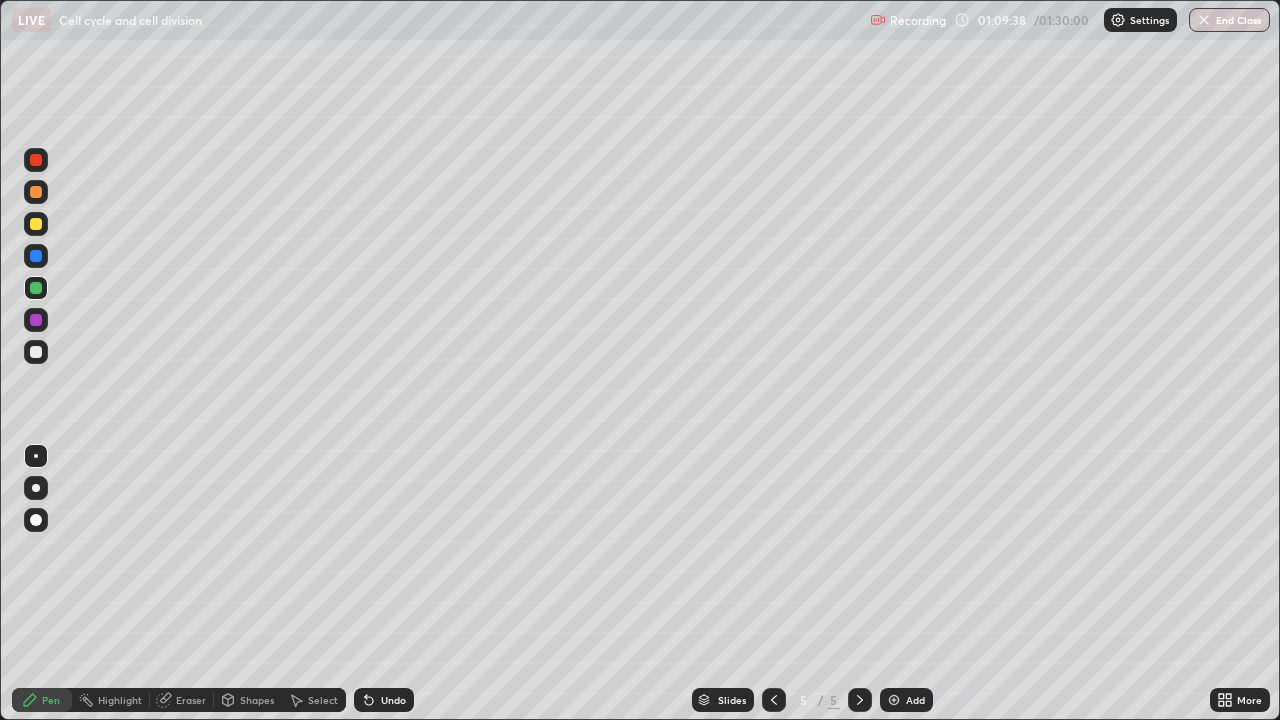 click on "Add" at bounding box center (906, 700) 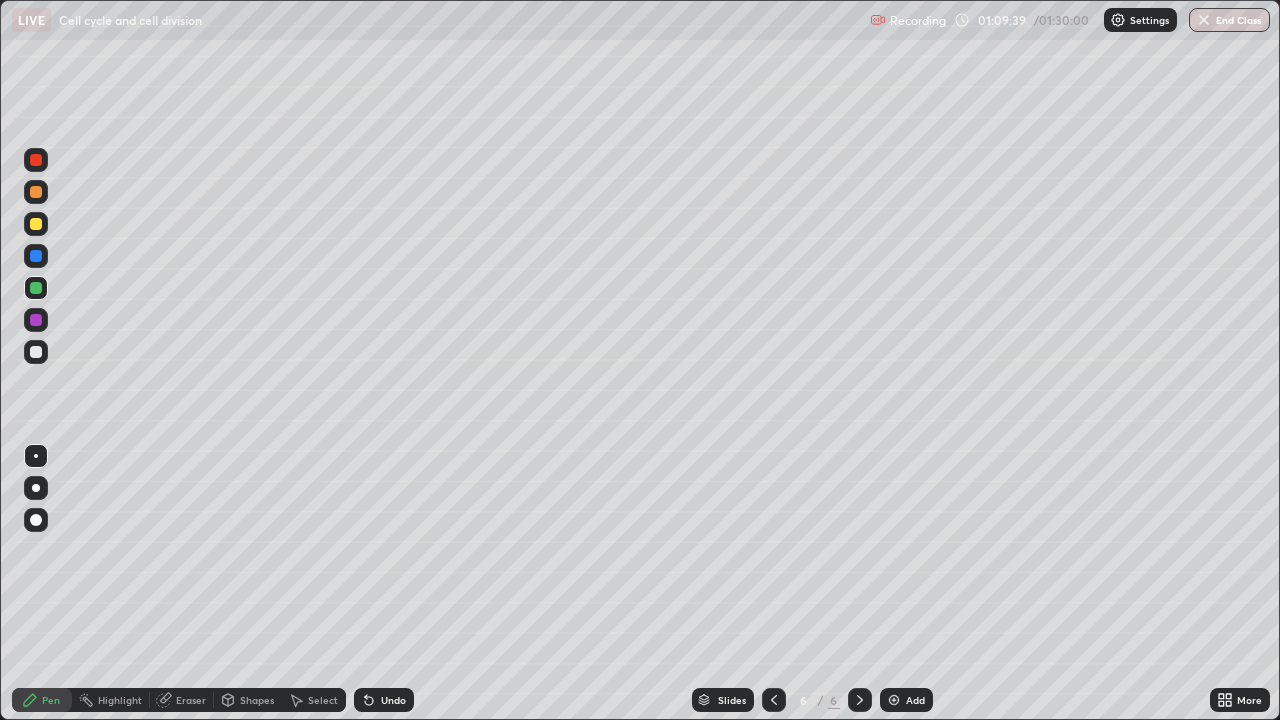 click at bounding box center [36, 352] 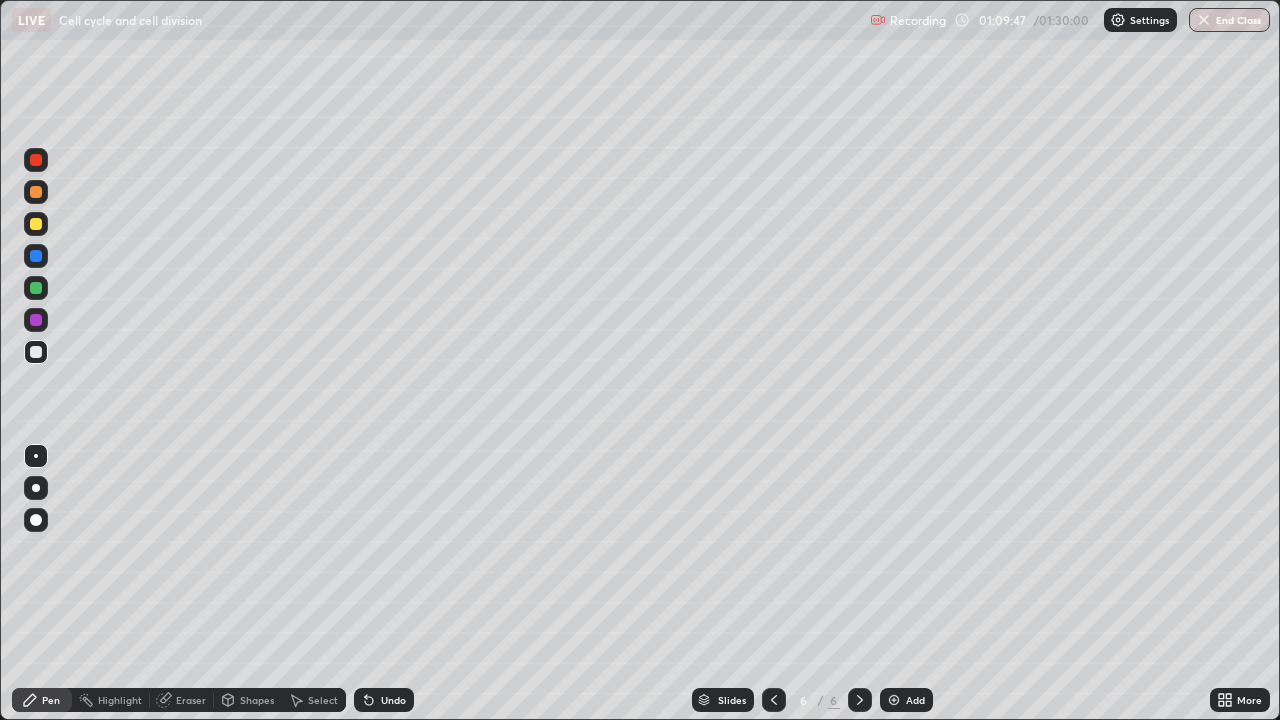 click on "Shapes" at bounding box center [257, 700] 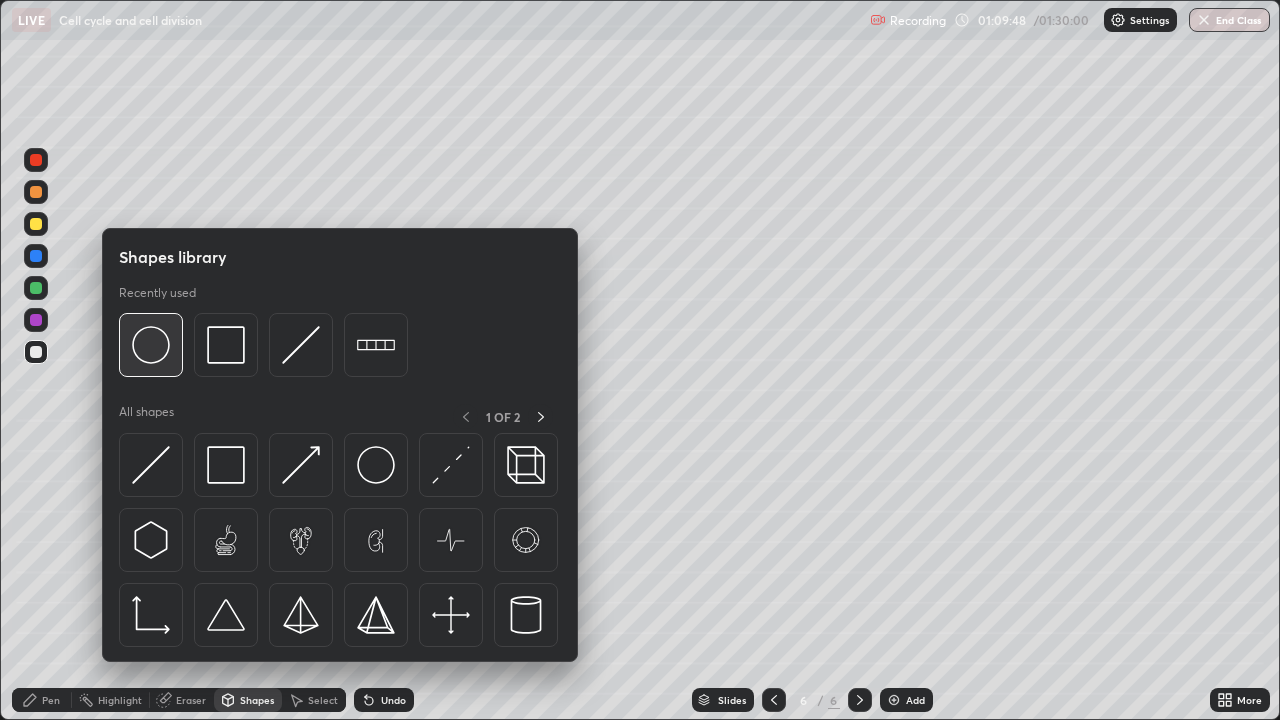 click at bounding box center [151, 345] 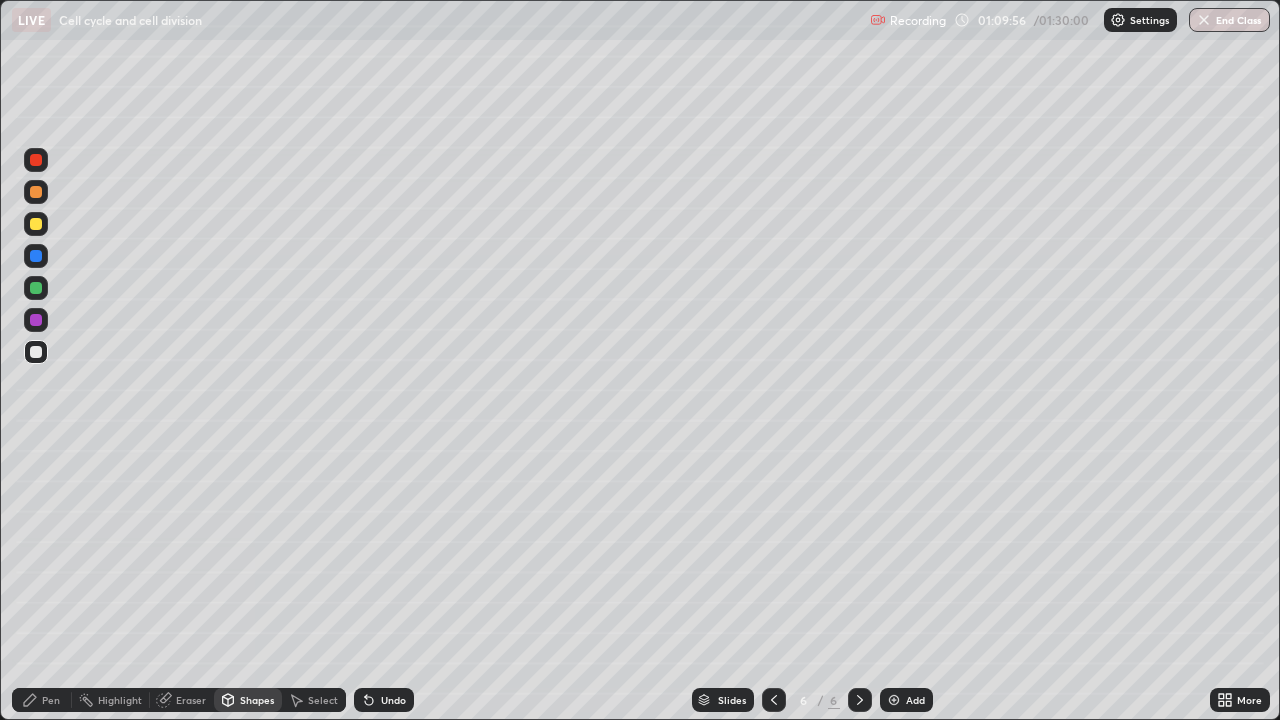 click on "Undo" at bounding box center [393, 700] 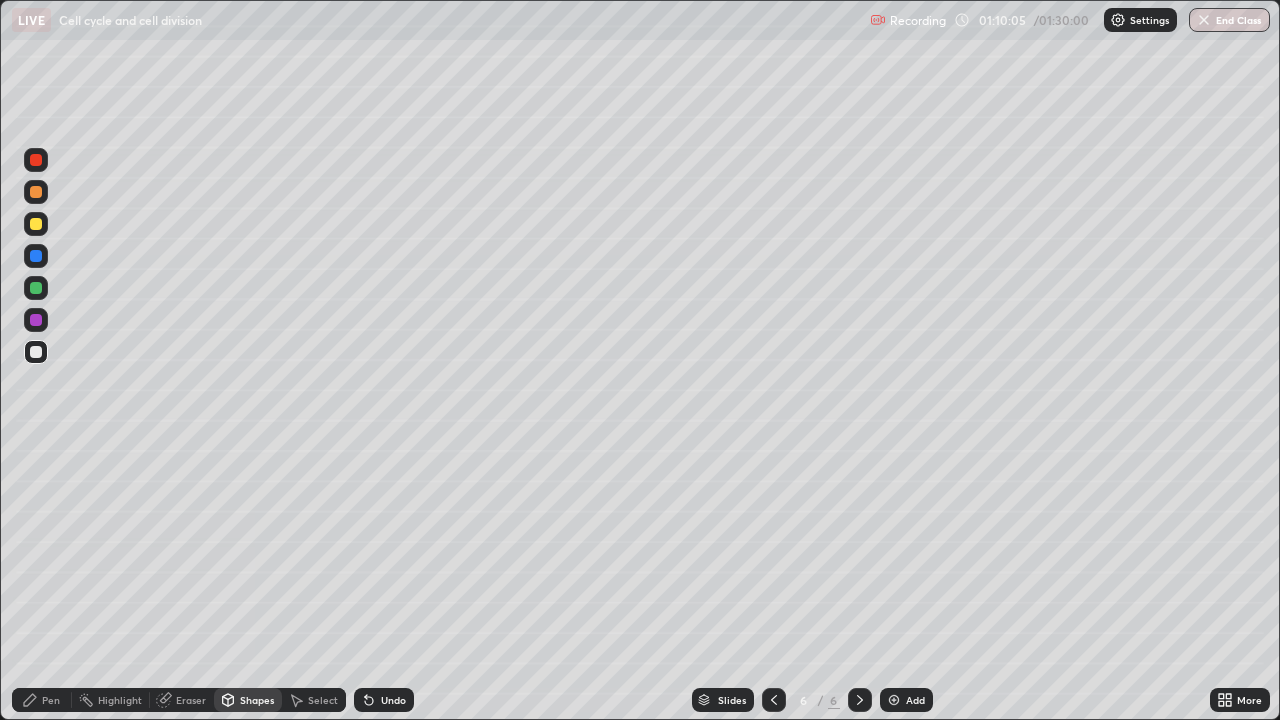 click on "Eraser" at bounding box center [191, 700] 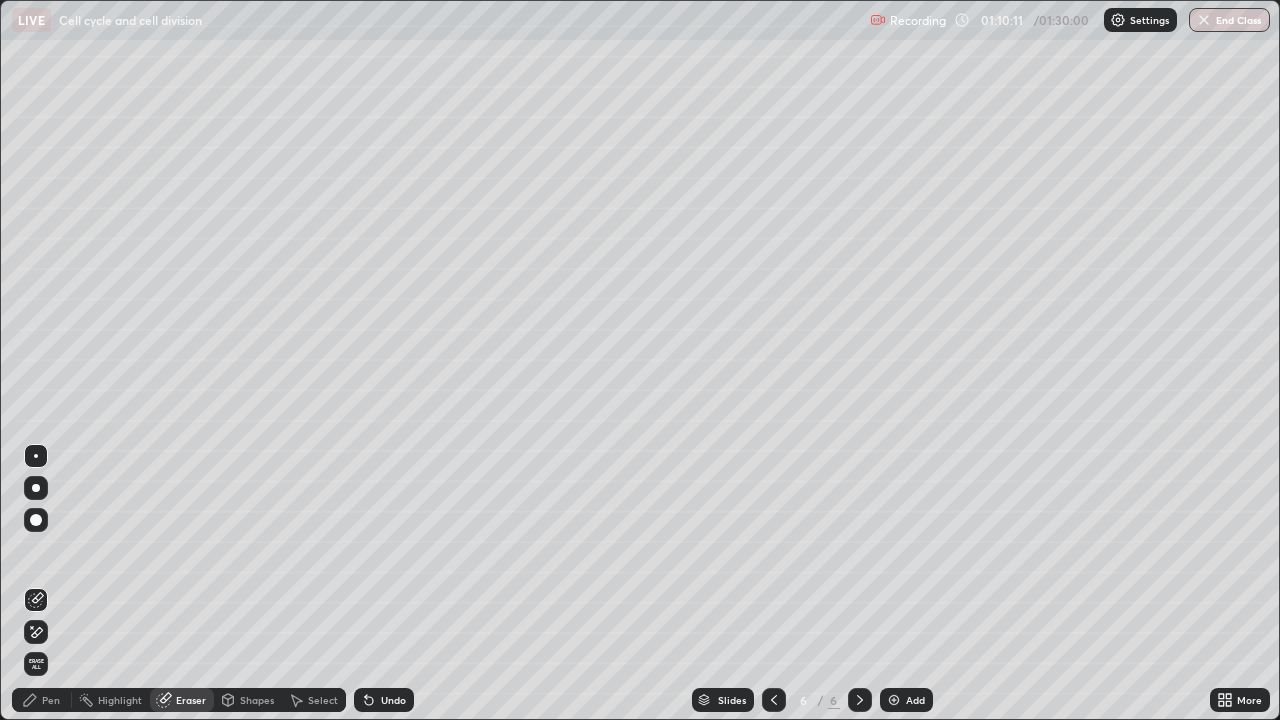 click on "Pen" at bounding box center [42, 700] 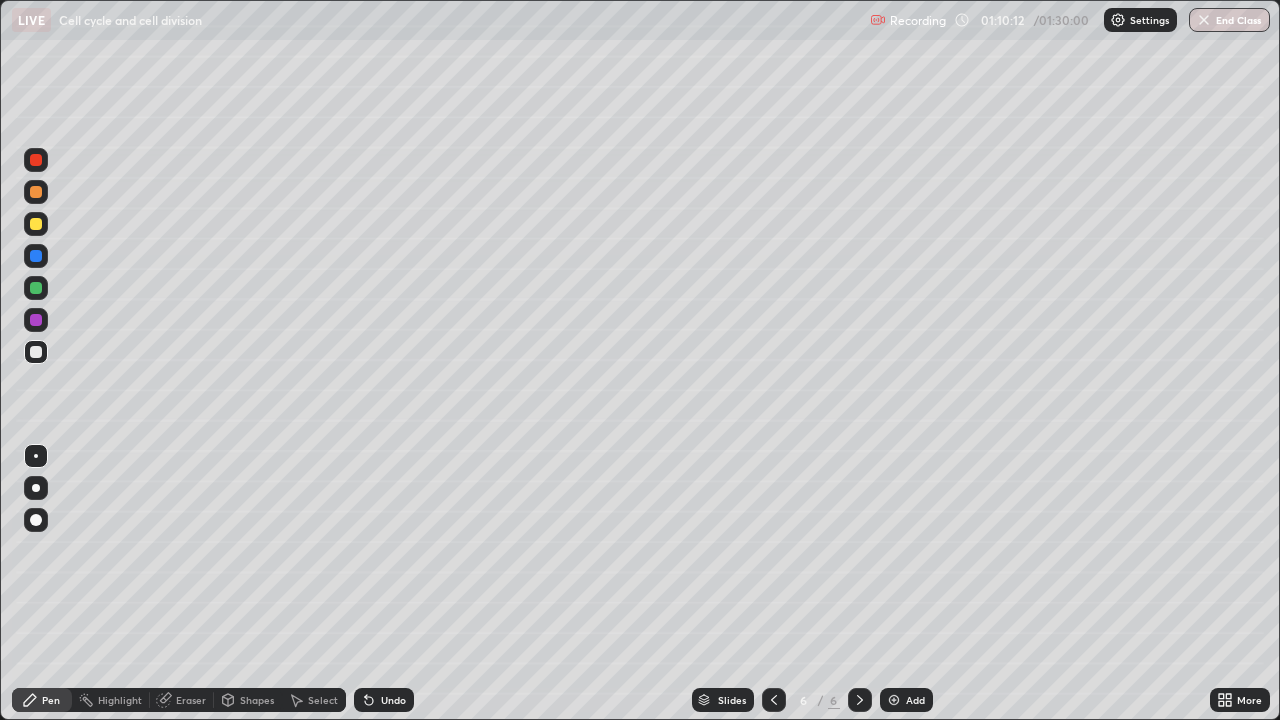 click at bounding box center [36, 224] 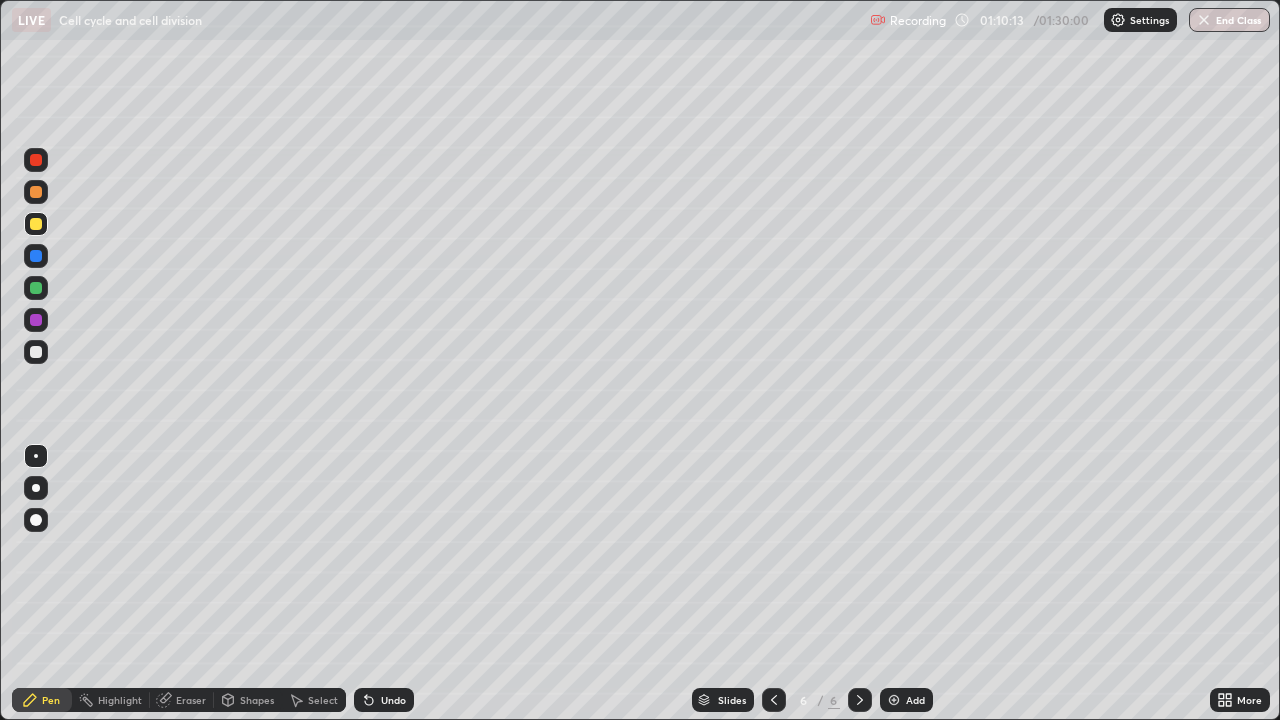click at bounding box center [36, 352] 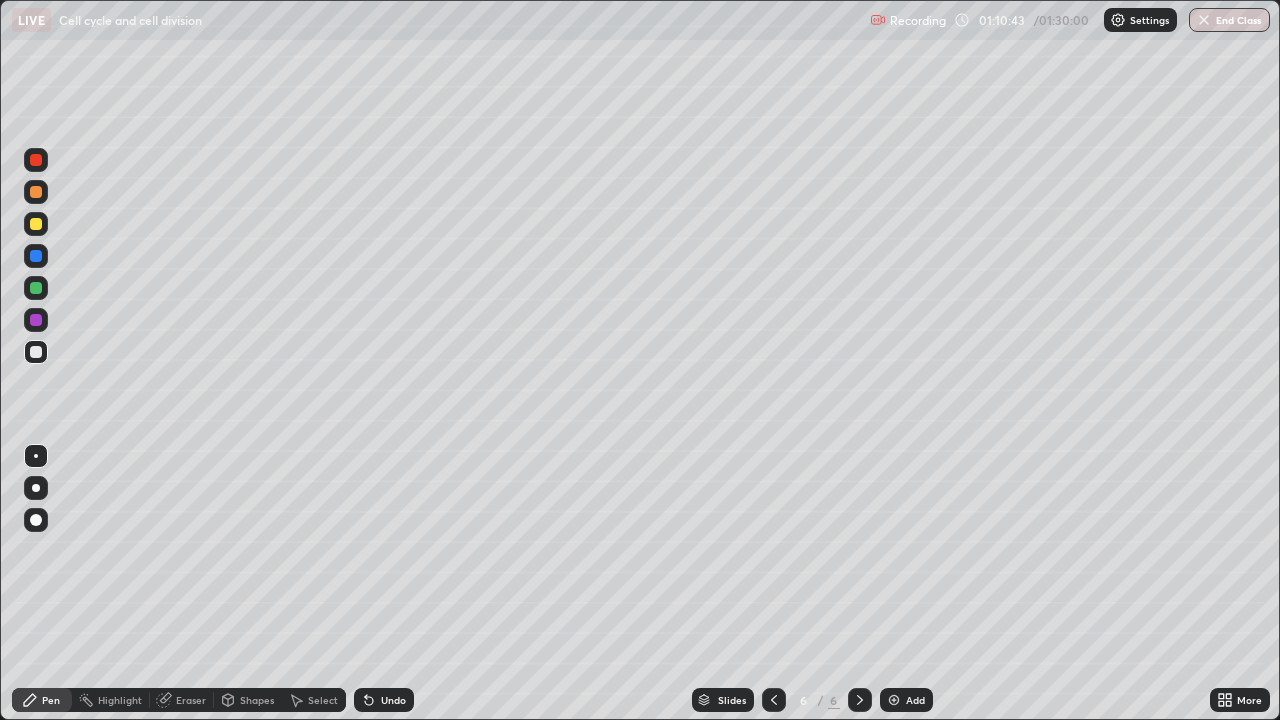 click at bounding box center [36, 160] 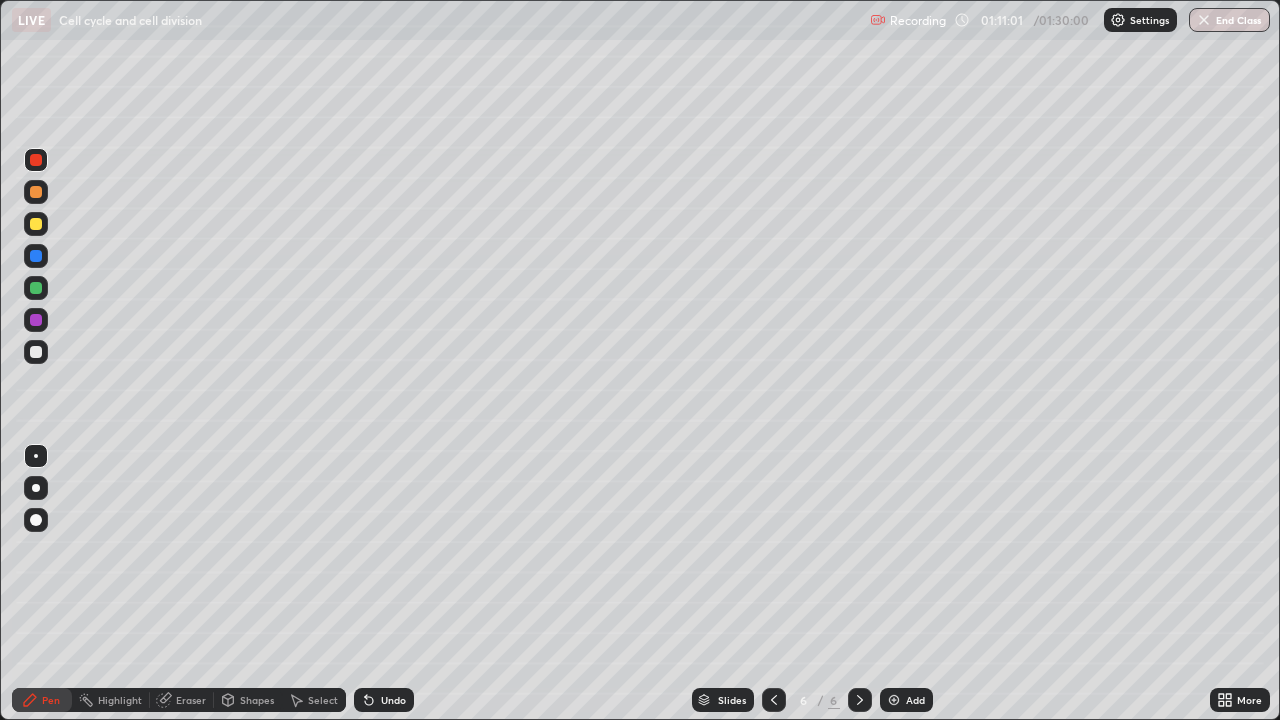 click at bounding box center (36, 224) 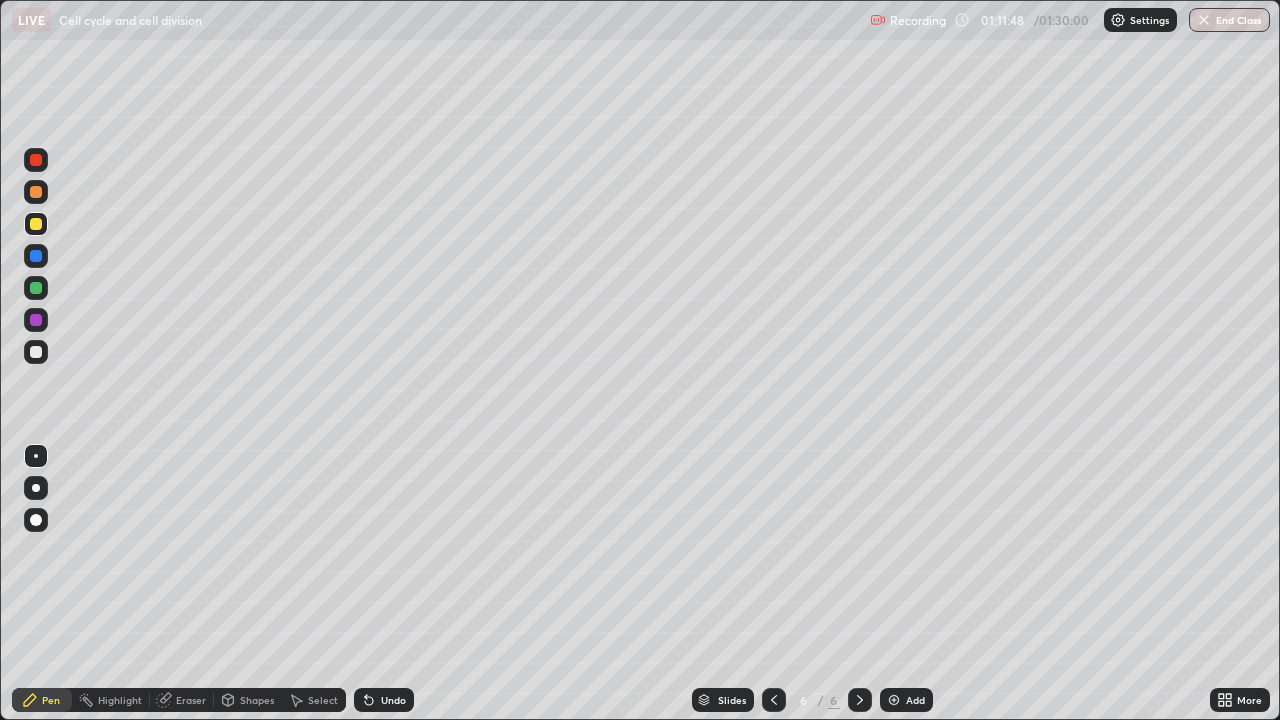 click at bounding box center (36, 352) 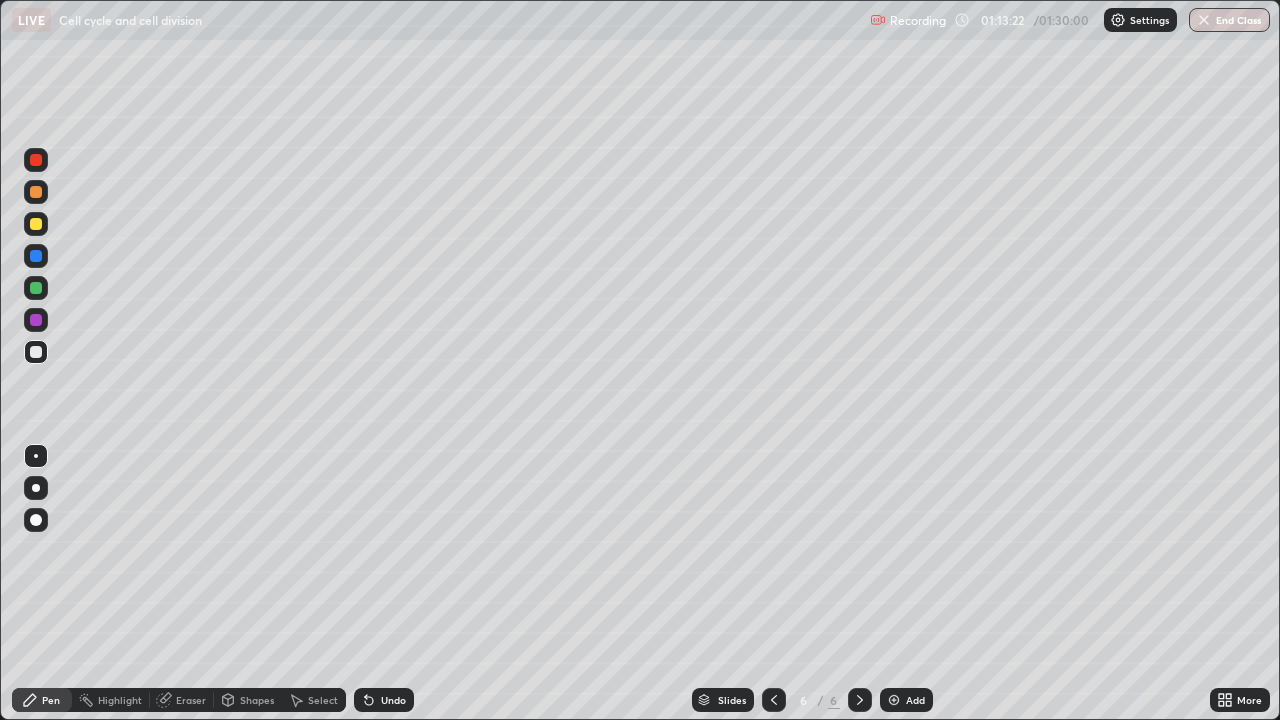 click 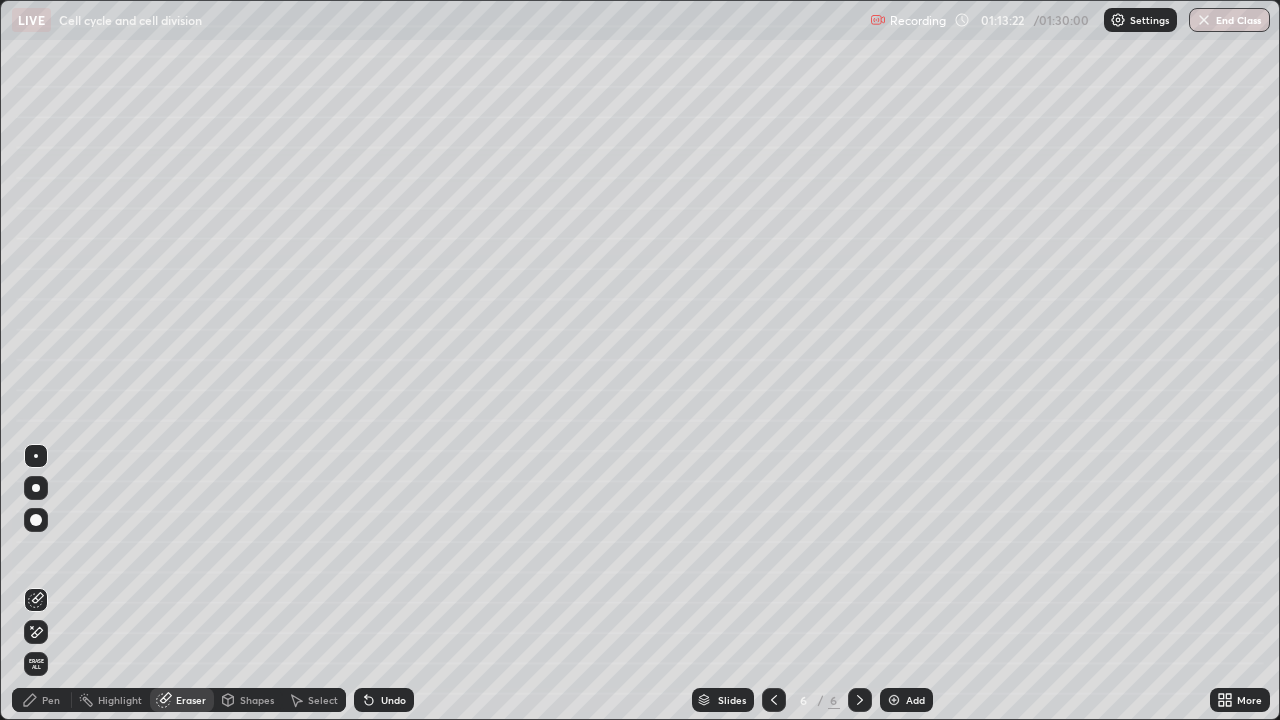 click at bounding box center [36, 632] 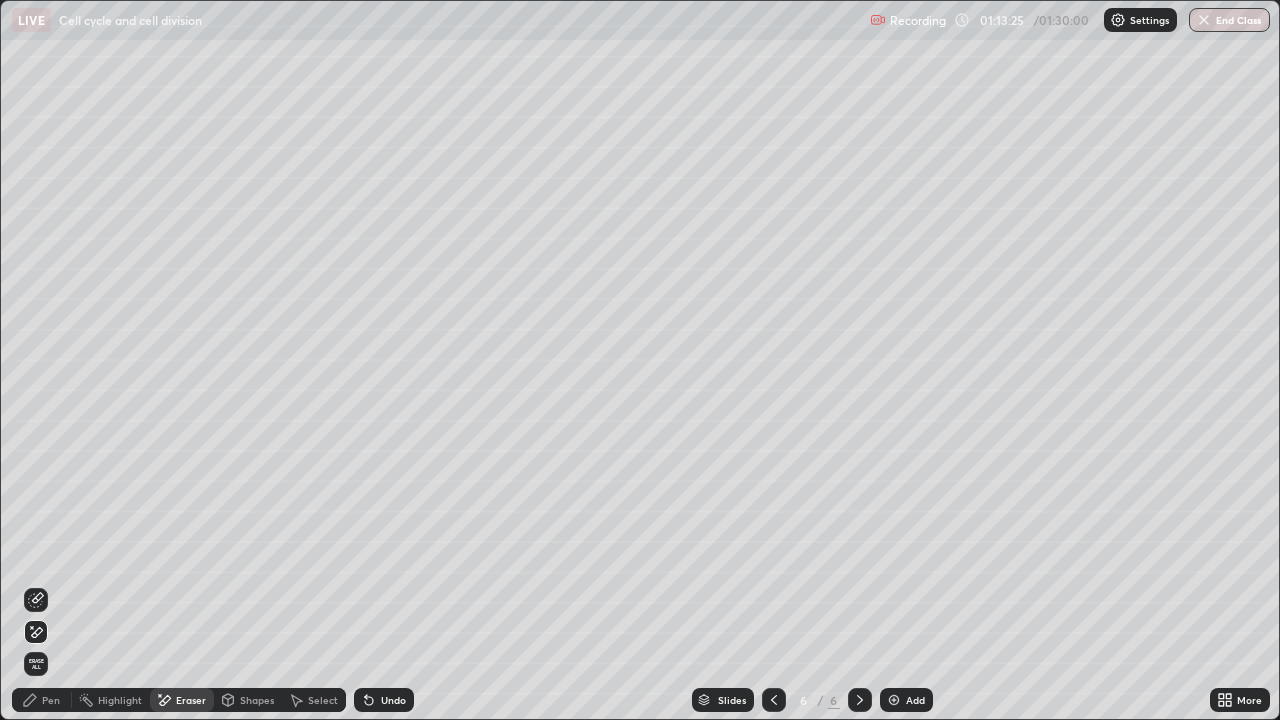 click on "Pen" at bounding box center [42, 700] 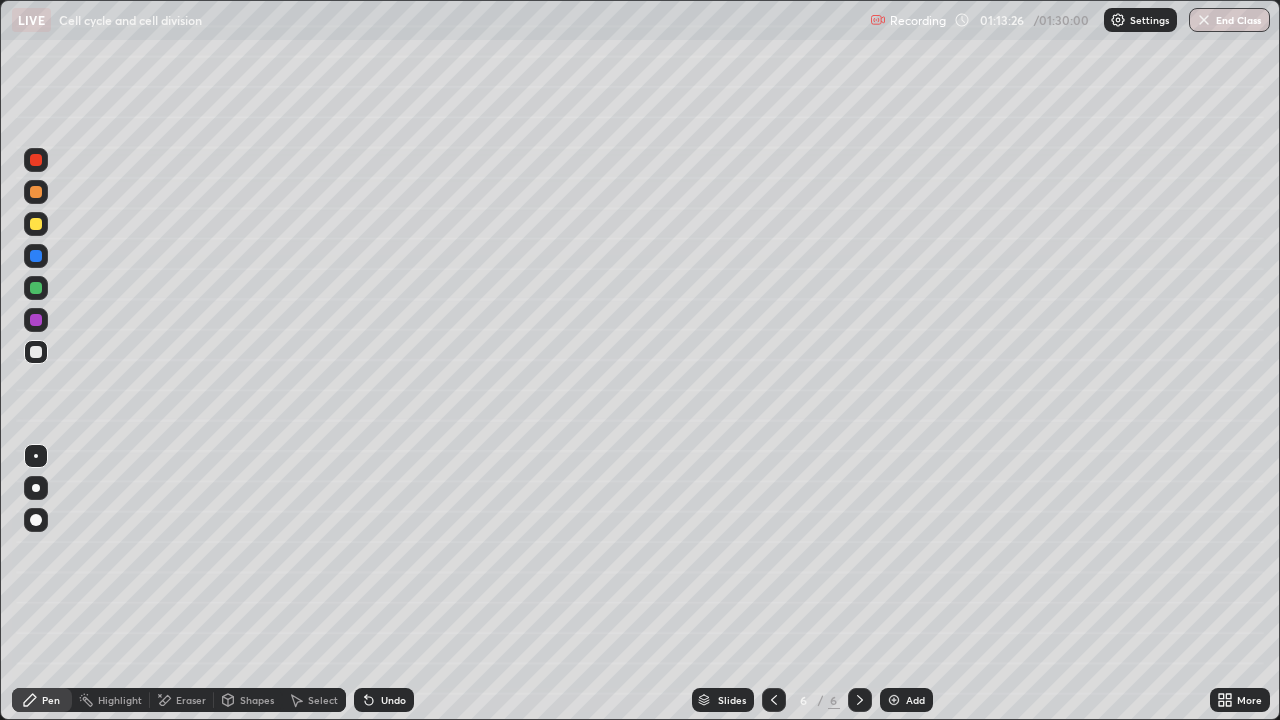 click at bounding box center [36, 288] 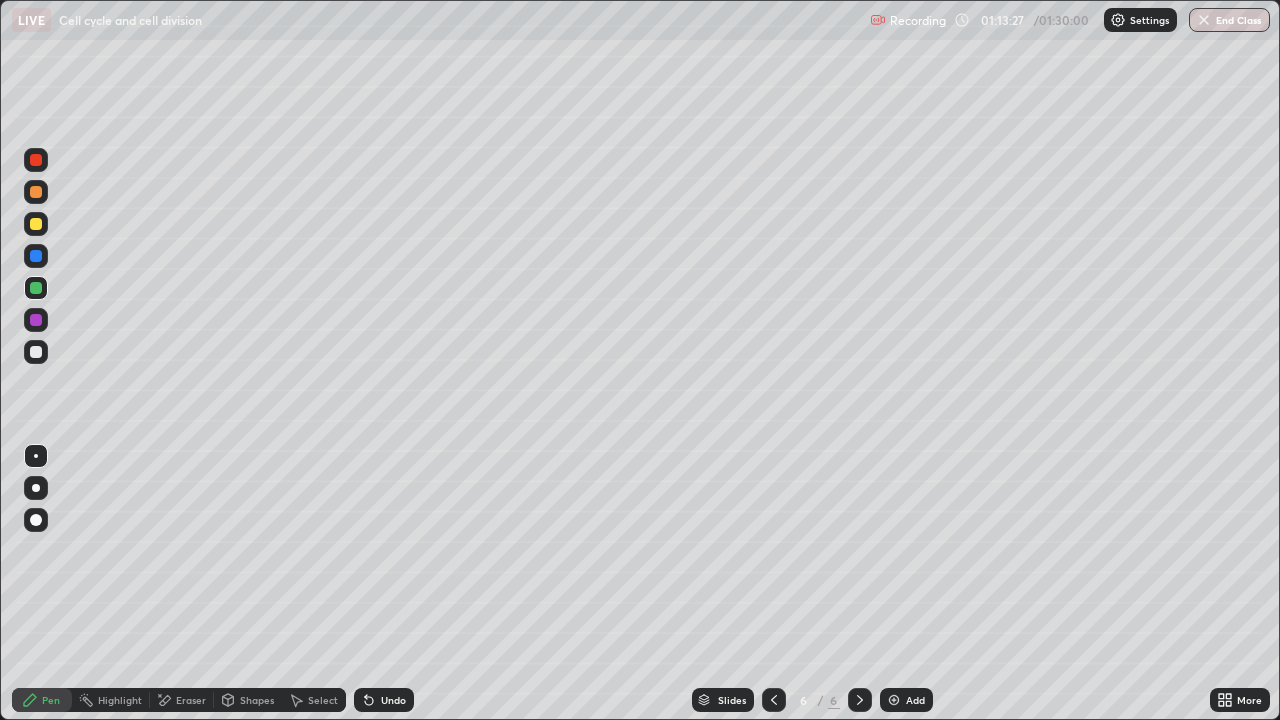 click at bounding box center (36, 256) 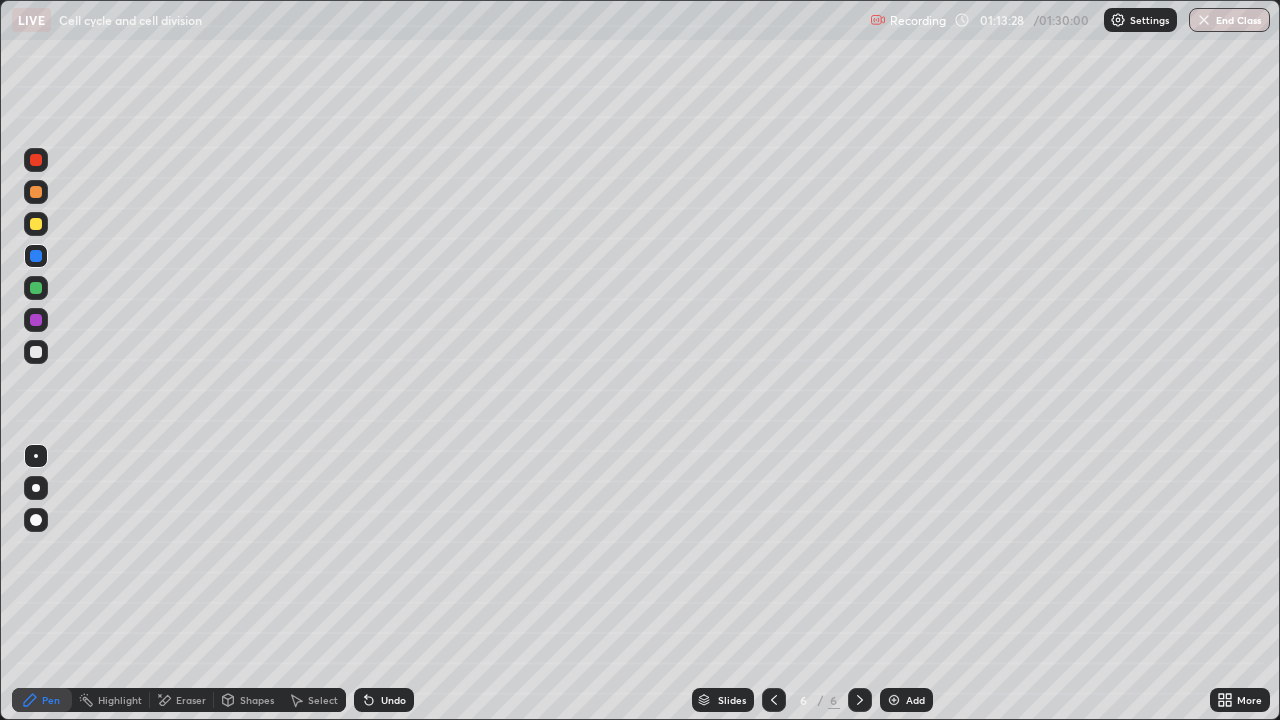 click at bounding box center (36, 488) 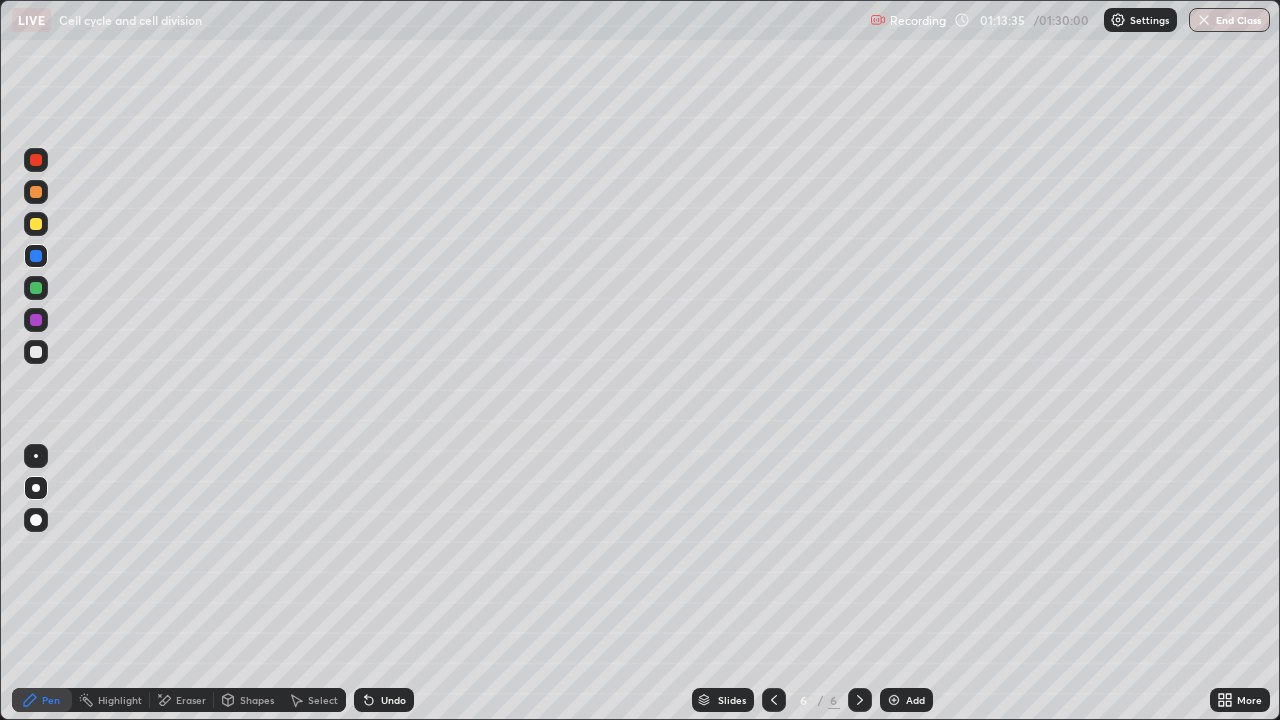 click on "Undo" at bounding box center [393, 700] 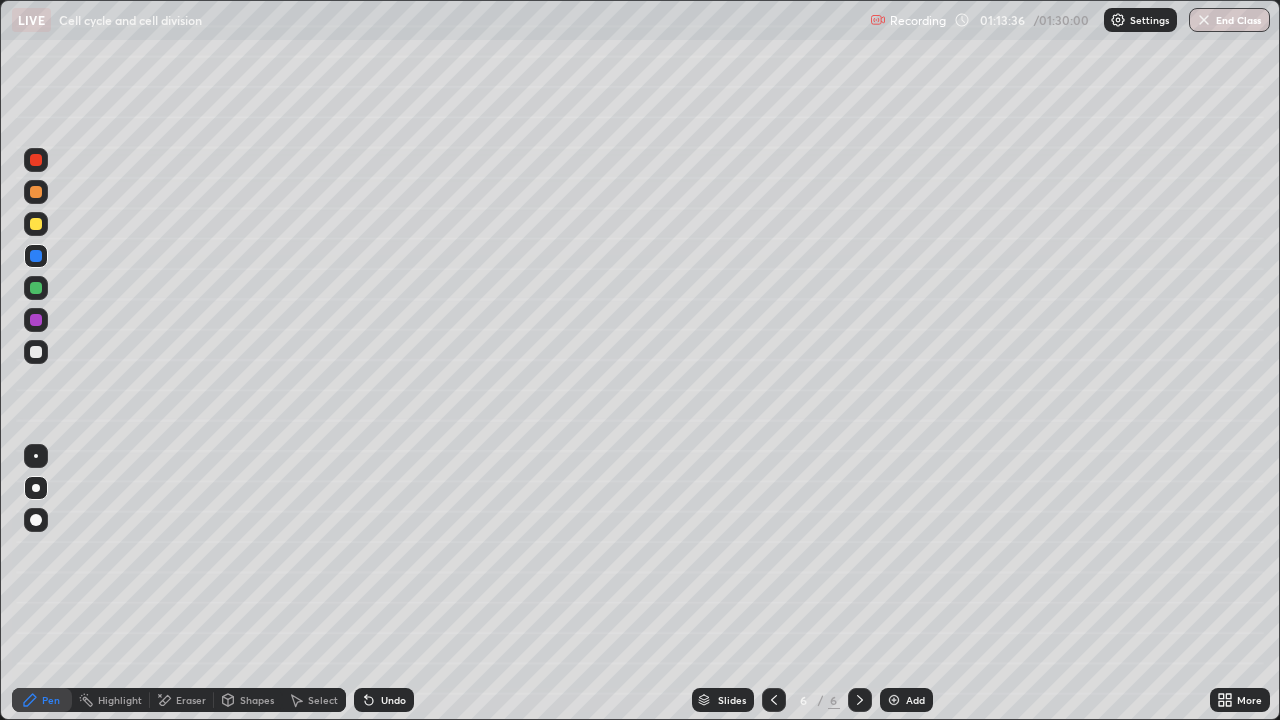 click on "Undo" at bounding box center (384, 700) 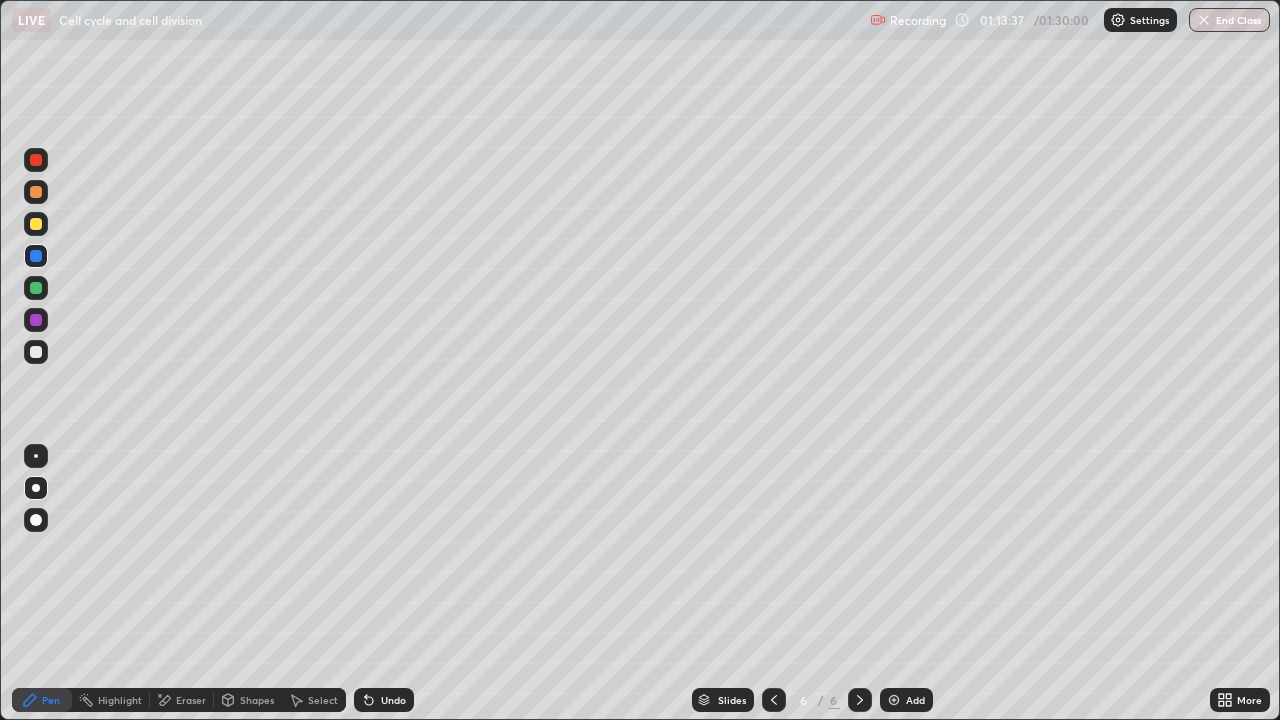click on "Undo" at bounding box center [384, 700] 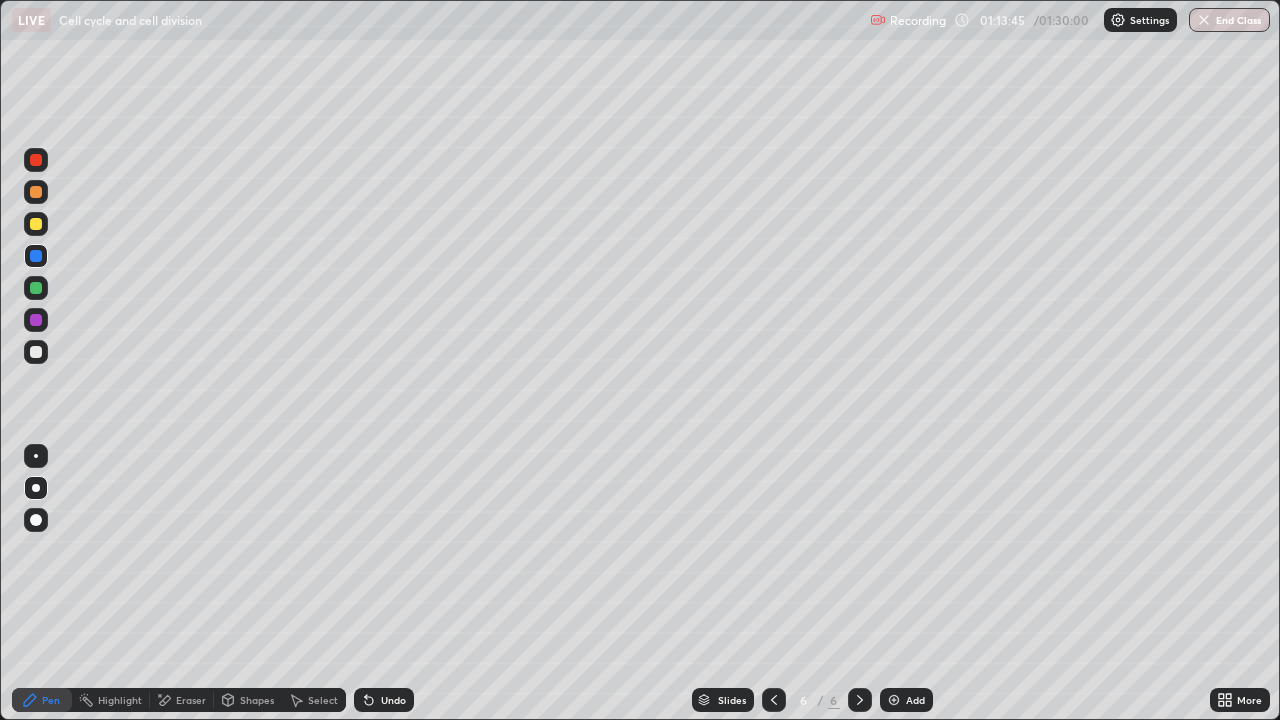 click on "Undo" at bounding box center (384, 700) 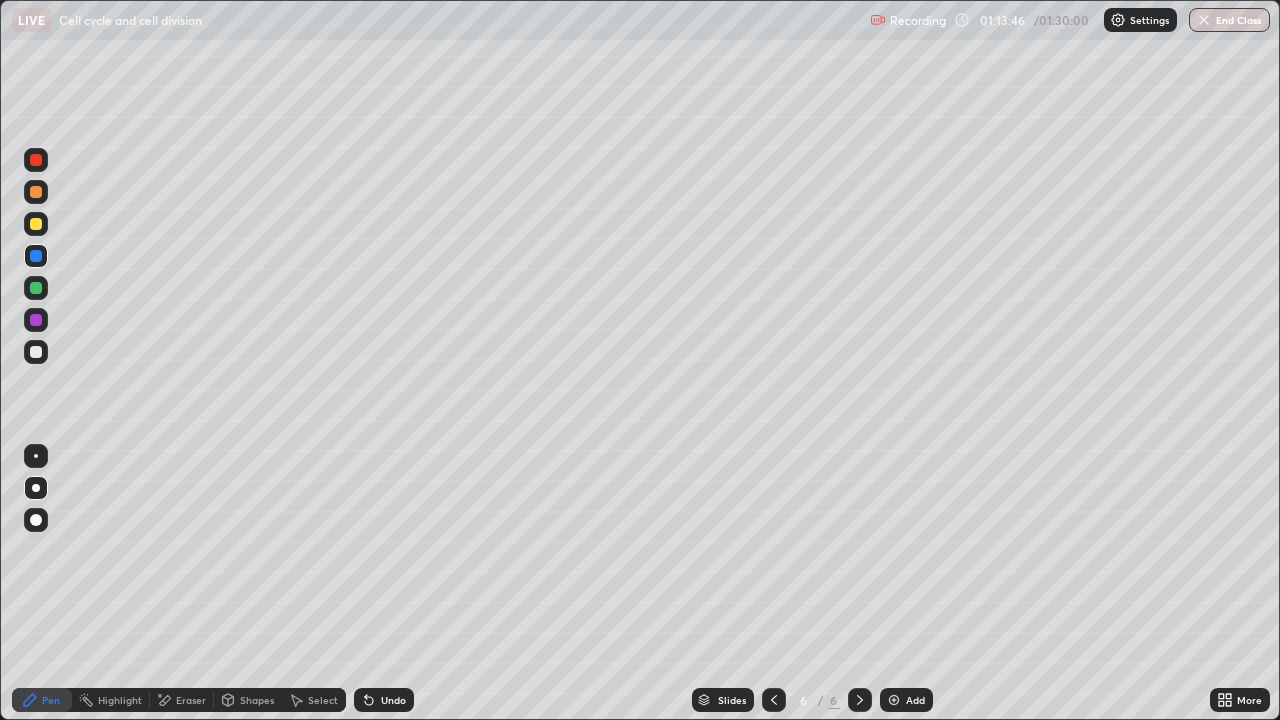 click on "Undo" at bounding box center [393, 700] 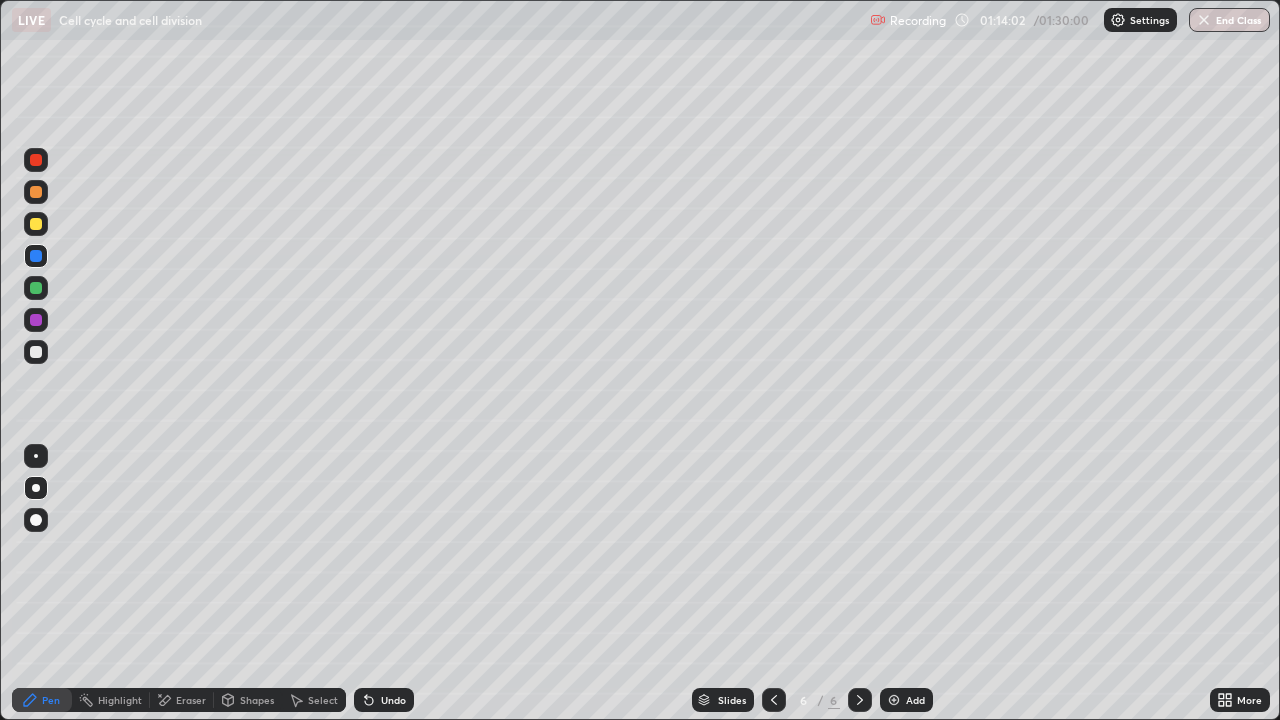 click at bounding box center (36, 456) 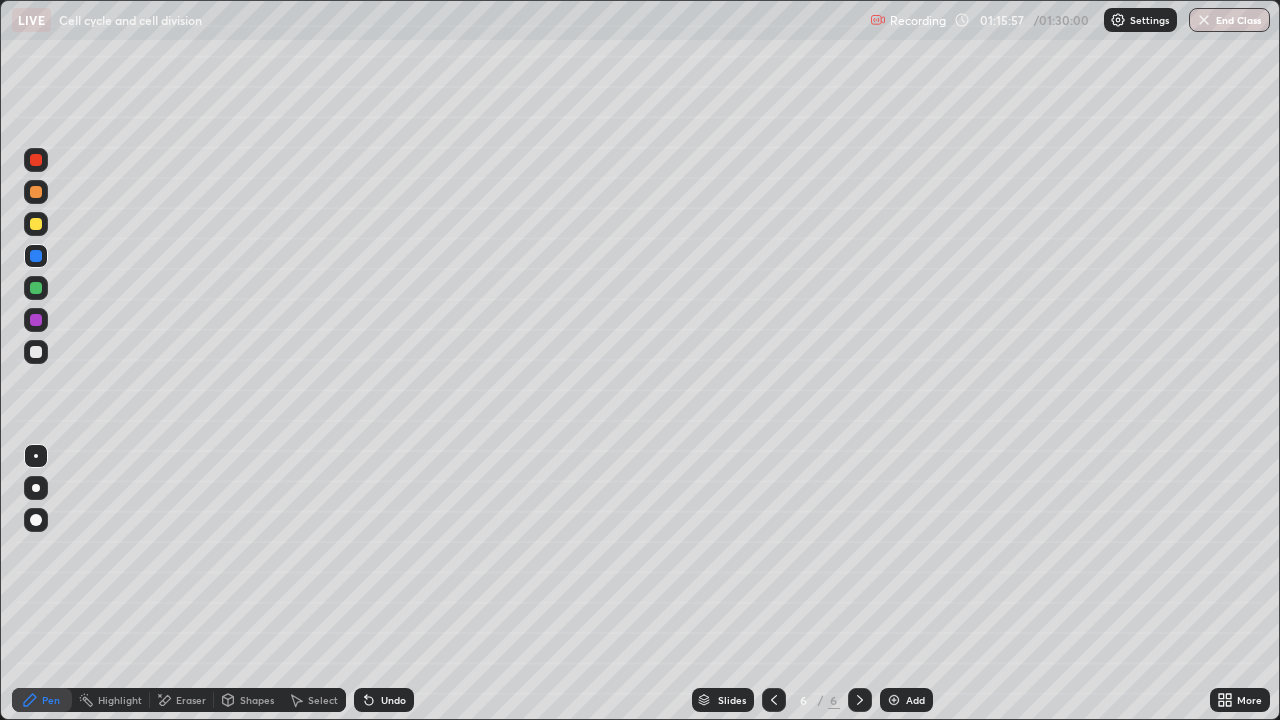 click at bounding box center (36, 224) 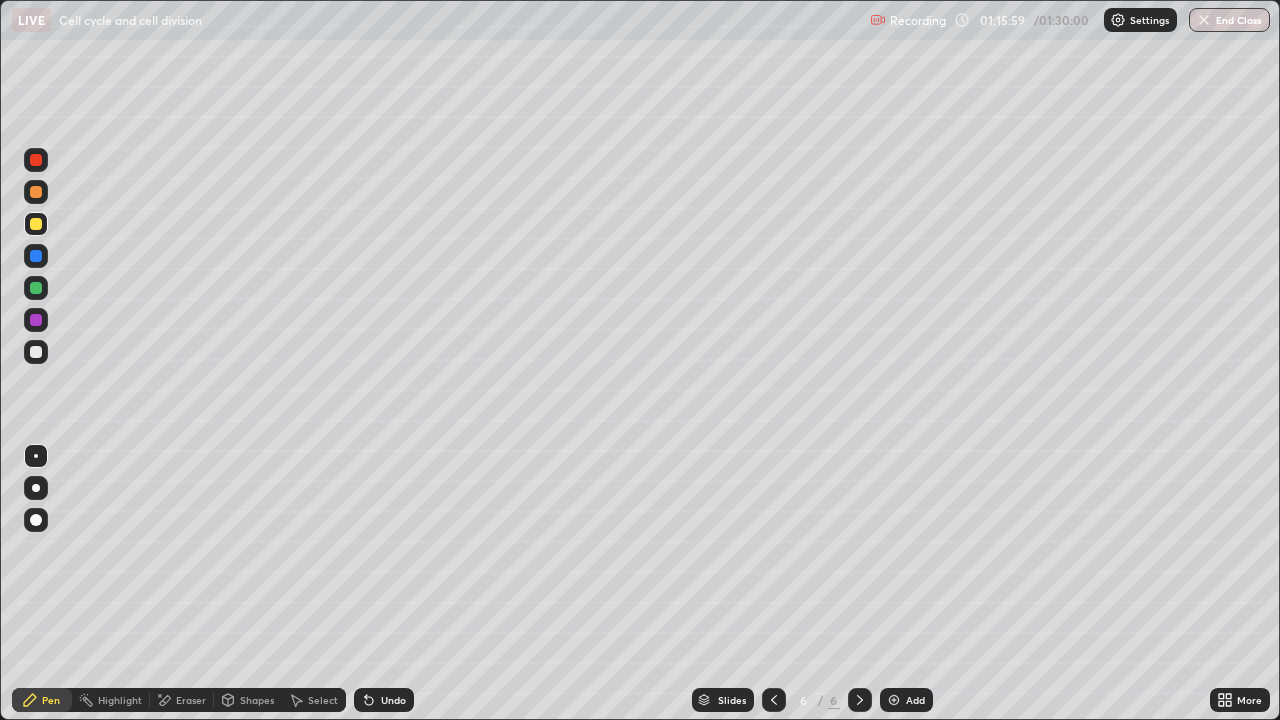 click at bounding box center [36, 320] 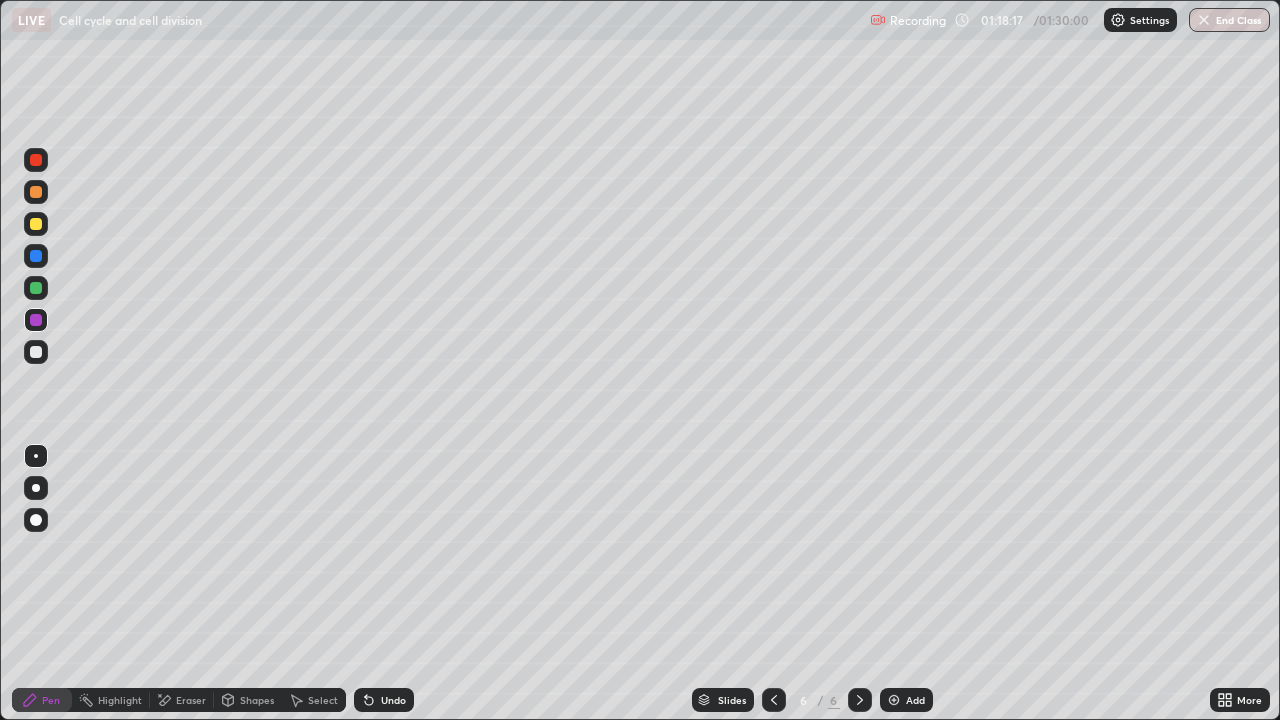 click on "Undo" at bounding box center [384, 700] 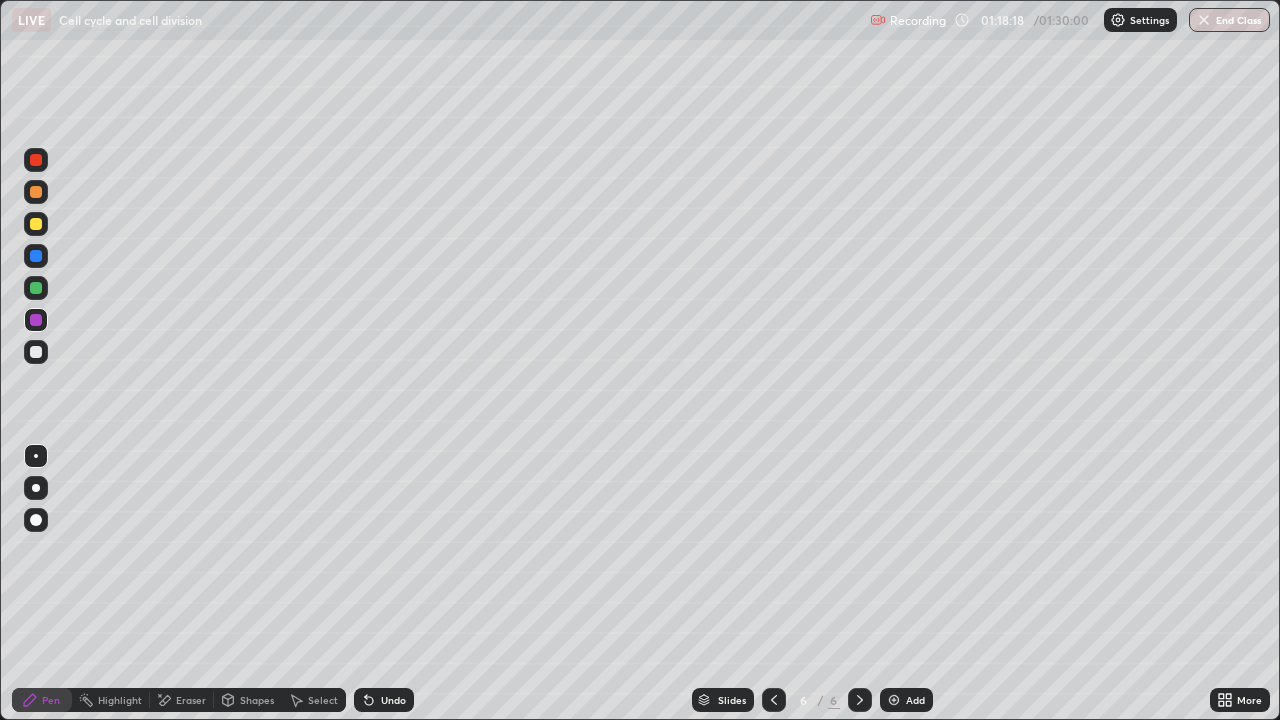 click on "Undo" at bounding box center [384, 700] 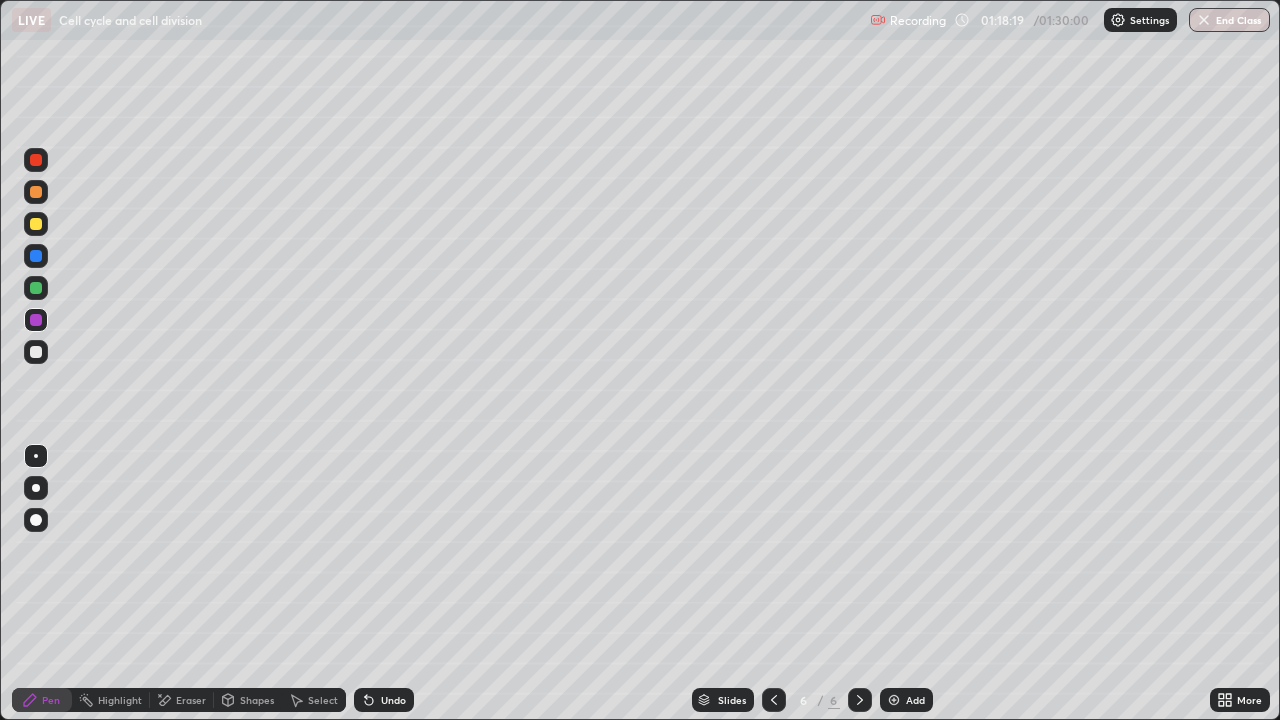 click on "Undo" at bounding box center (384, 700) 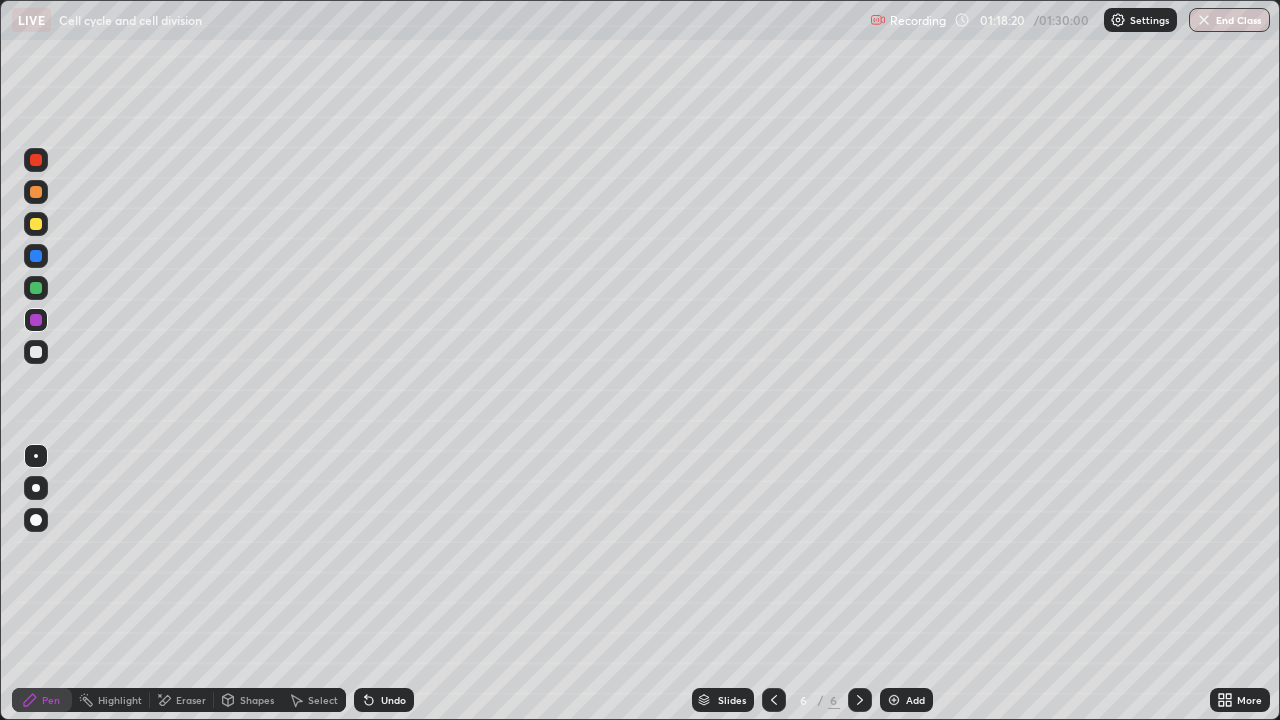 click at bounding box center [36, 288] 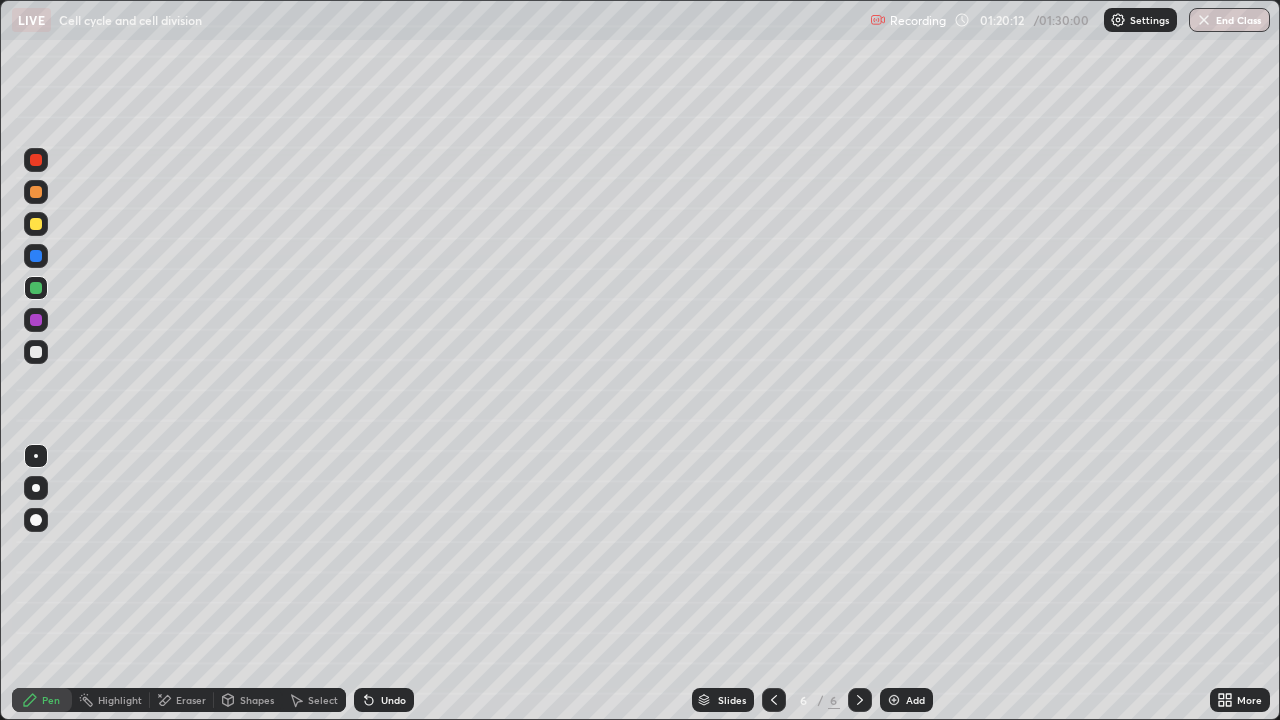 click at bounding box center [36, 160] 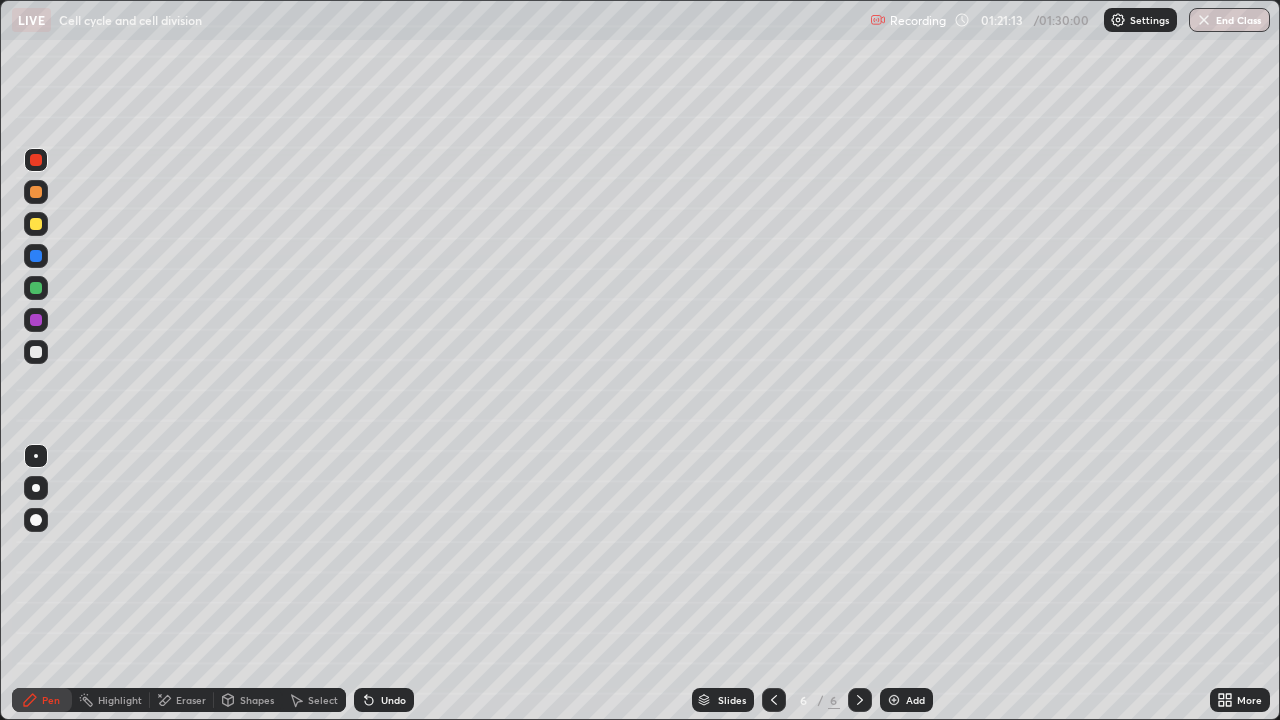 click on "Undo" at bounding box center [393, 700] 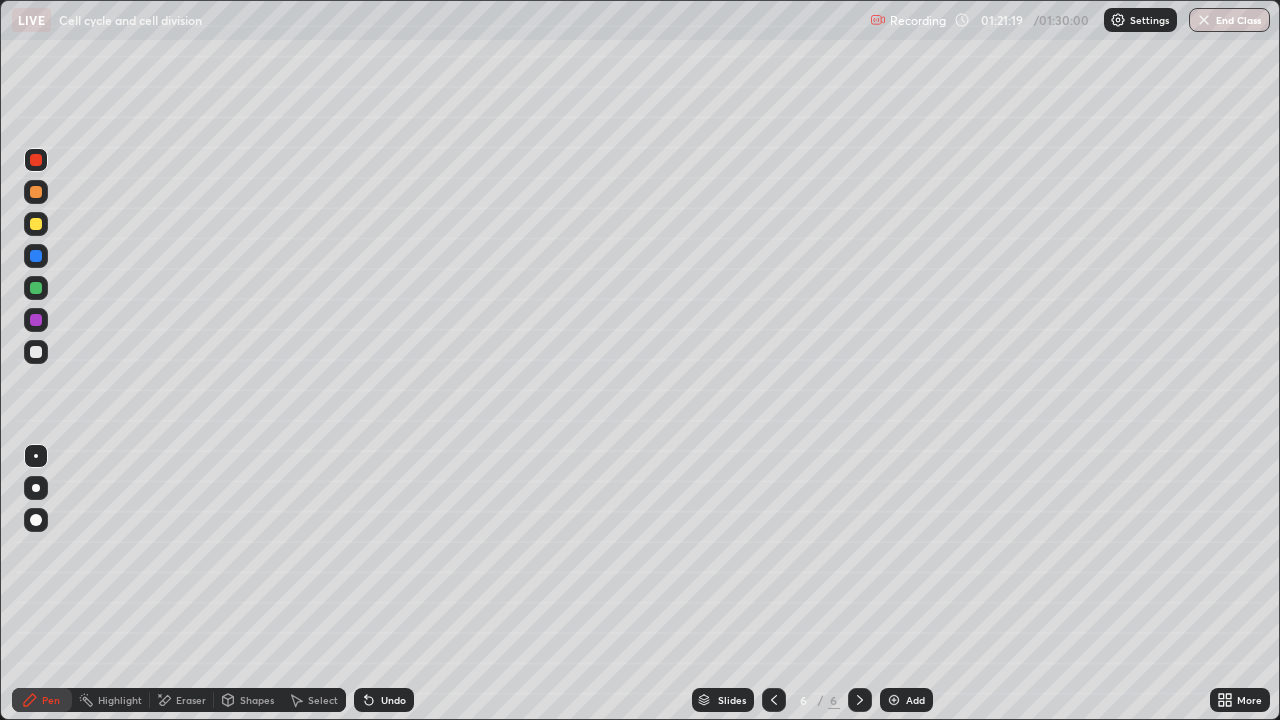 click at bounding box center [36, 224] 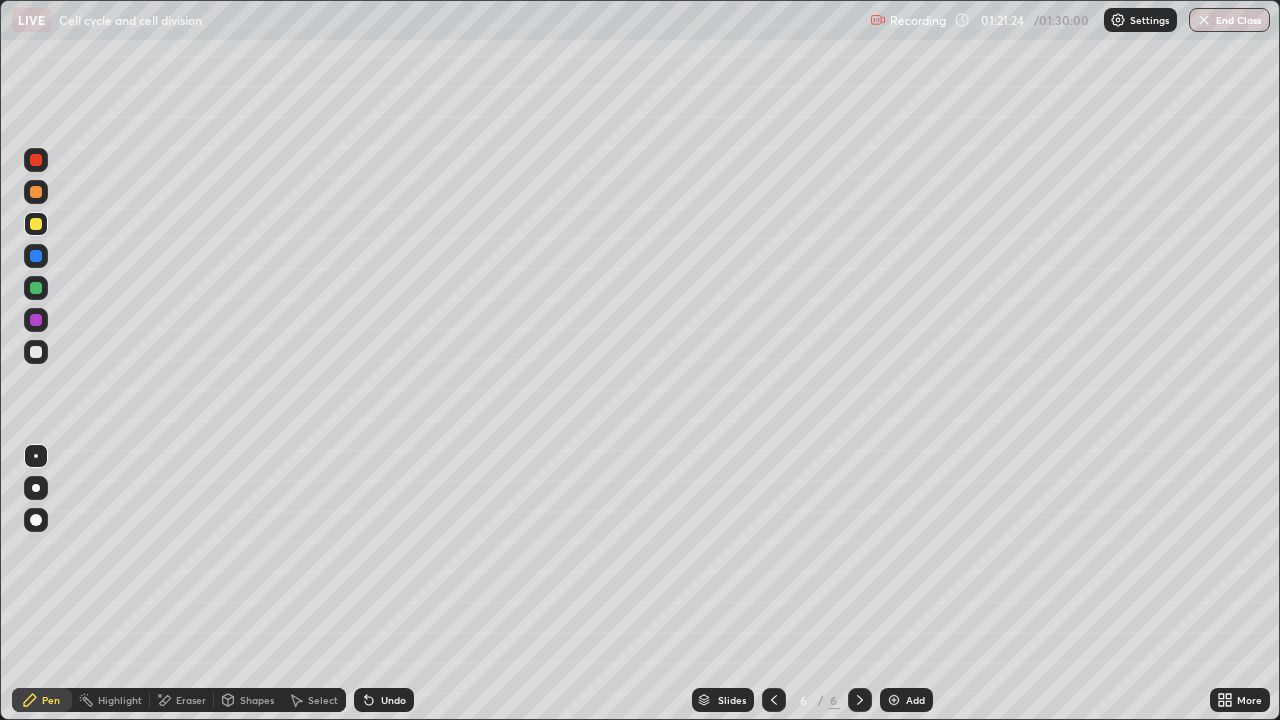 click at bounding box center [36, 160] 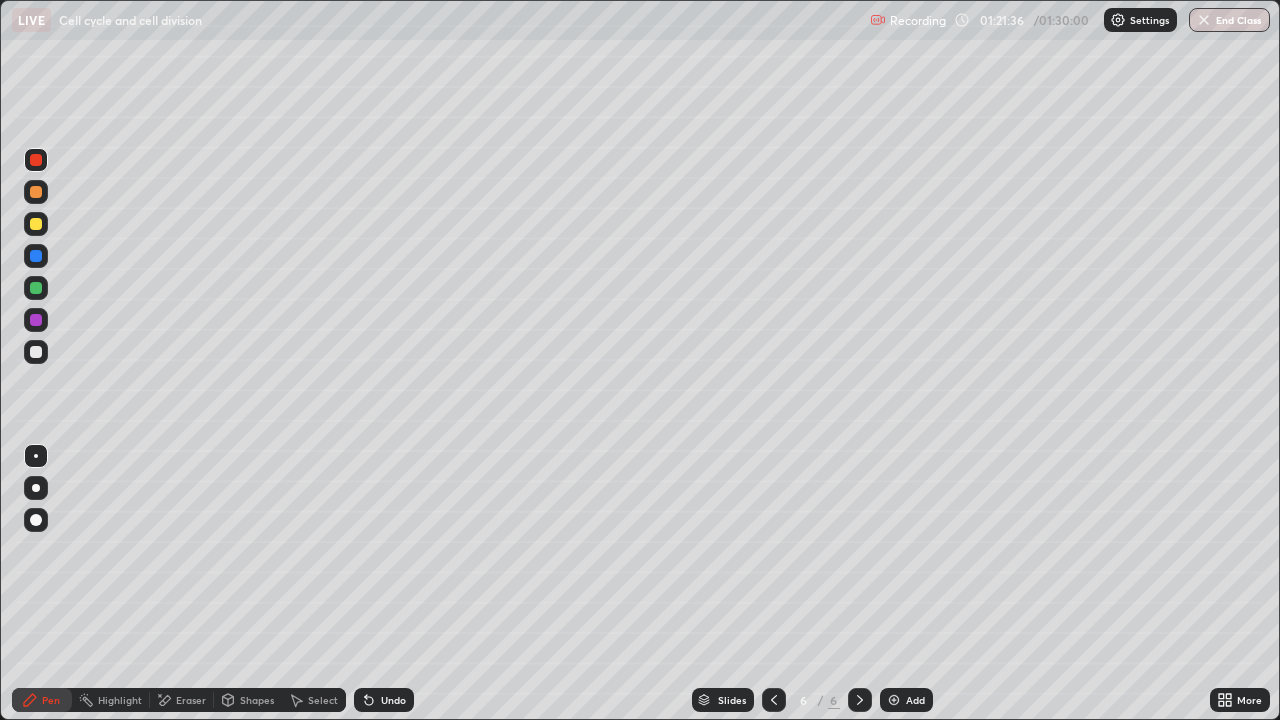 click at bounding box center [36, 352] 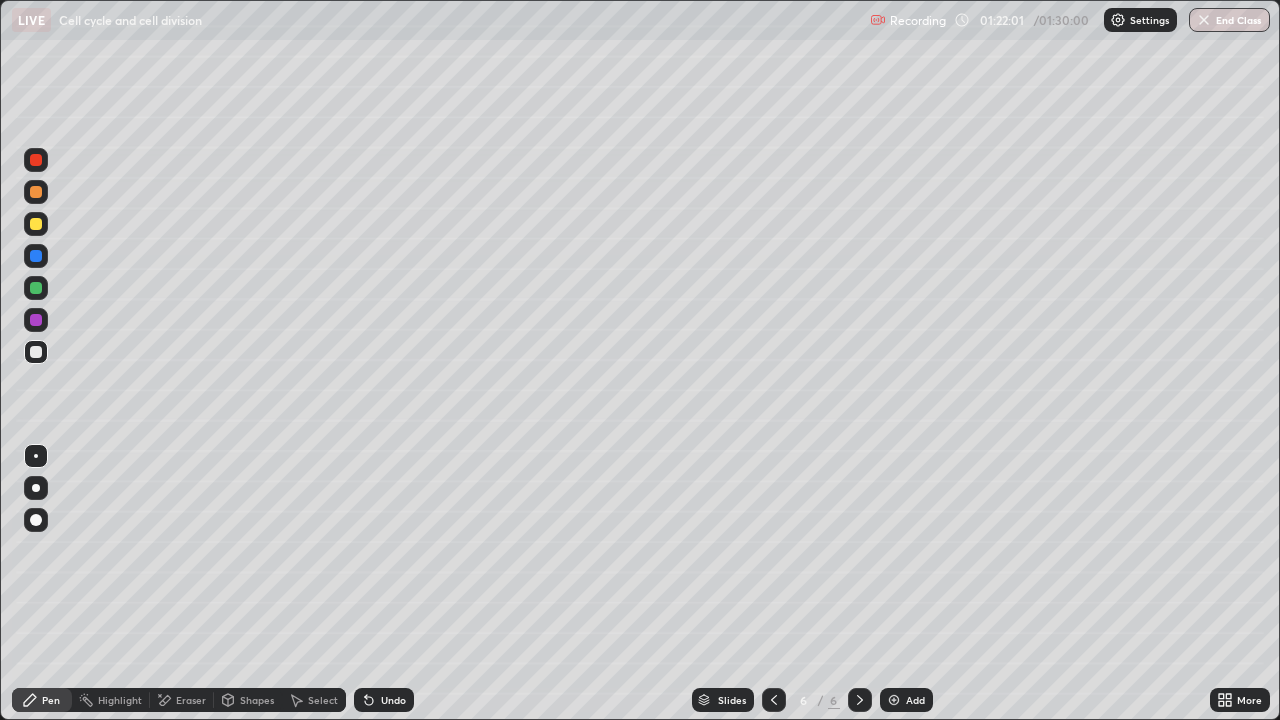 click at bounding box center [36, 224] 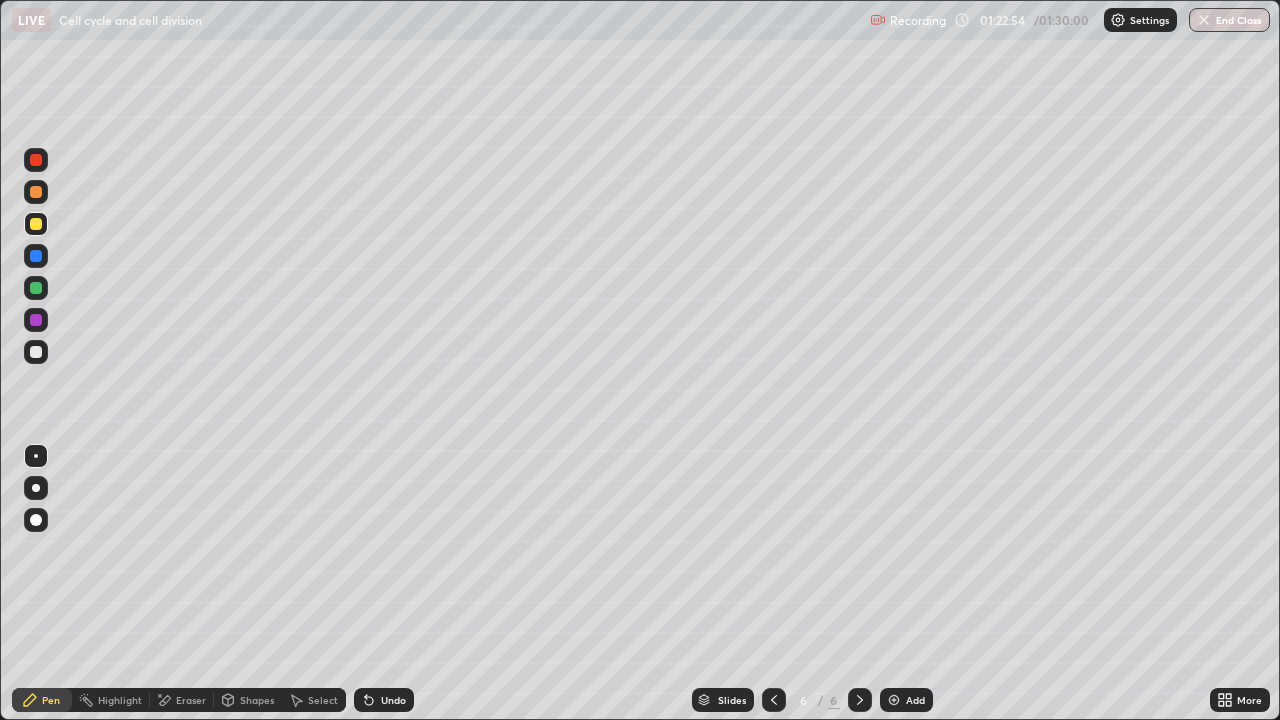 click at bounding box center [36, 288] 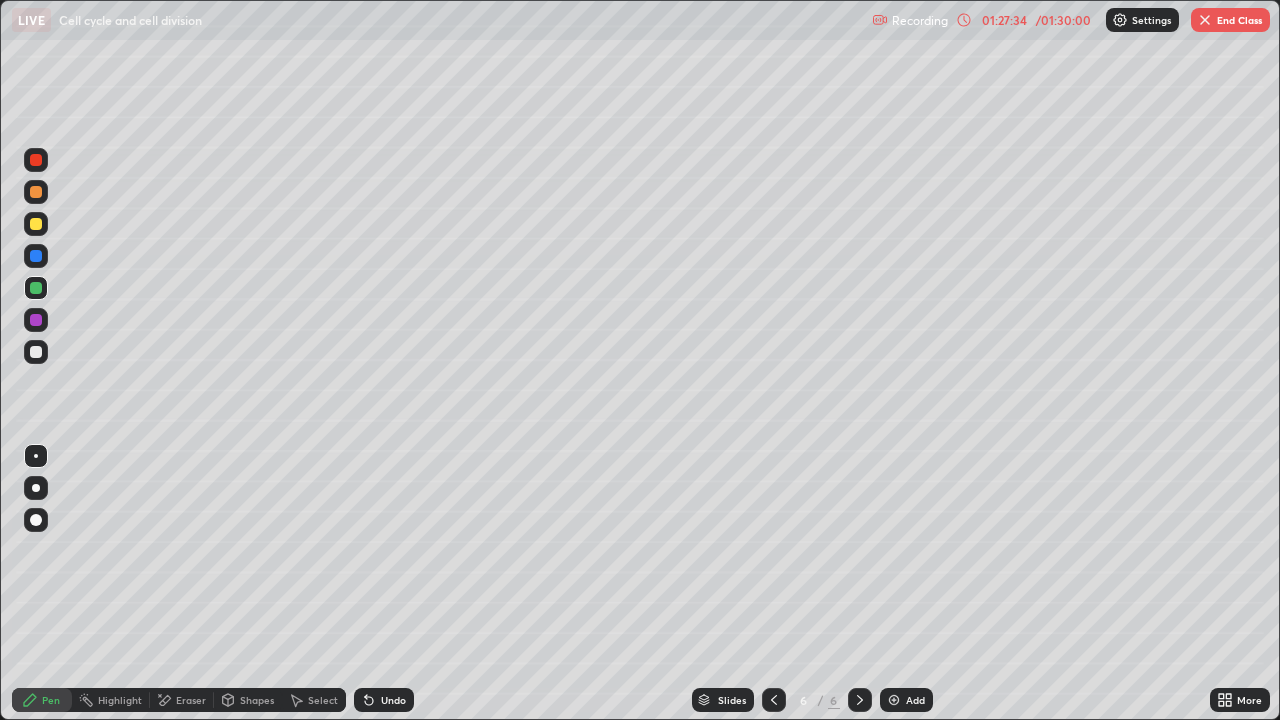 click on "End Class" at bounding box center [1230, 20] 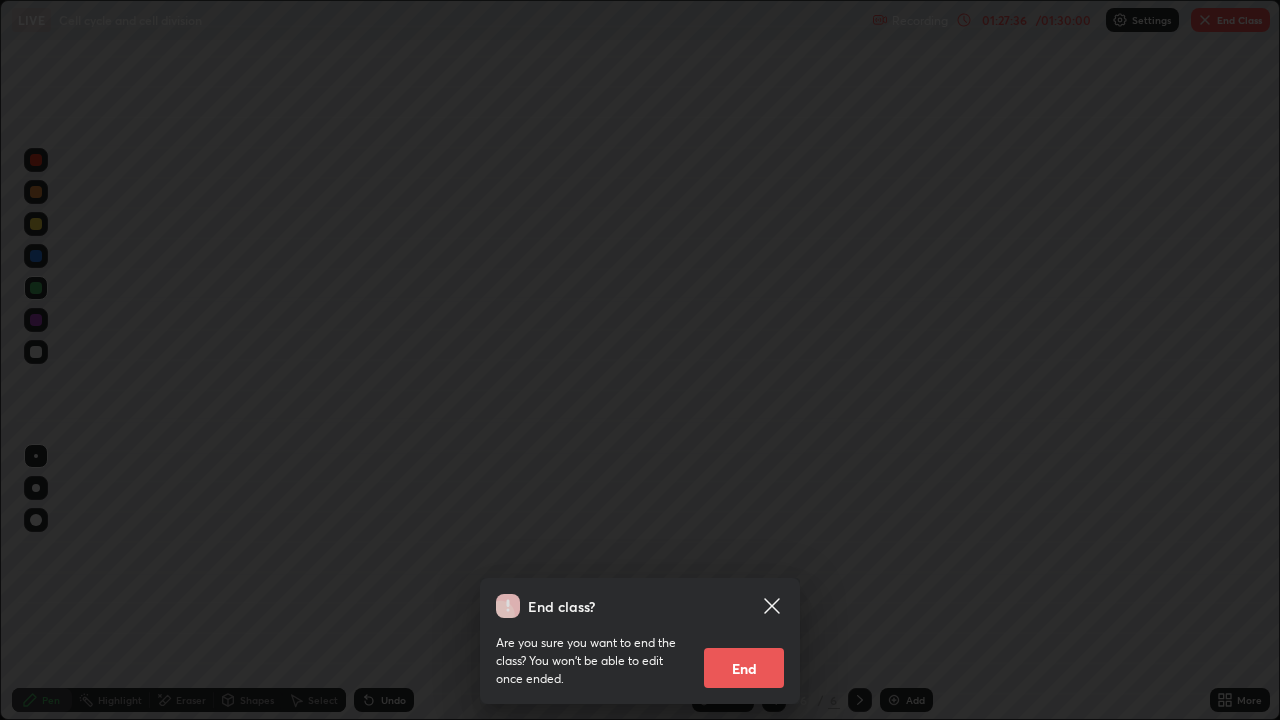 click on "End" at bounding box center [744, 668] 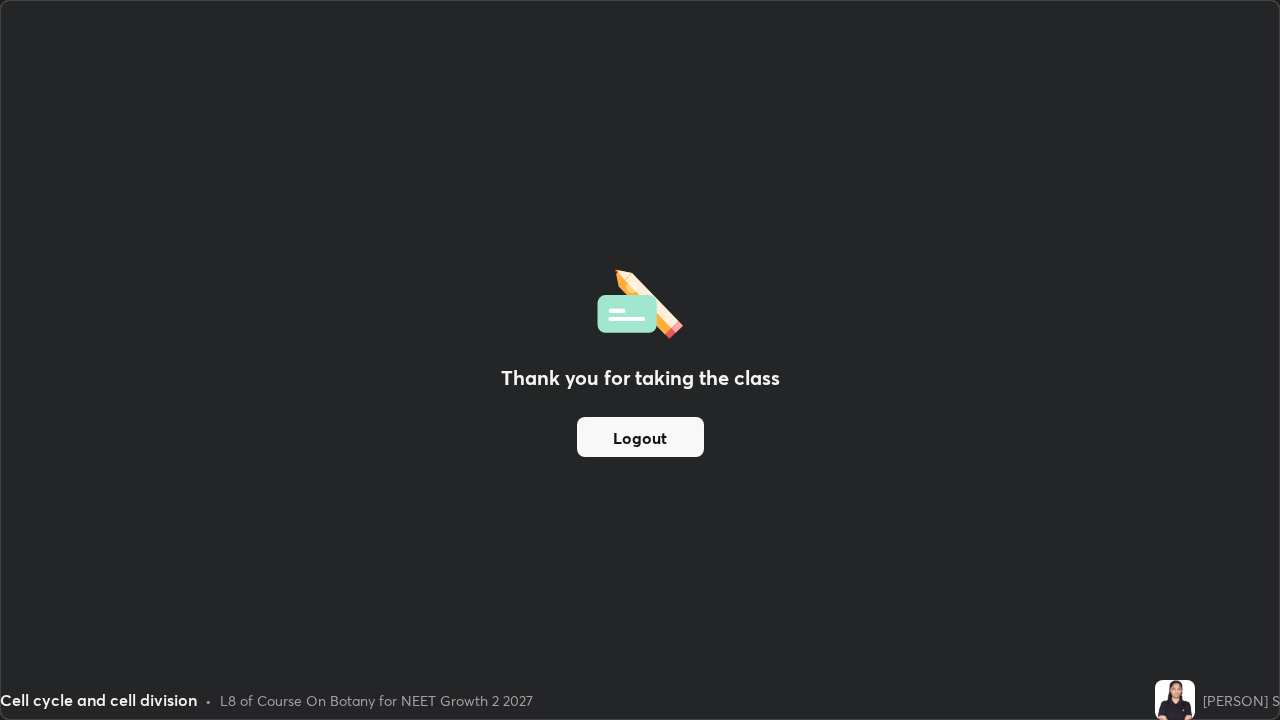 click on "Logout" at bounding box center [640, 437] 